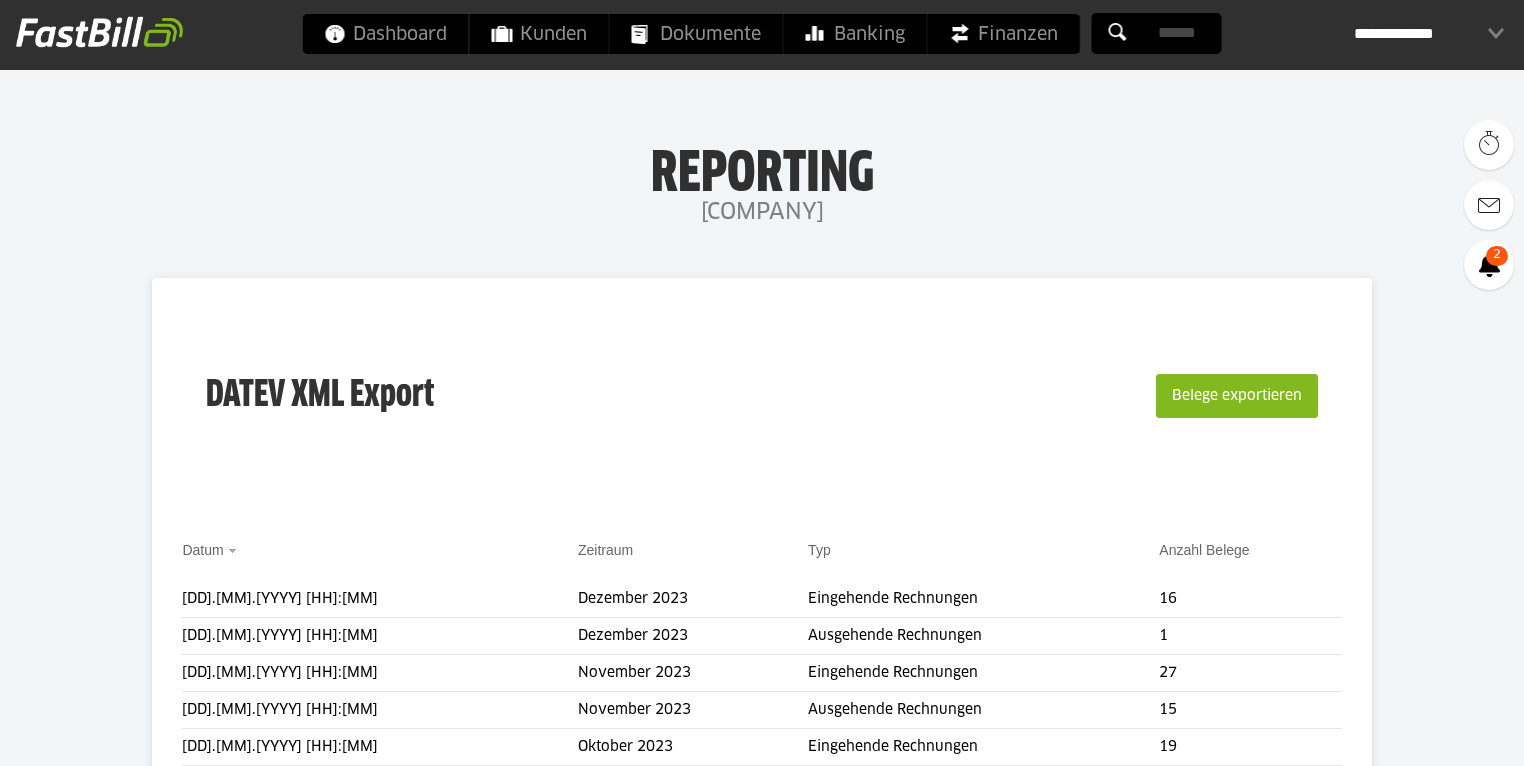 scroll, scrollTop: 160, scrollLeft: 0, axis: vertical 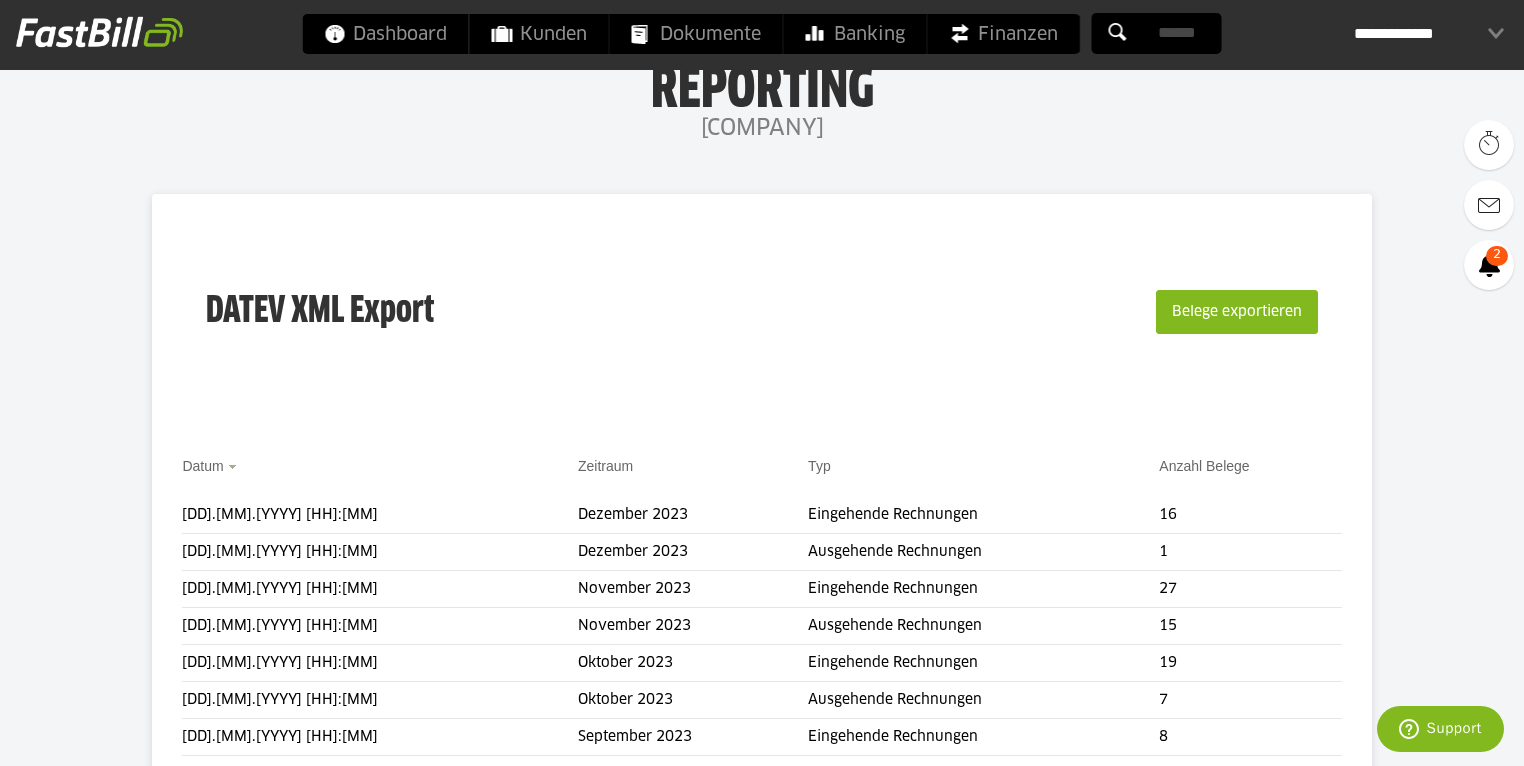 click on "Belege exportieren" at bounding box center [1235, 312] 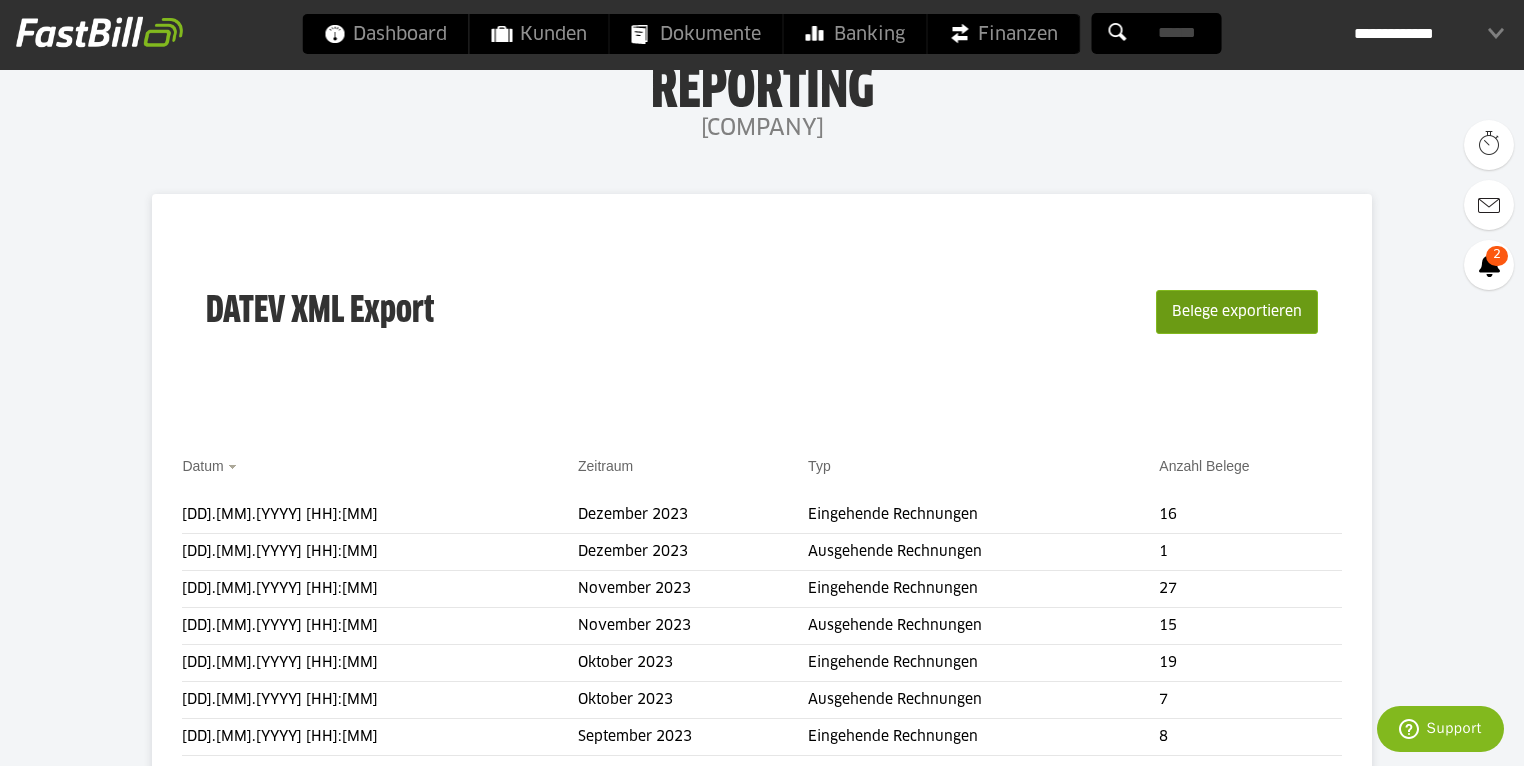 click on "Belege exportieren" at bounding box center (1237, 312) 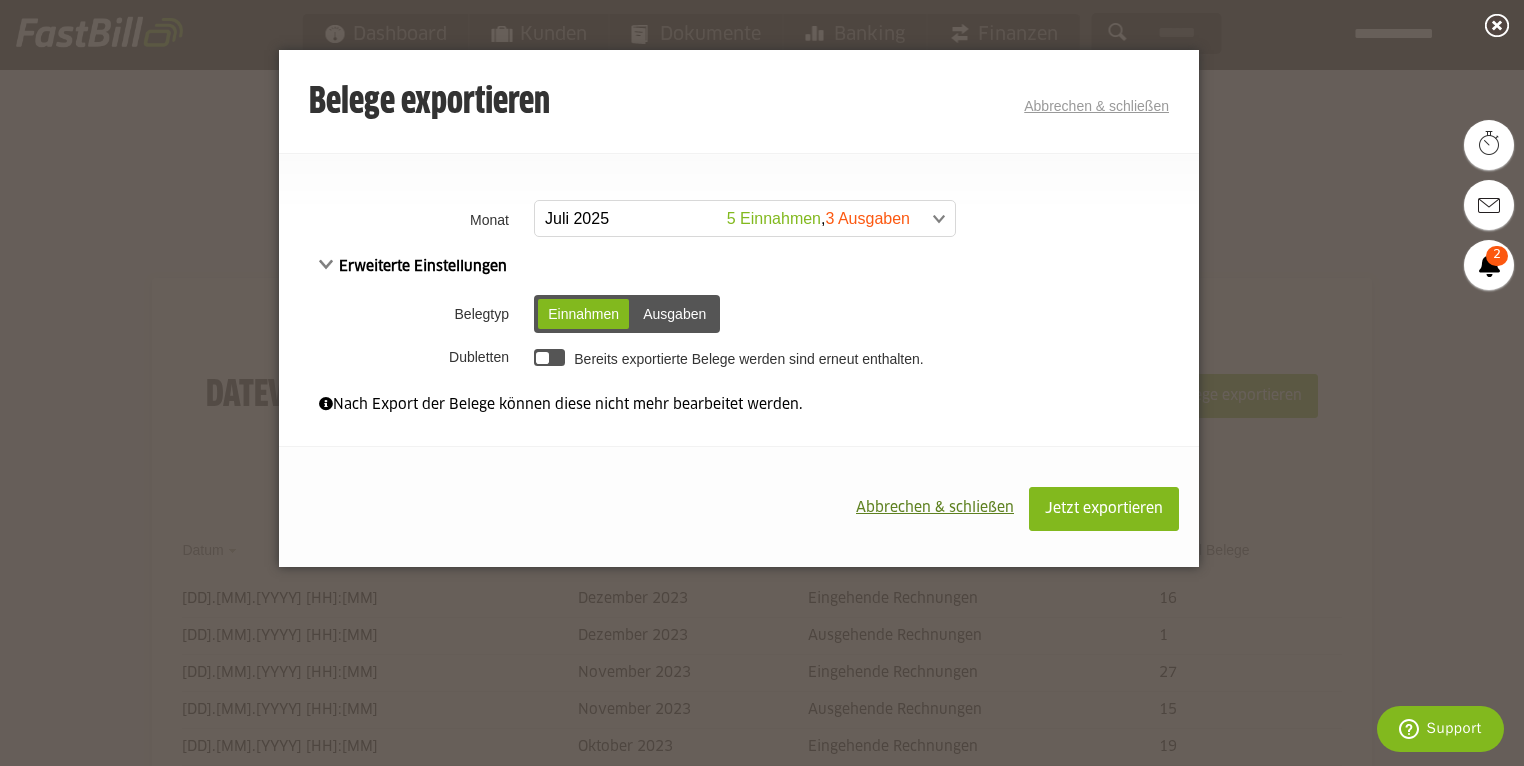 click on "Einnahmen Ausgaben" at bounding box center (627, 314) 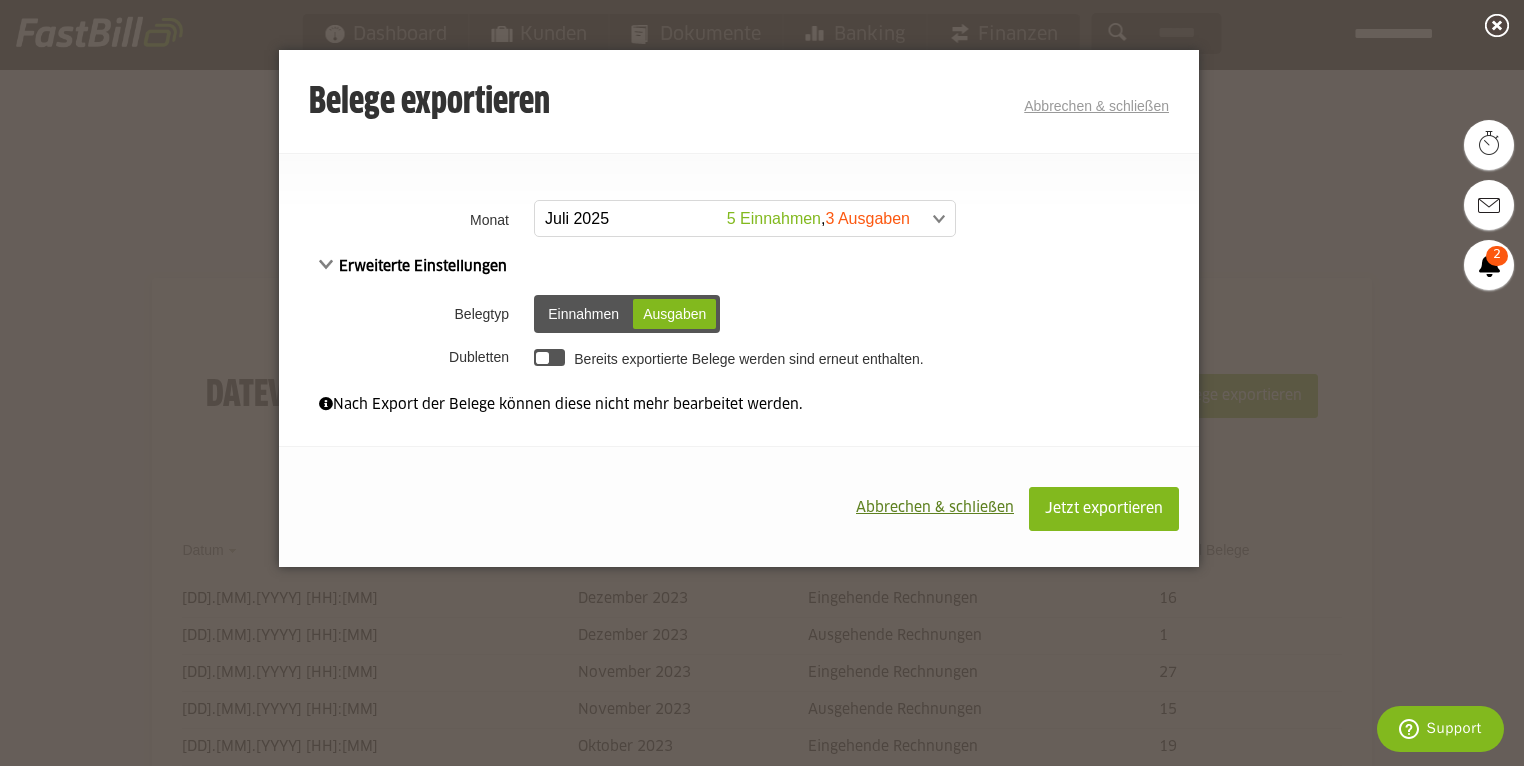click on "Einnahmen" at bounding box center [583, 314] 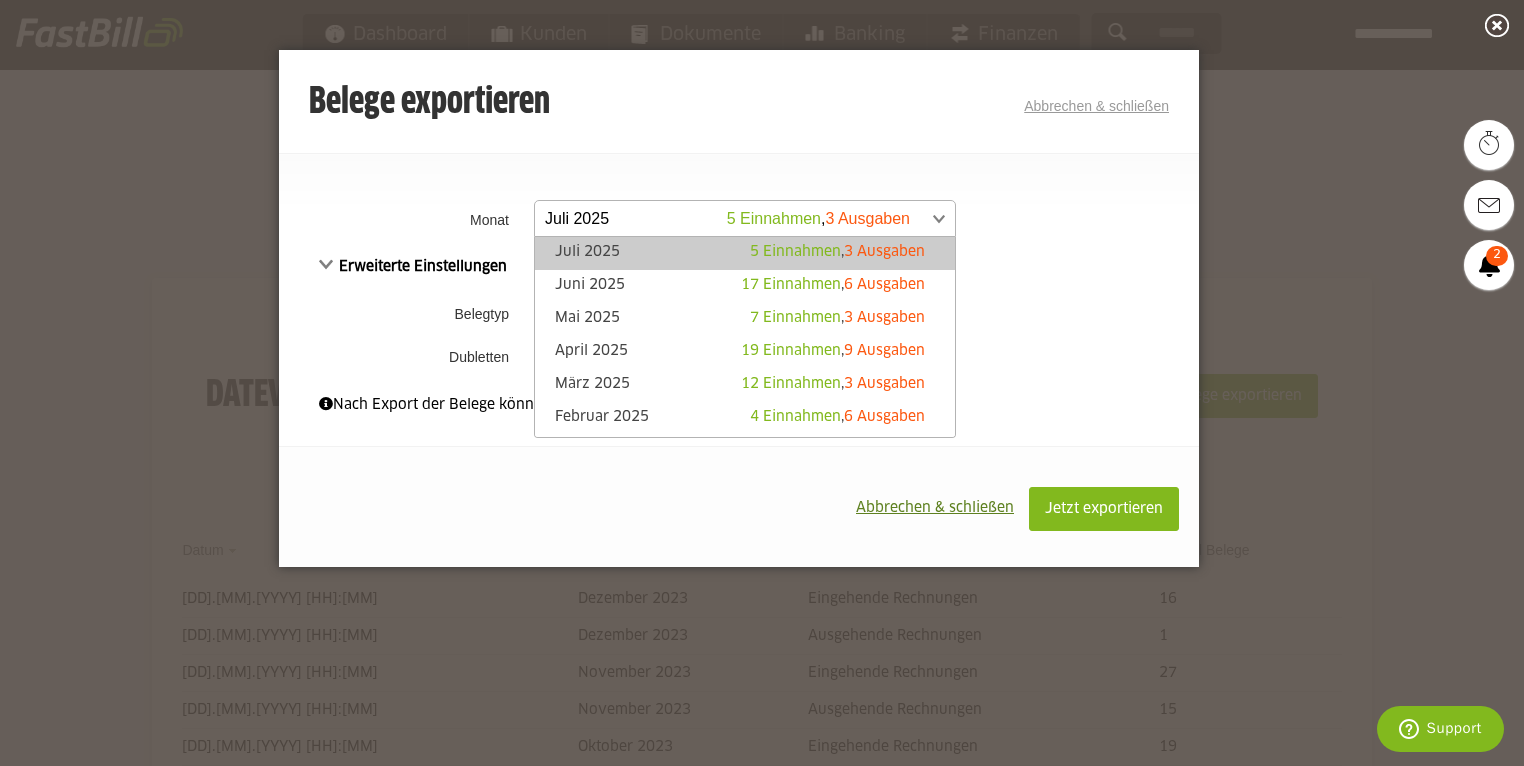 click at bounding box center (735, 219) 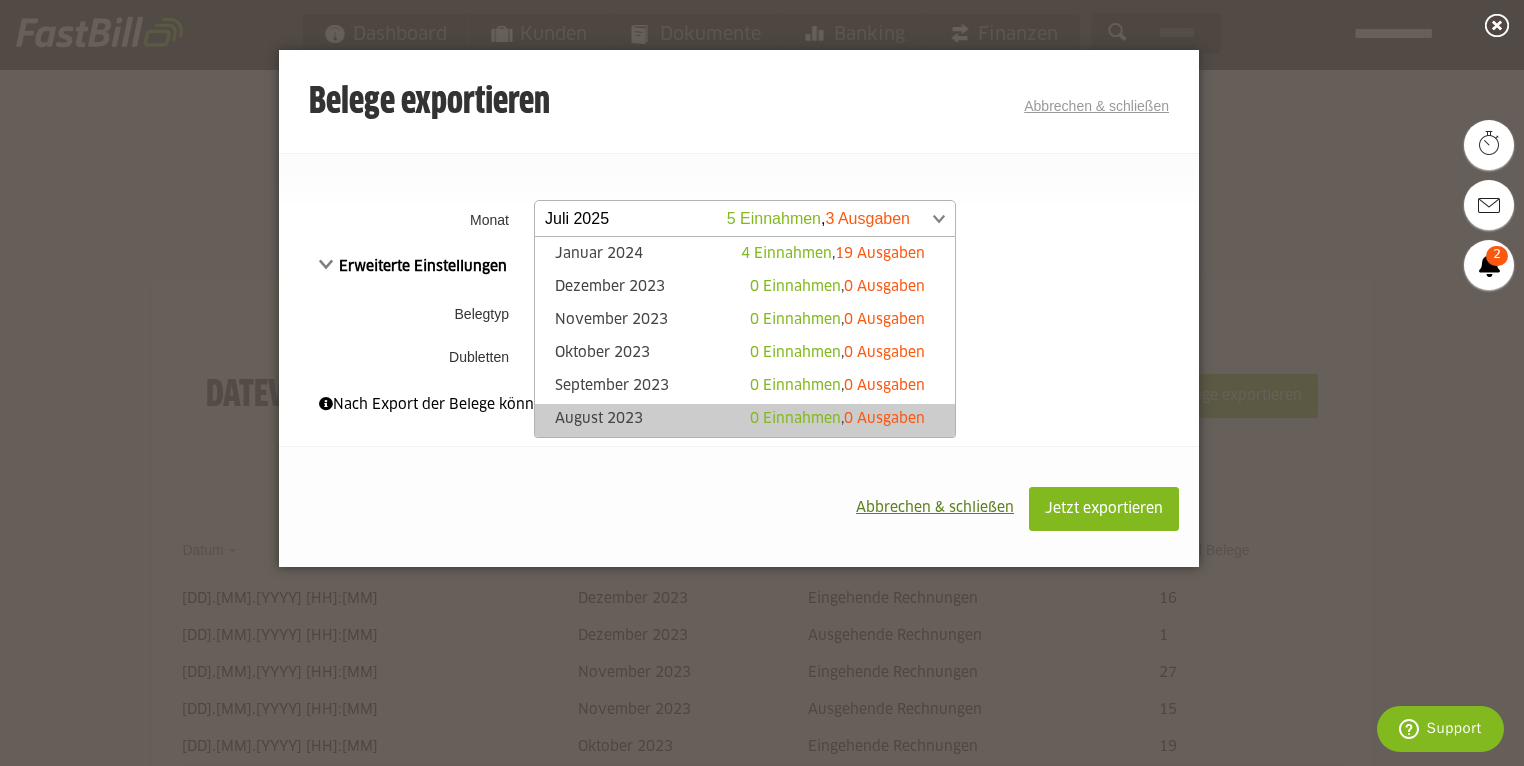 scroll, scrollTop: 560, scrollLeft: 0, axis: vertical 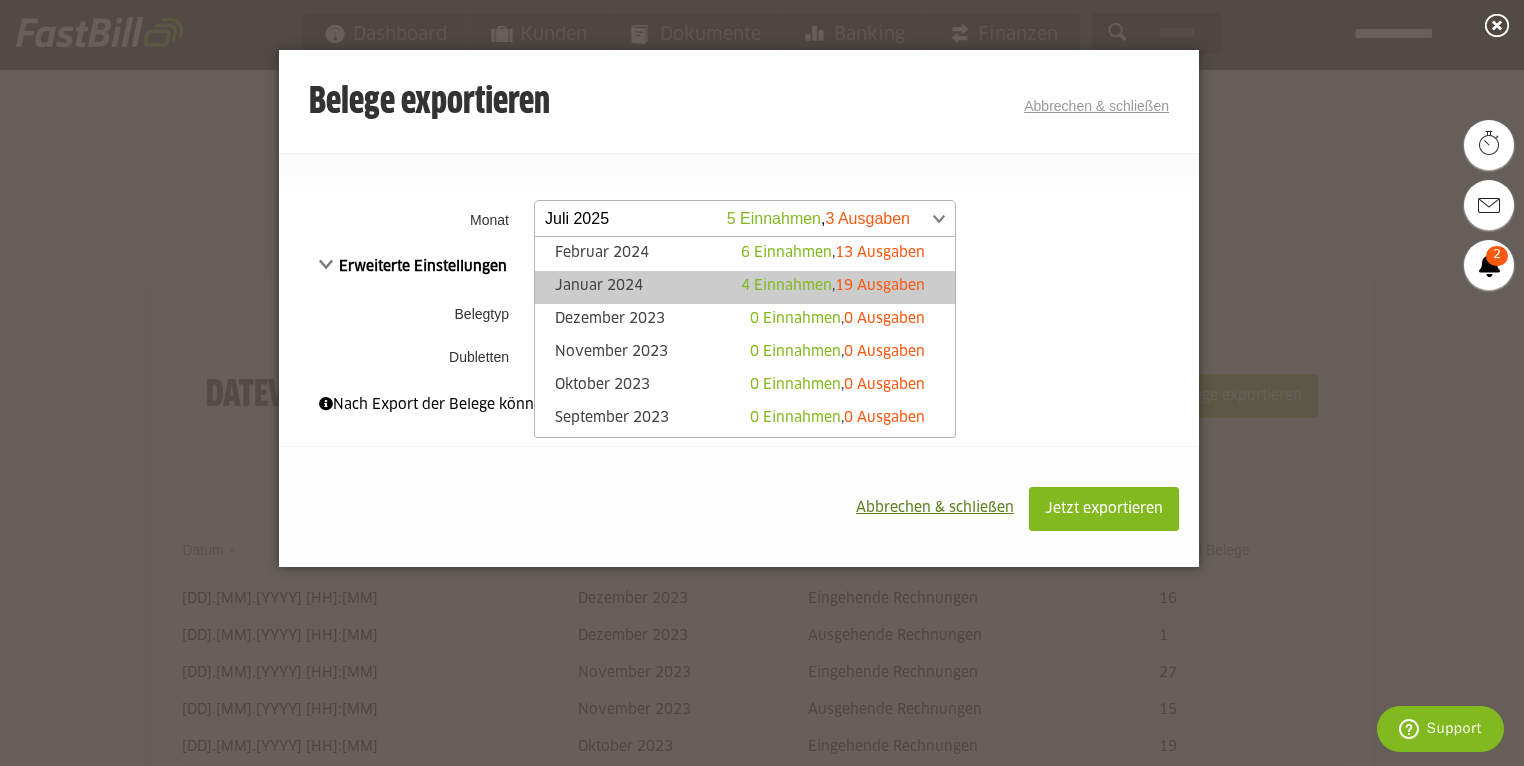click on "Januar 2024 4 Einnahmen ,  19 Ausgaben" at bounding box center (745, 287) 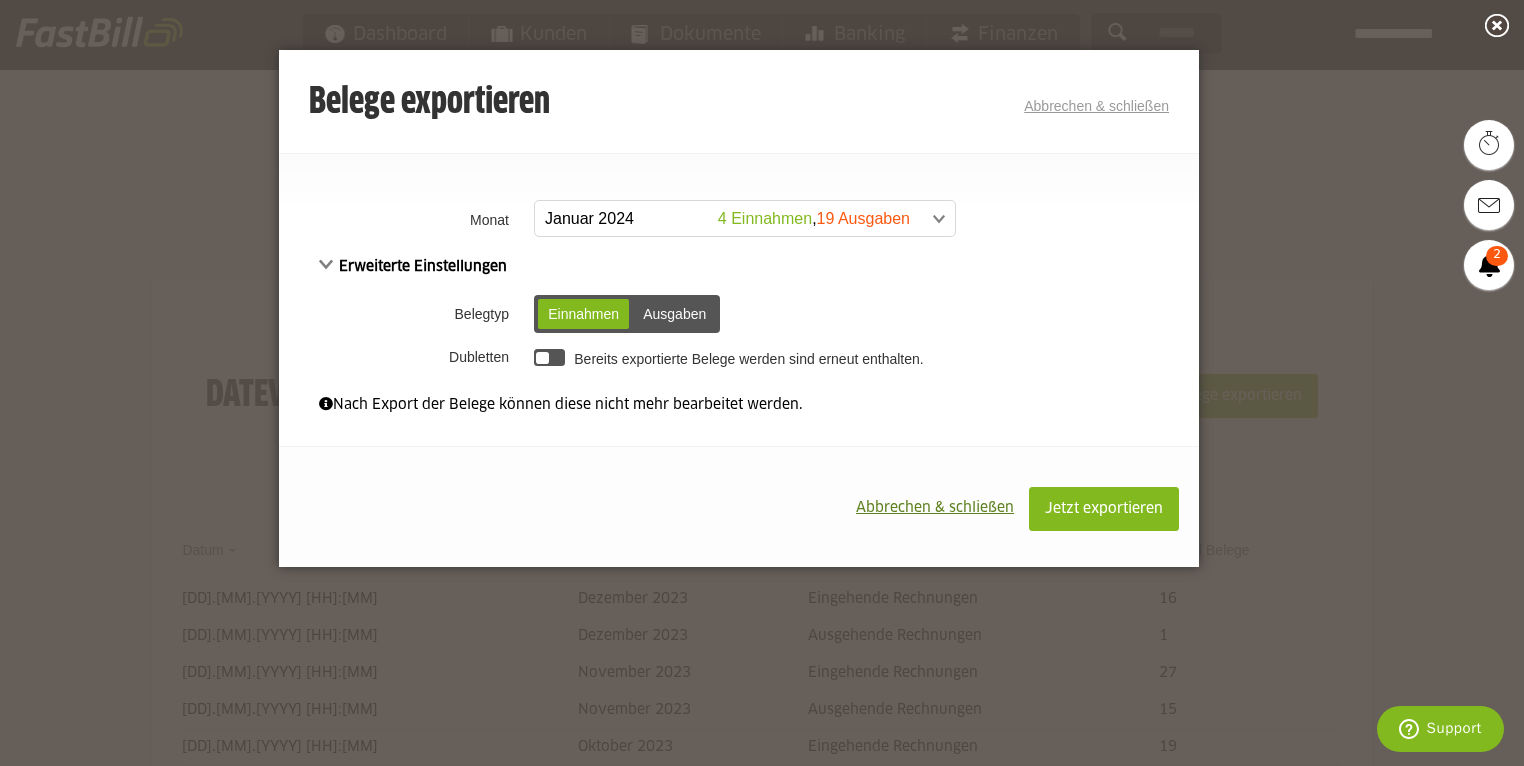 click on "Einnahmen" at bounding box center (583, 314) 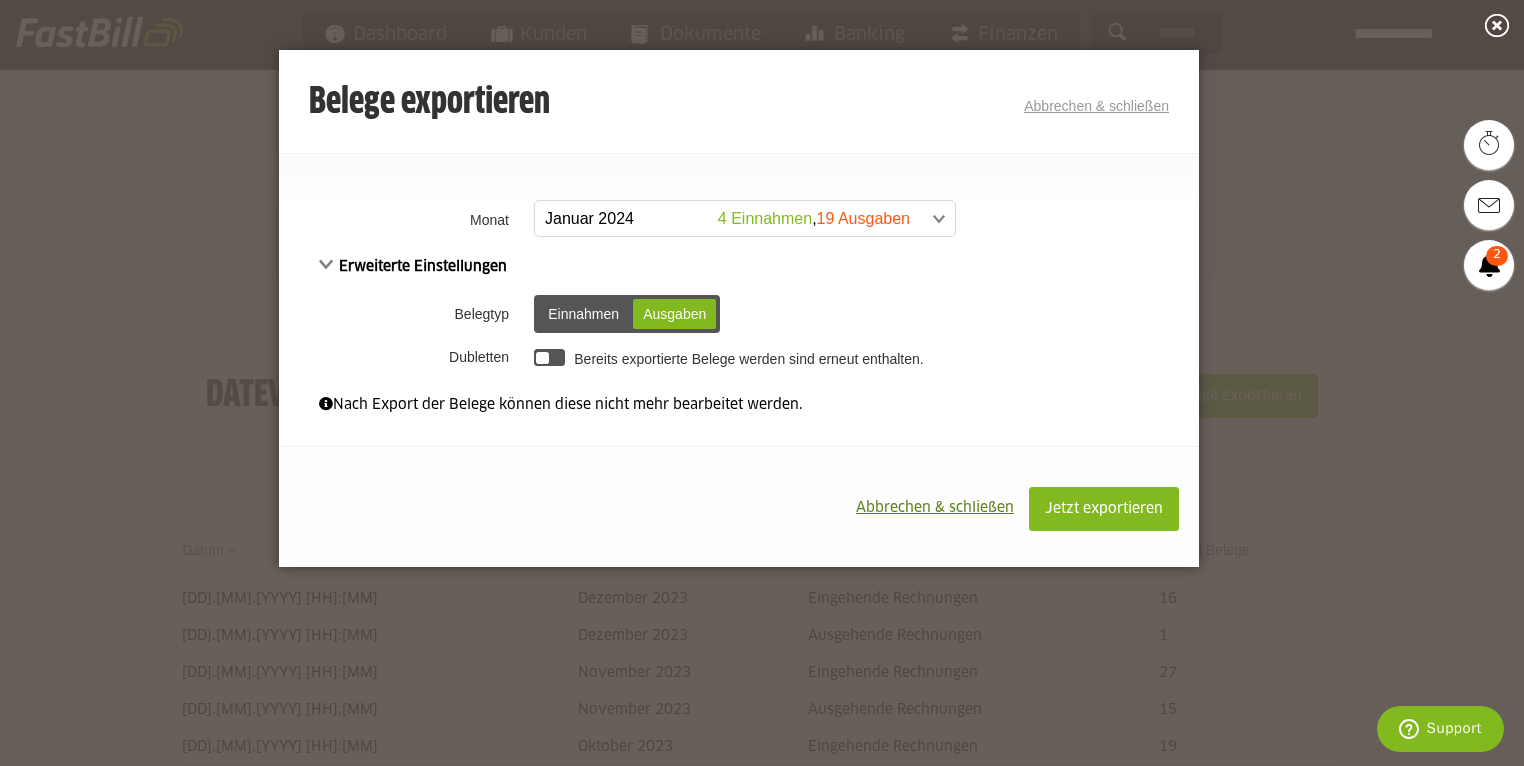 click on "Einnahmen" at bounding box center (583, 314) 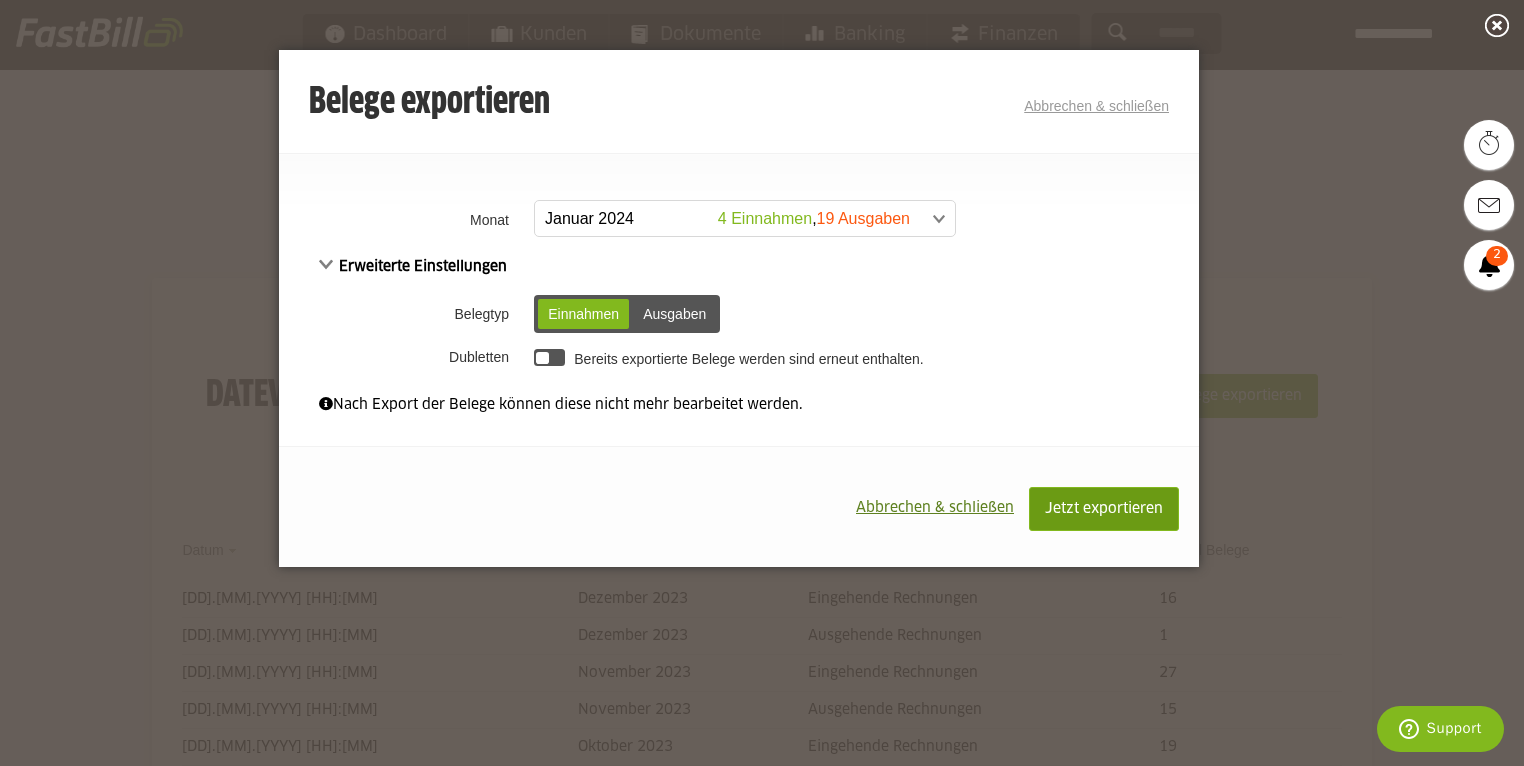 click on "Jetzt exportieren" at bounding box center (1104, 509) 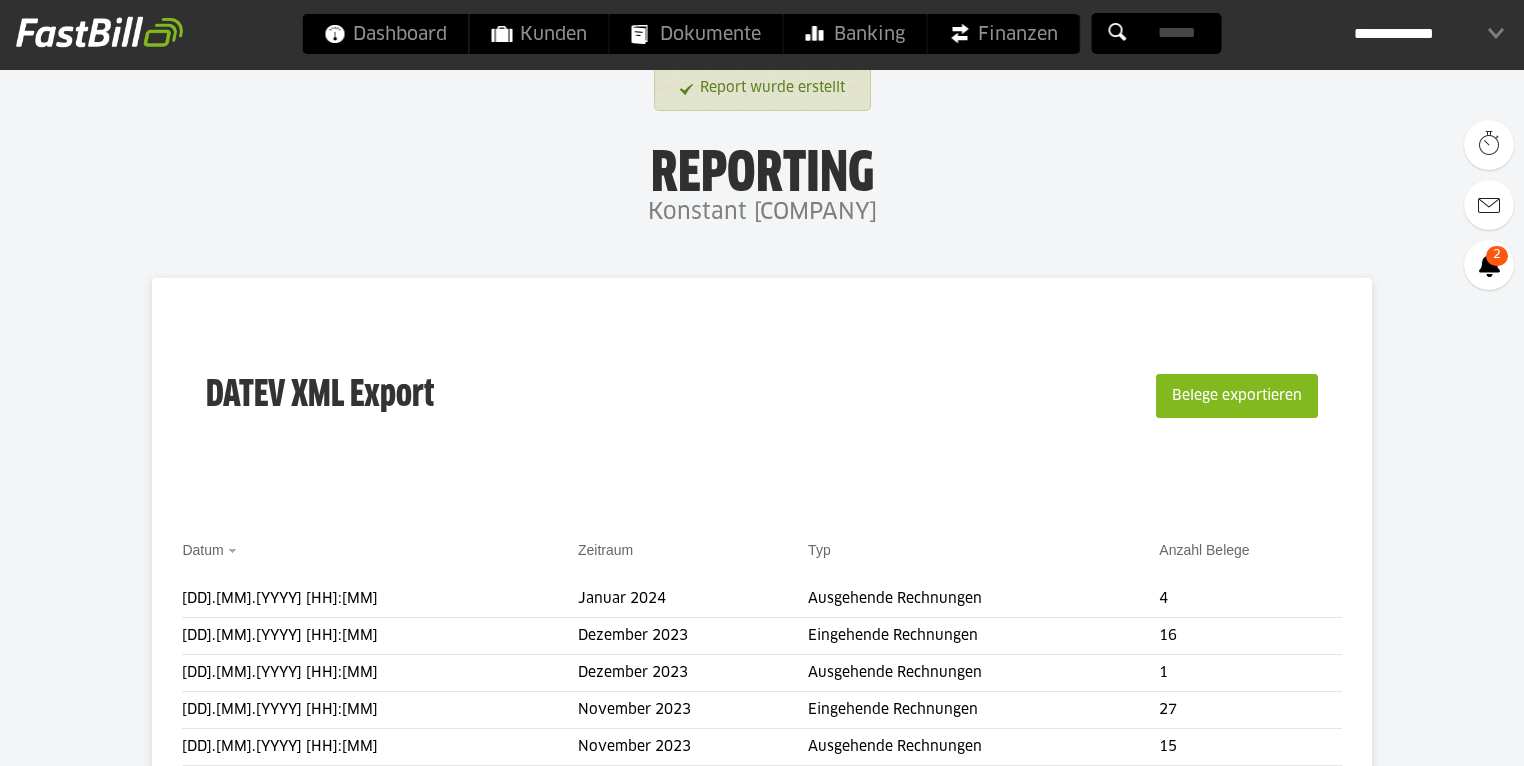 scroll, scrollTop: 0, scrollLeft: 0, axis: both 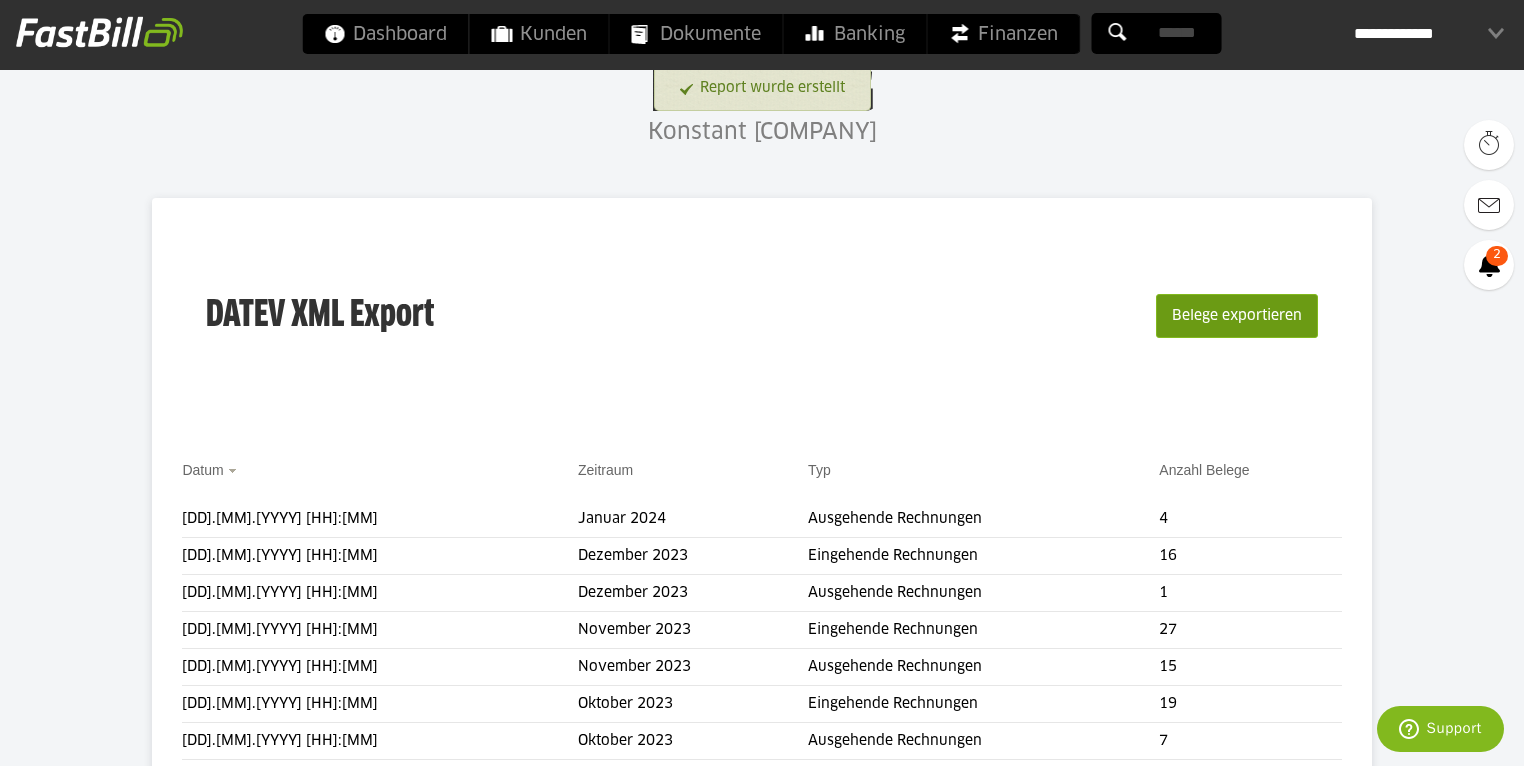 click on "Belege exportieren" at bounding box center [1237, 316] 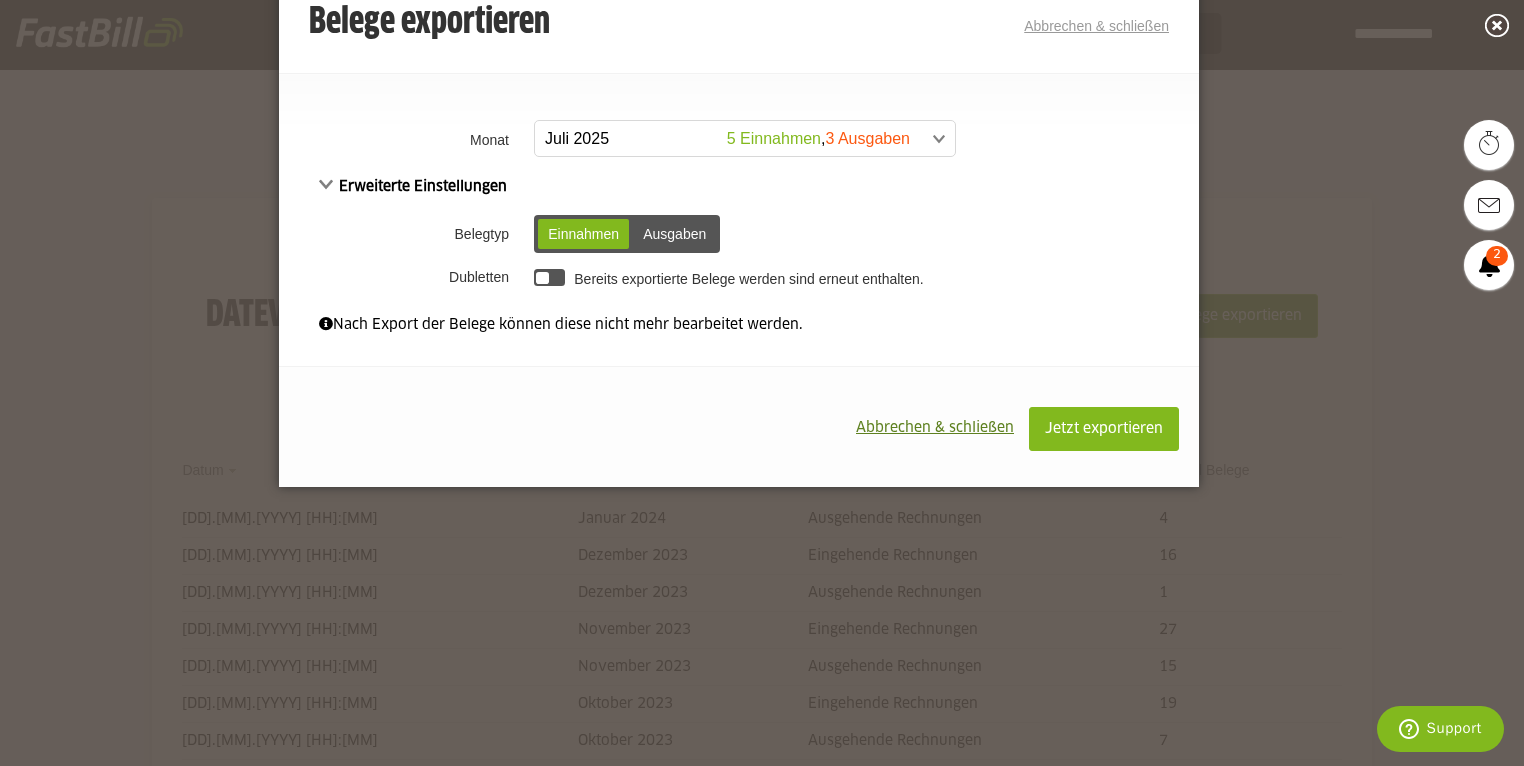 scroll, scrollTop: 0, scrollLeft: 0, axis: both 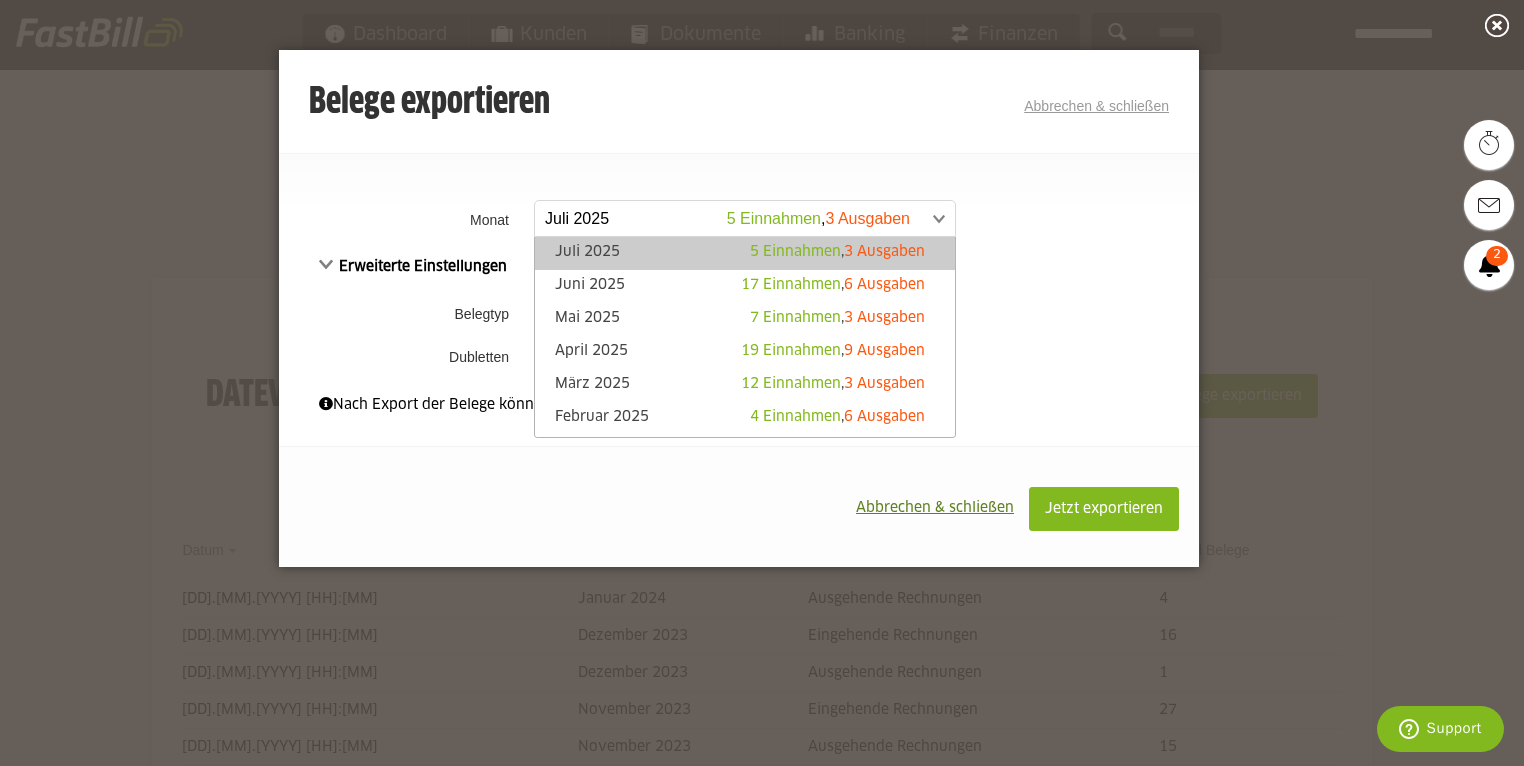 click at bounding box center [735, 219] 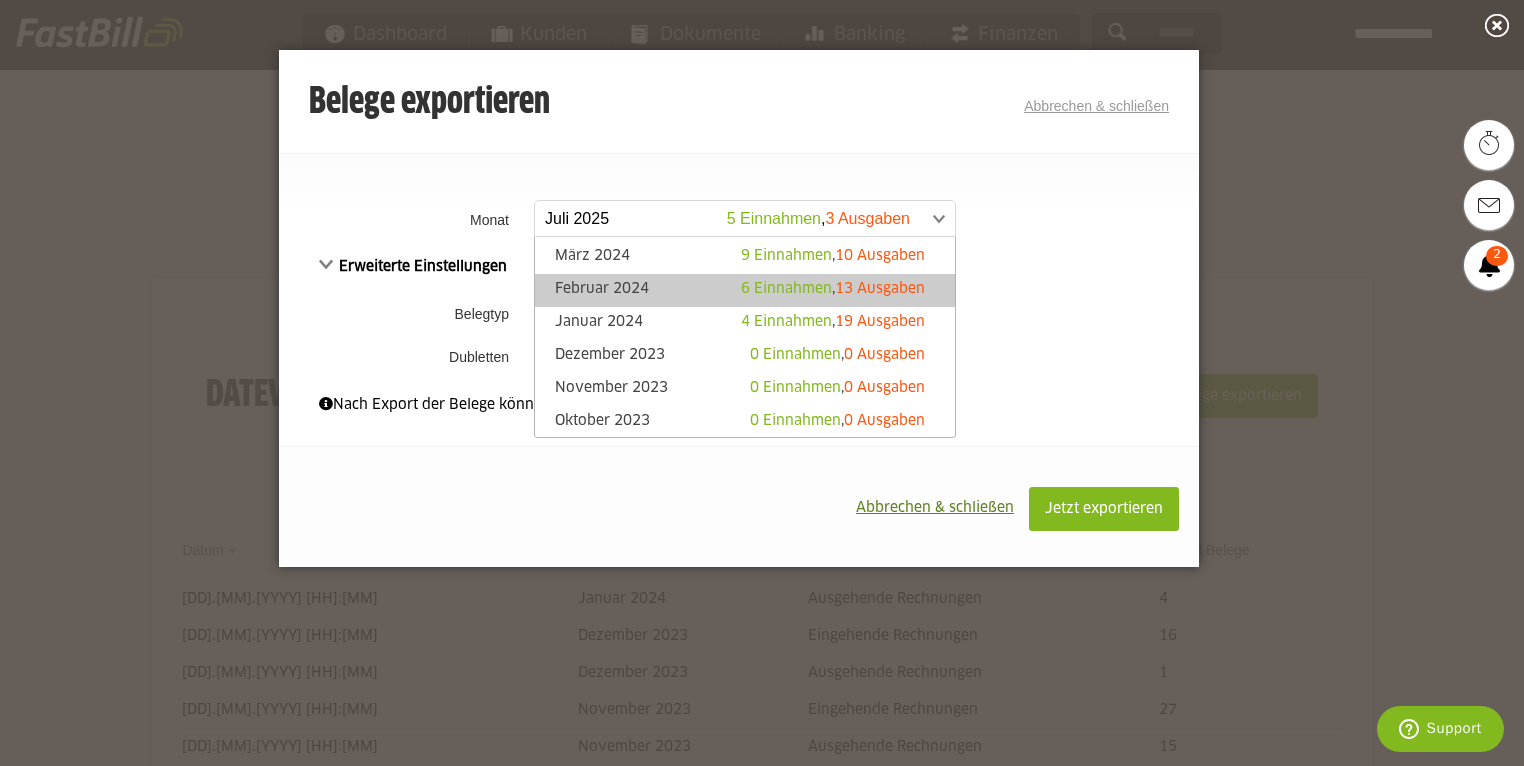 scroll, scrollTop: 560, scrollLeft: 0, axis: vertical 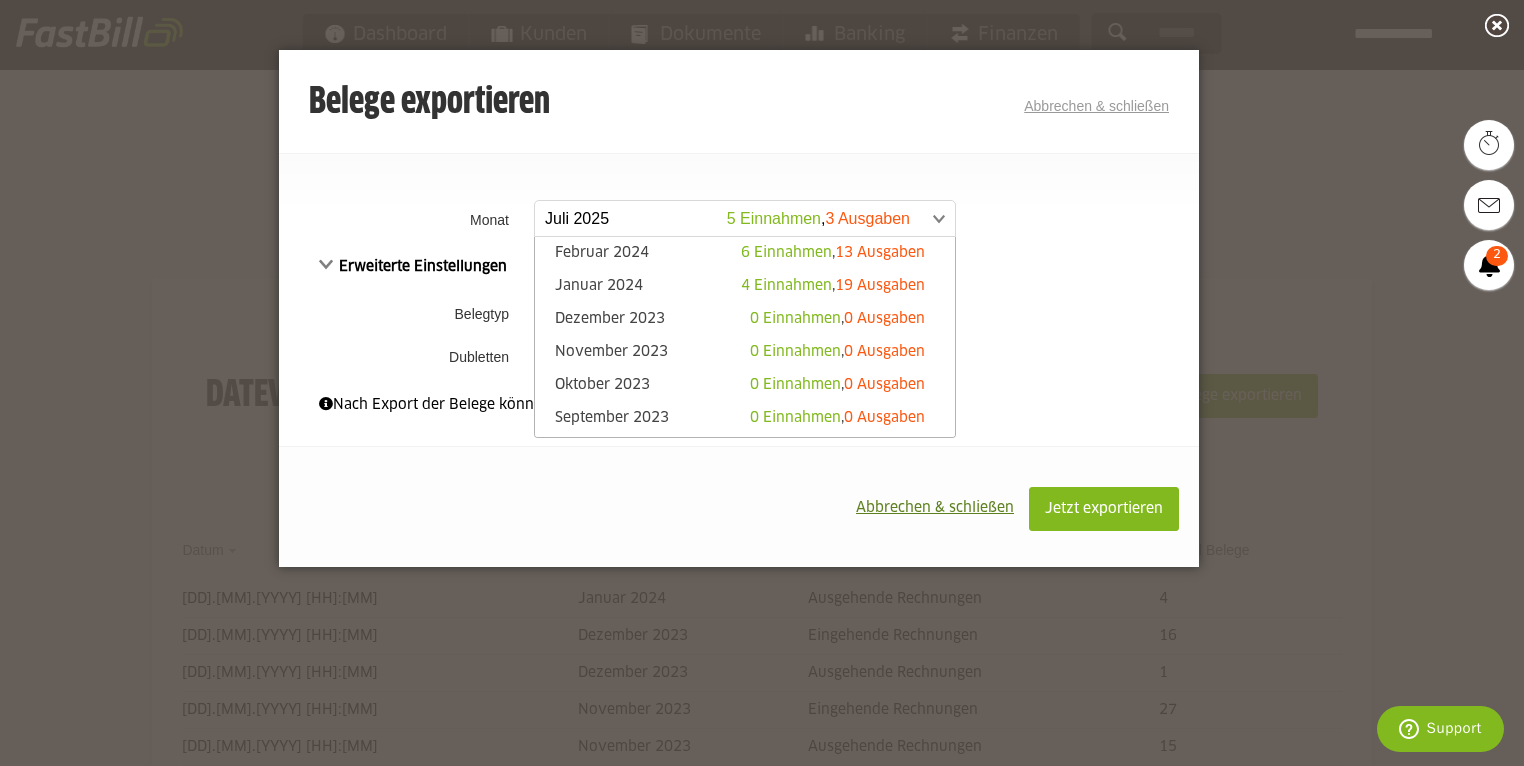 click on "Januar 2024 4 Einnahmen ,  19 Ausgaben" at bounding box center [745, 287] 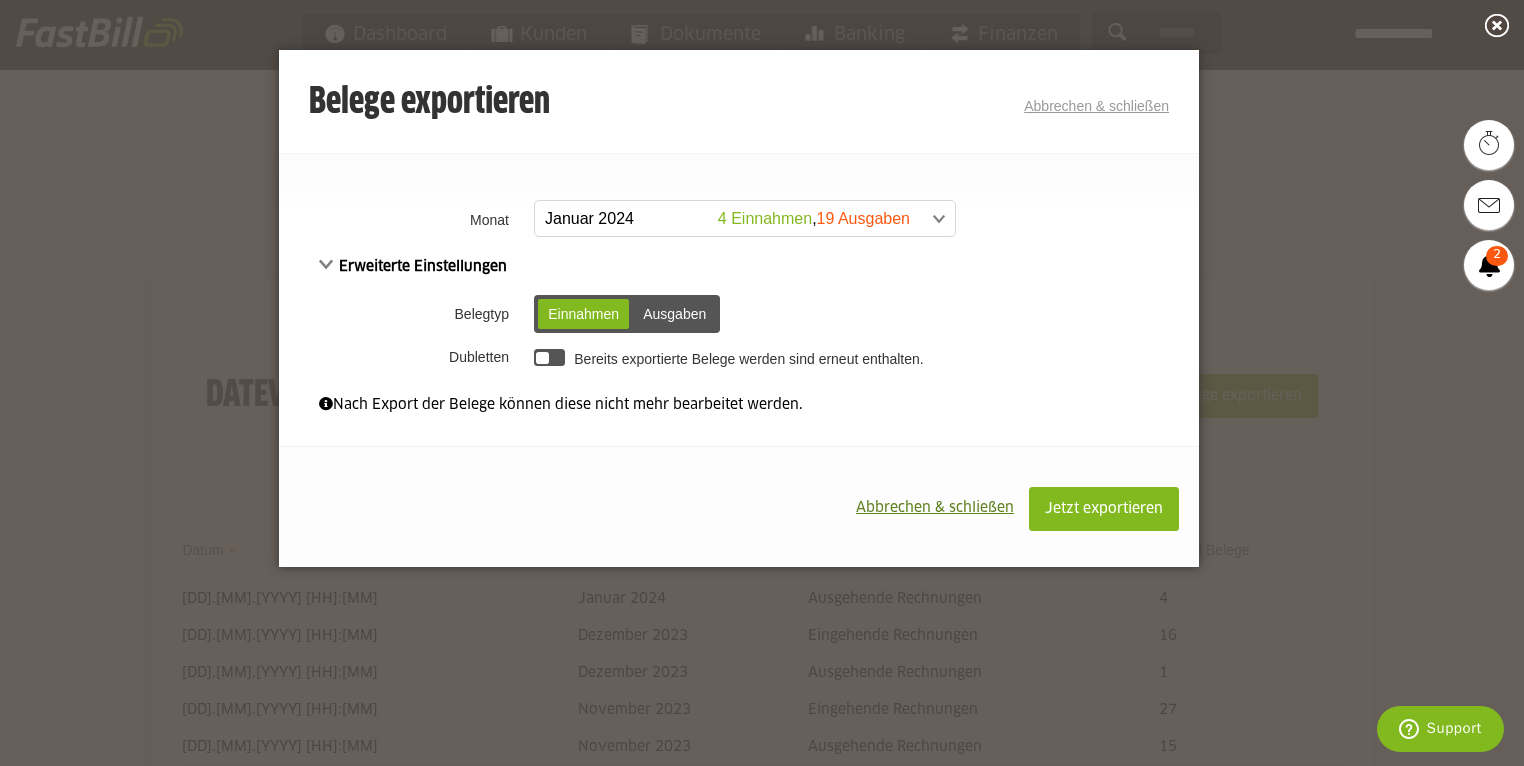 click on "Ausgaben" at bounding box center [674, 314] 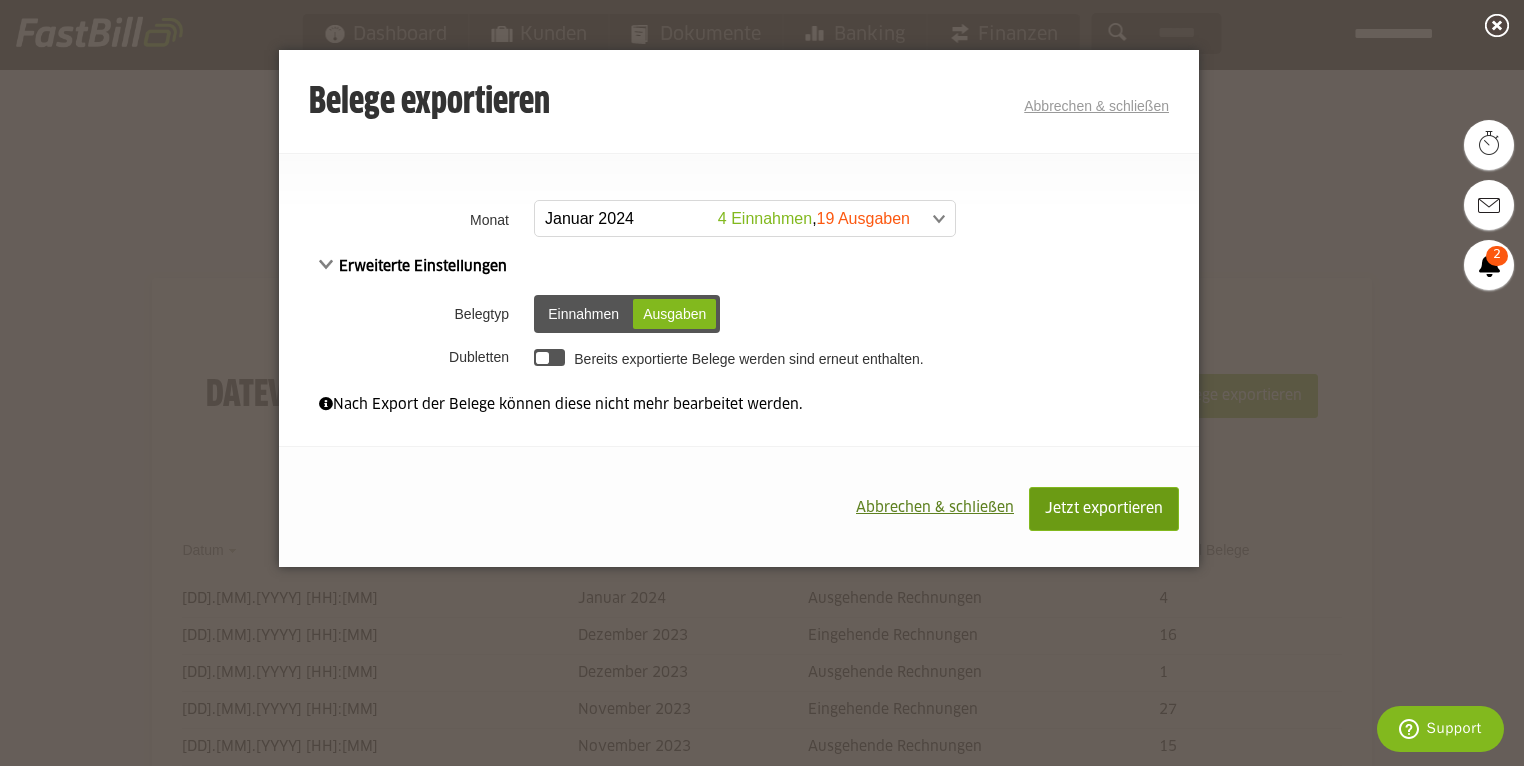click on "Jetzt exportieren" at bounding box center (1104, 509) 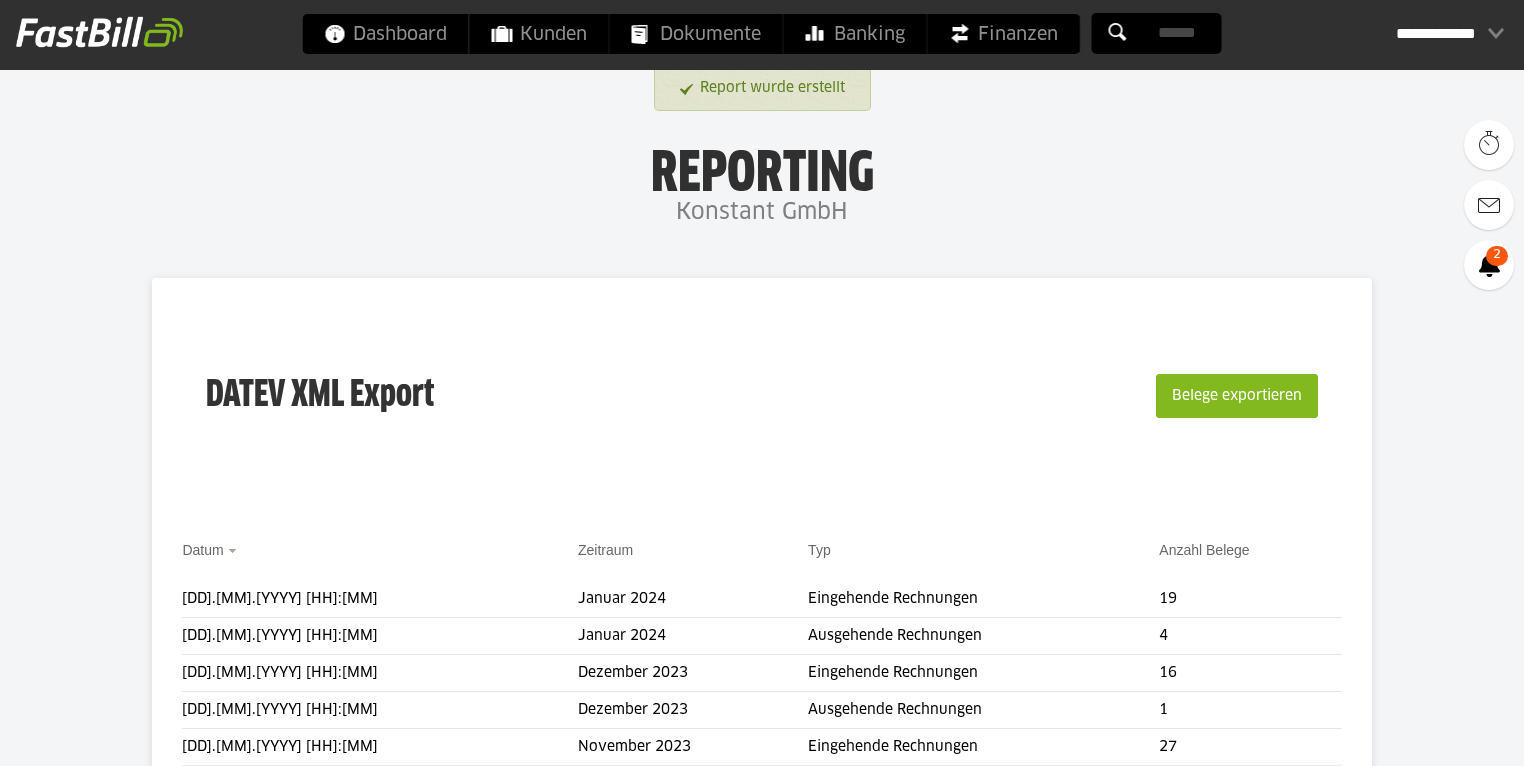 scroll, scrollTop: 0, scrollLeft: 0, axis: both 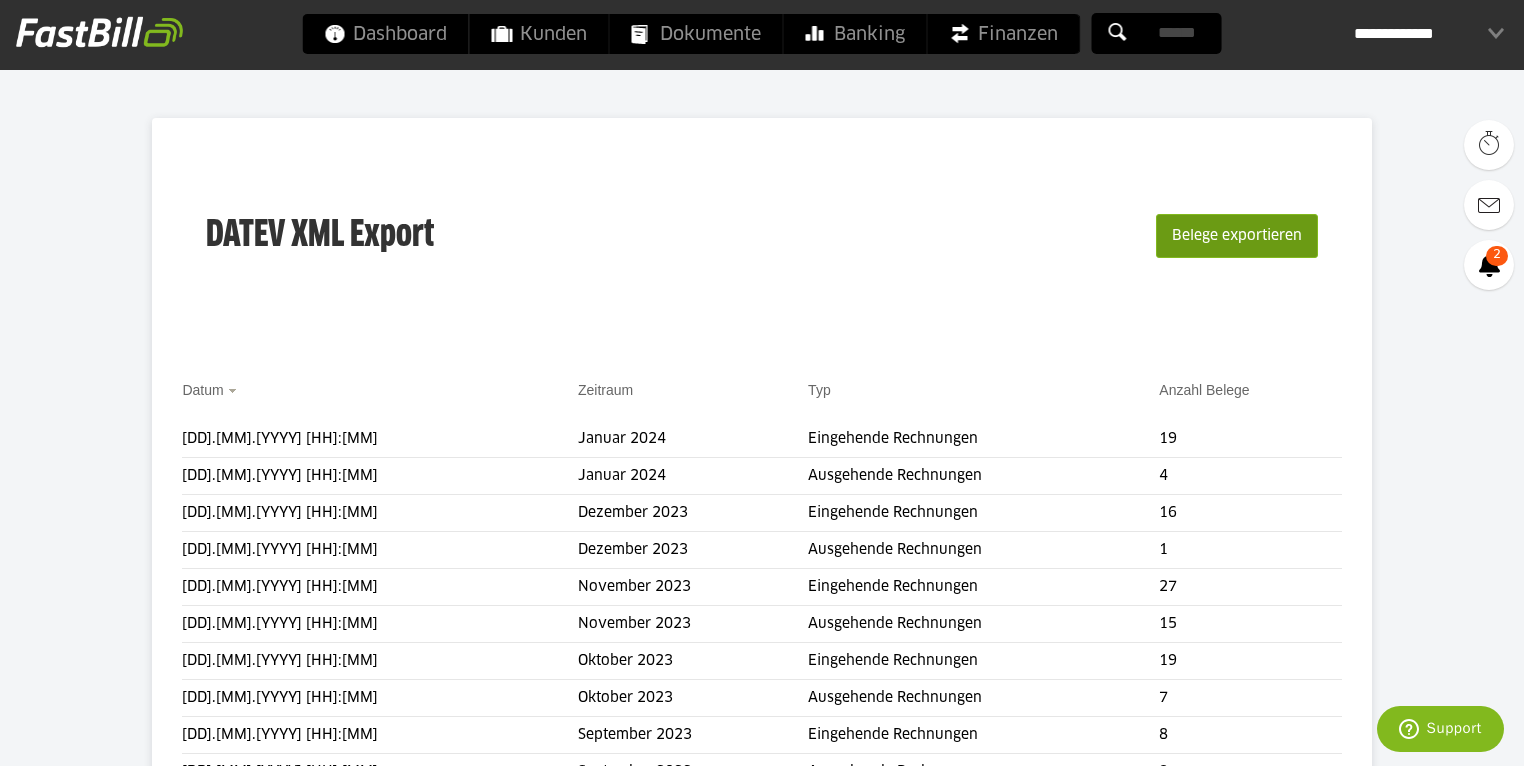 click on "Belege exportieren" at bounding box center (1237, 236) 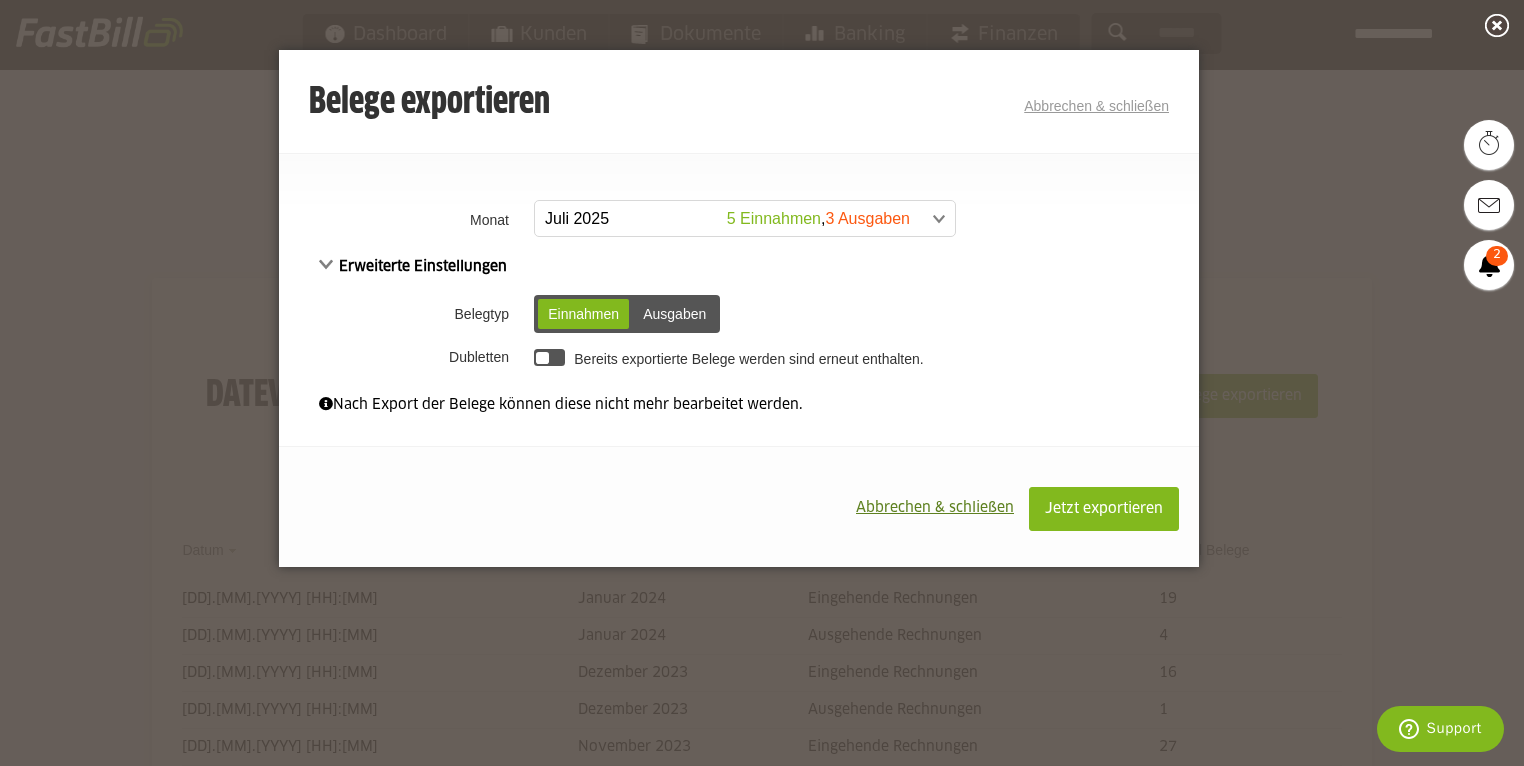 click on "Dashboard
Kunden
Dokumente
Banking
Finanzen
Add-ons" at bounding box center (762, 904) 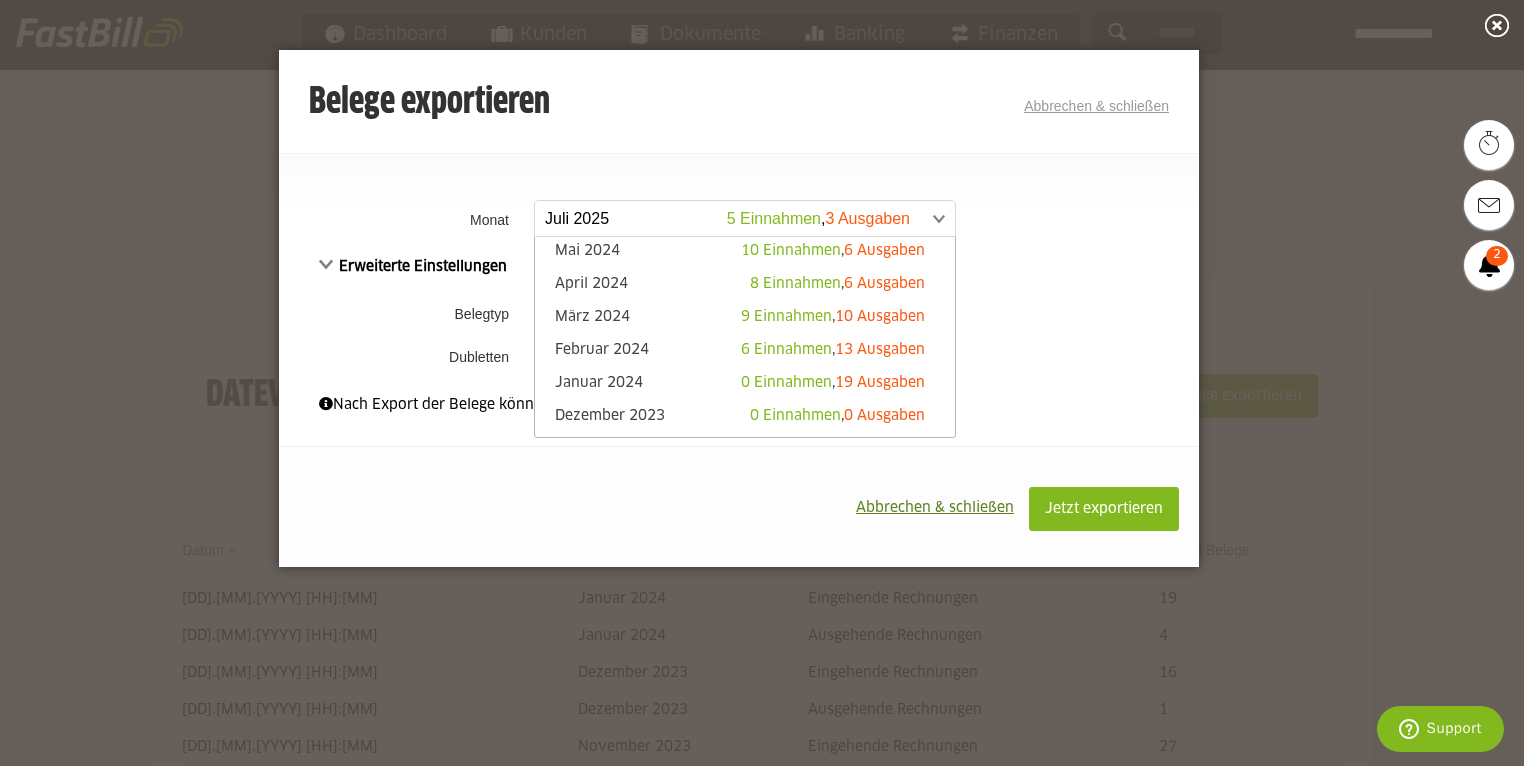 scroll, scrollTop: 480, scrollLeft: 0, axis: vertical 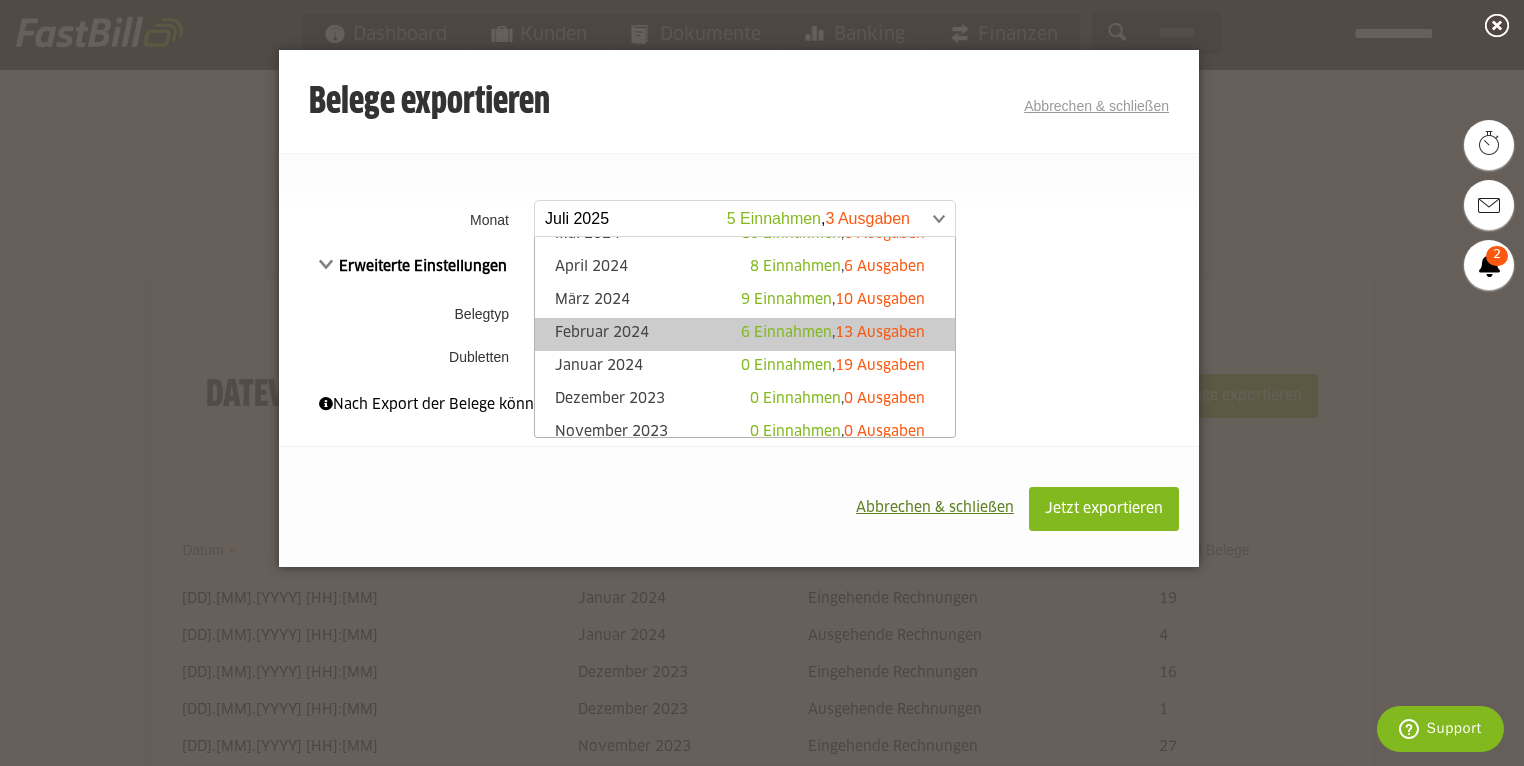 click on "[MONTH] [YEAR] [NUMBER] Einnahmen , [NUMBER] Ausgaben" at bounding box center [745, 334] 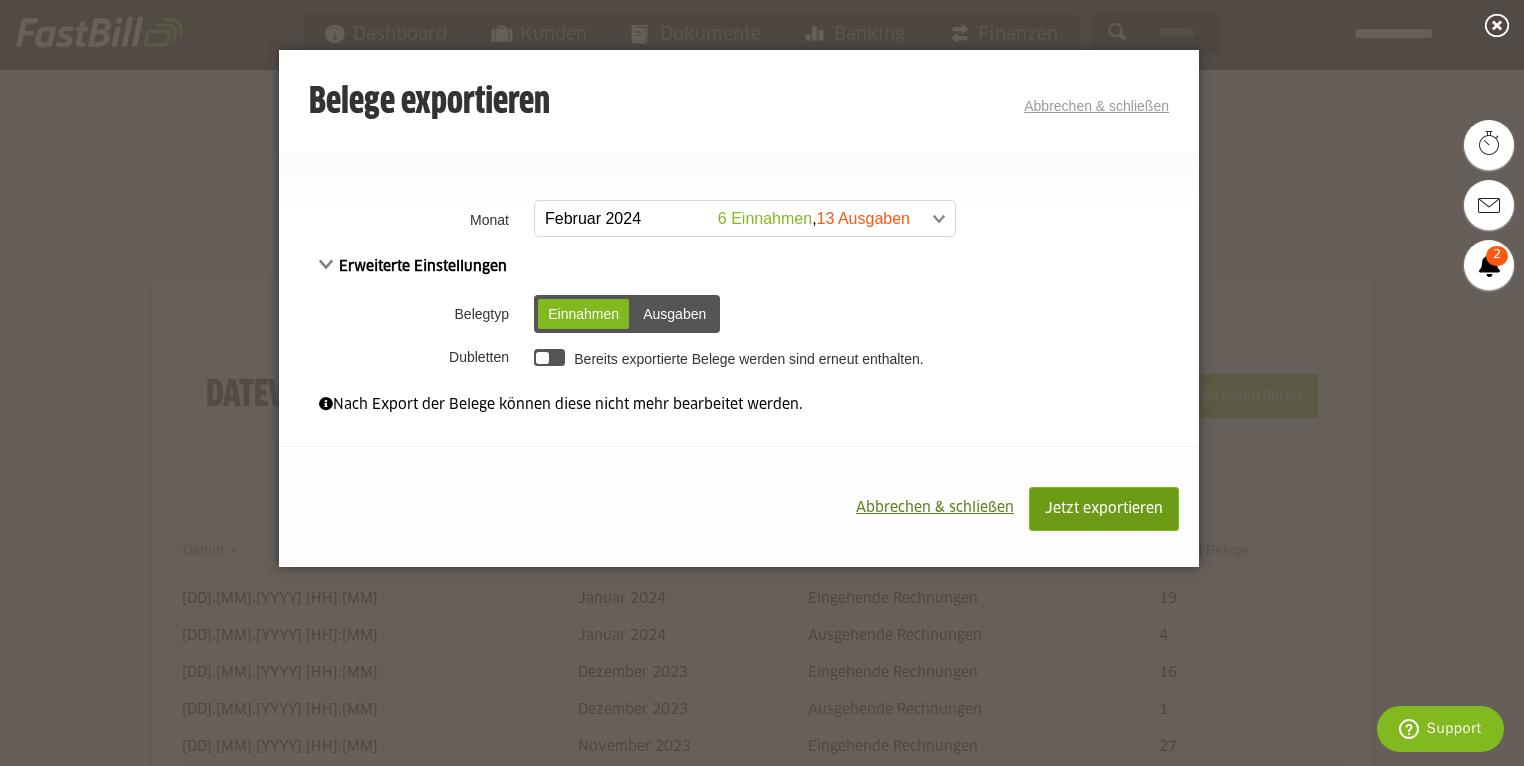 click on "Jetzt exportieren" at bounding box center (1104, 509) 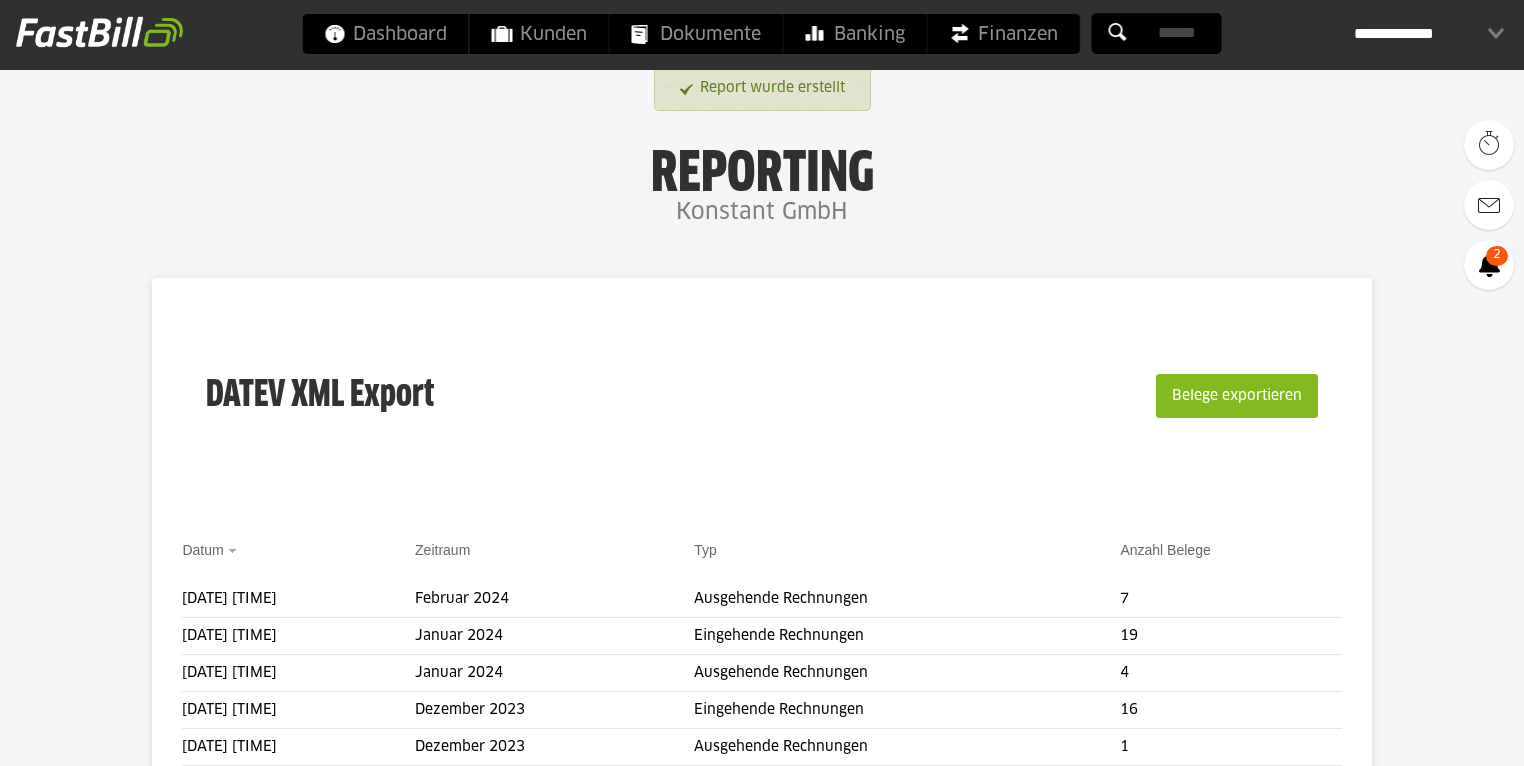 scroll, scrollTop: 0, scrollLeft: 0, axis: both 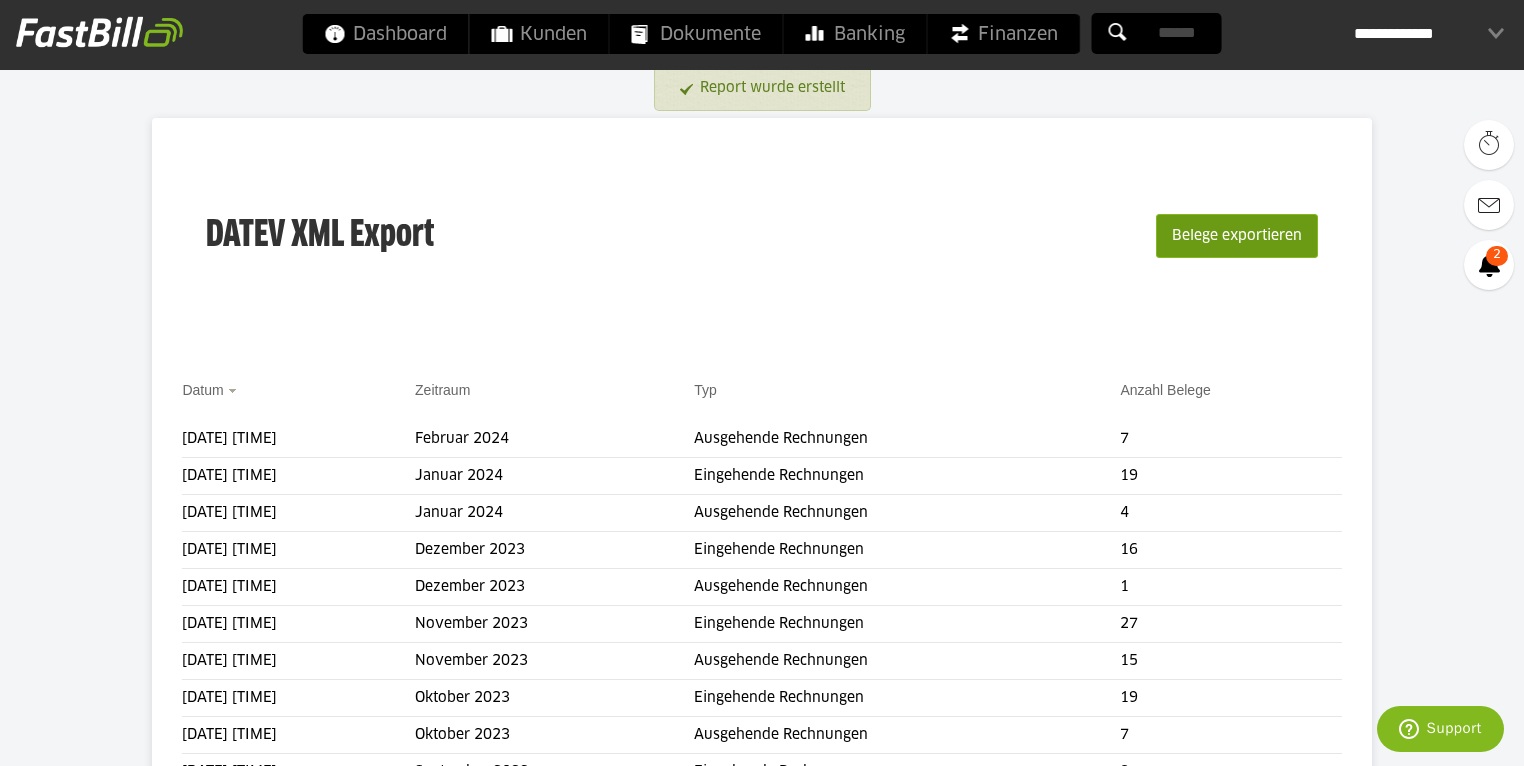 click on "Belege exportieren" at bounding box center (1237, 236) 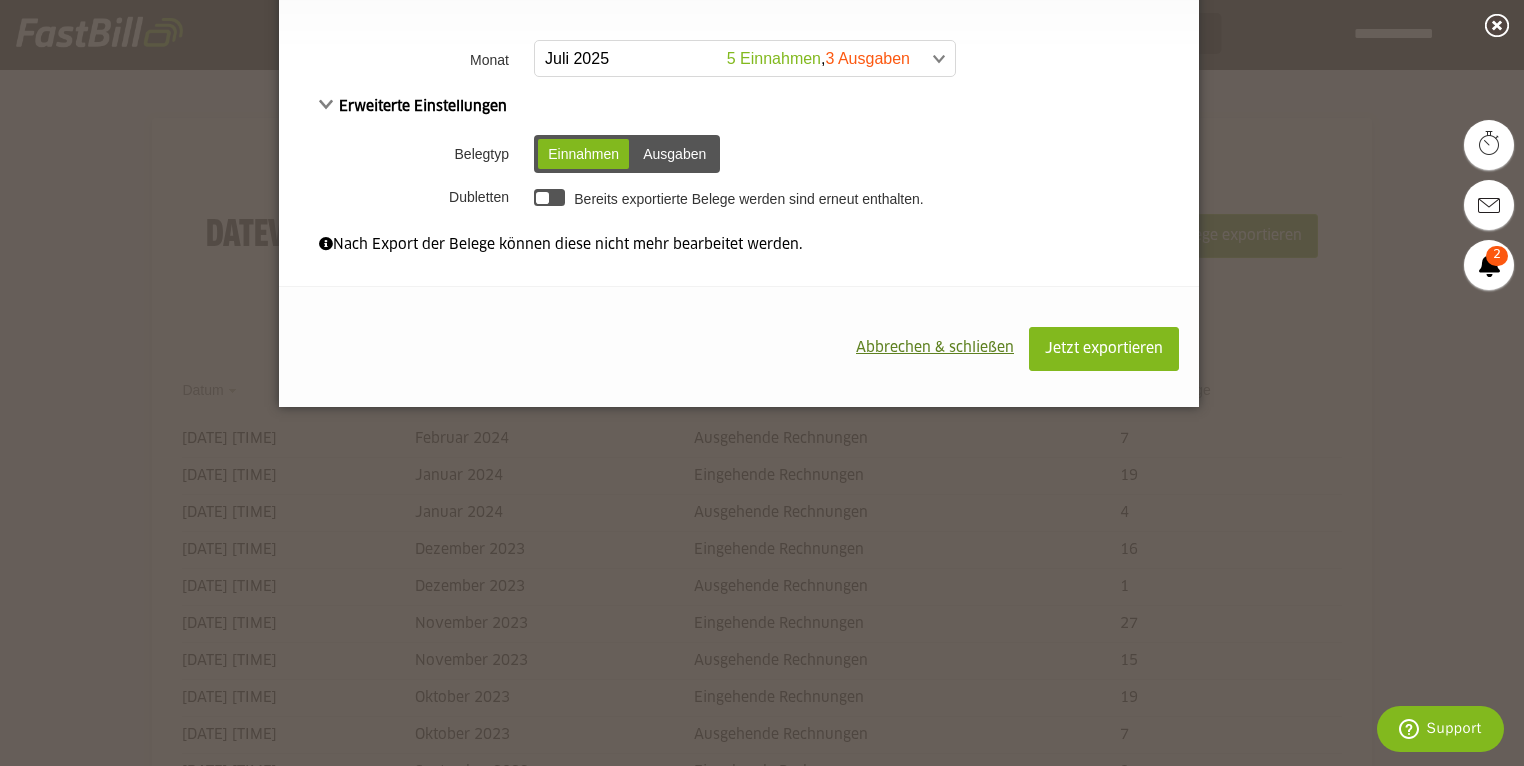 scroll, scrollTop: 0, scrollLeft: 0, axis: both 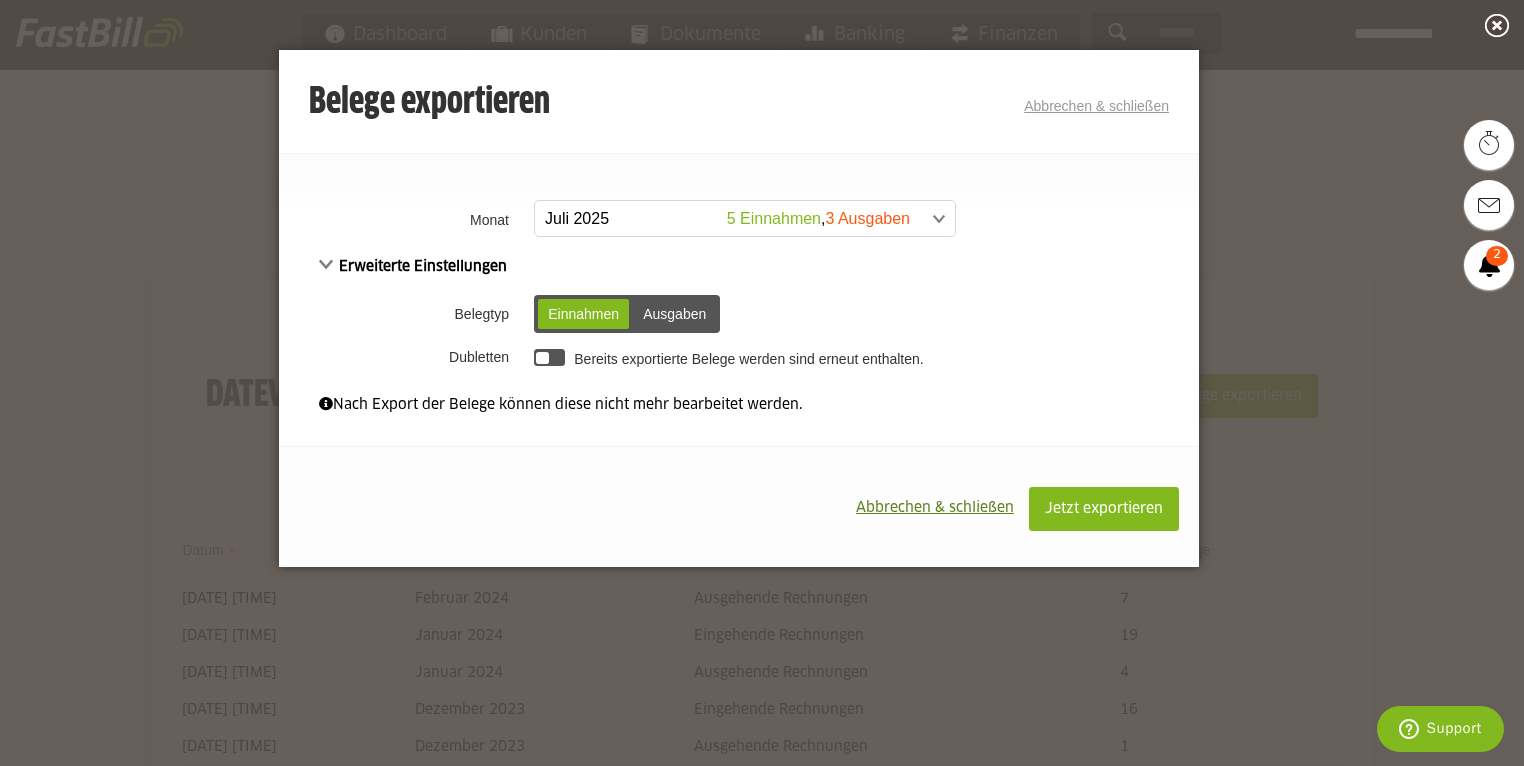 click at bounding box center [735, 219] 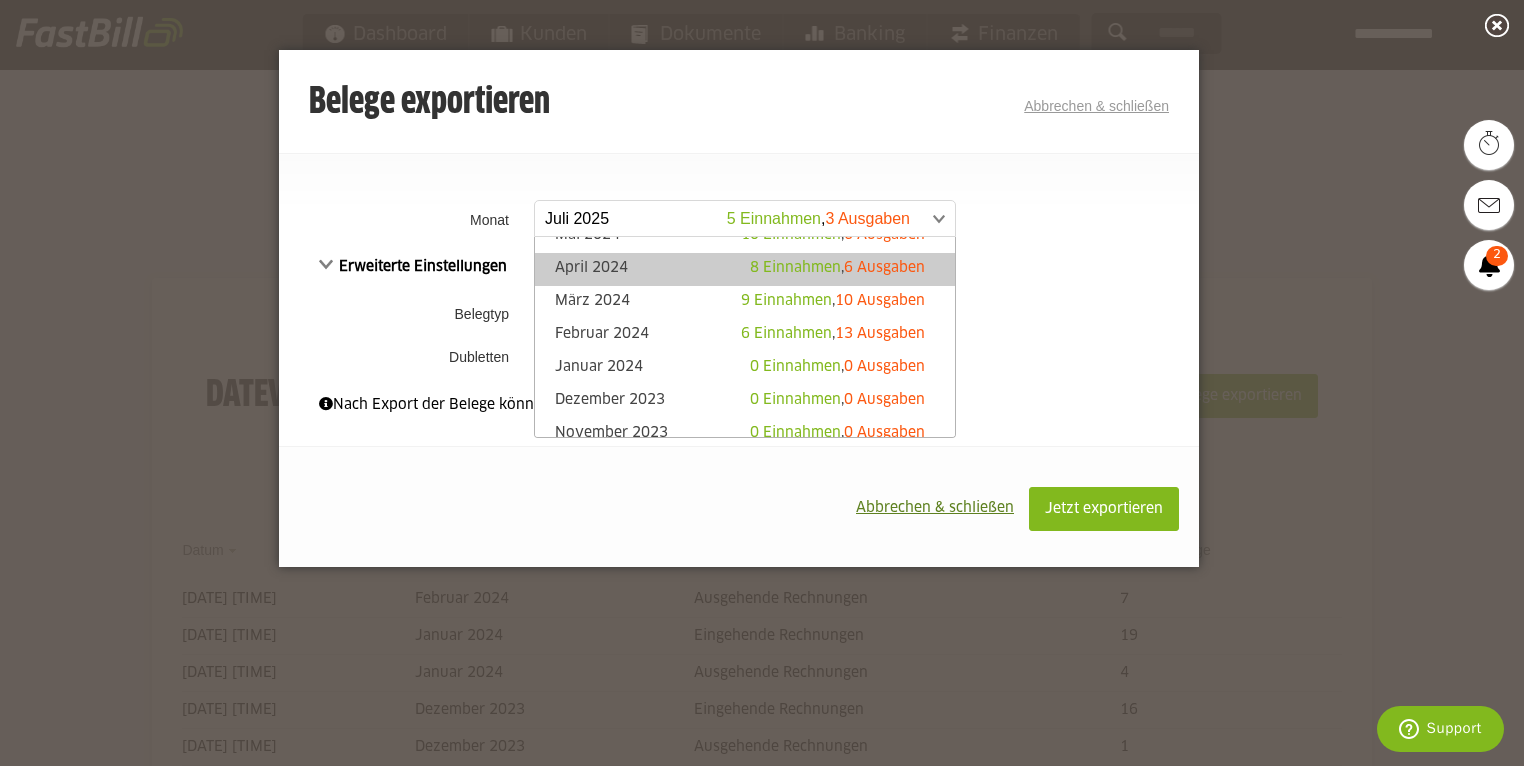 scroll, scrollTop: 480, scrollLeft: 0, axis: vertical 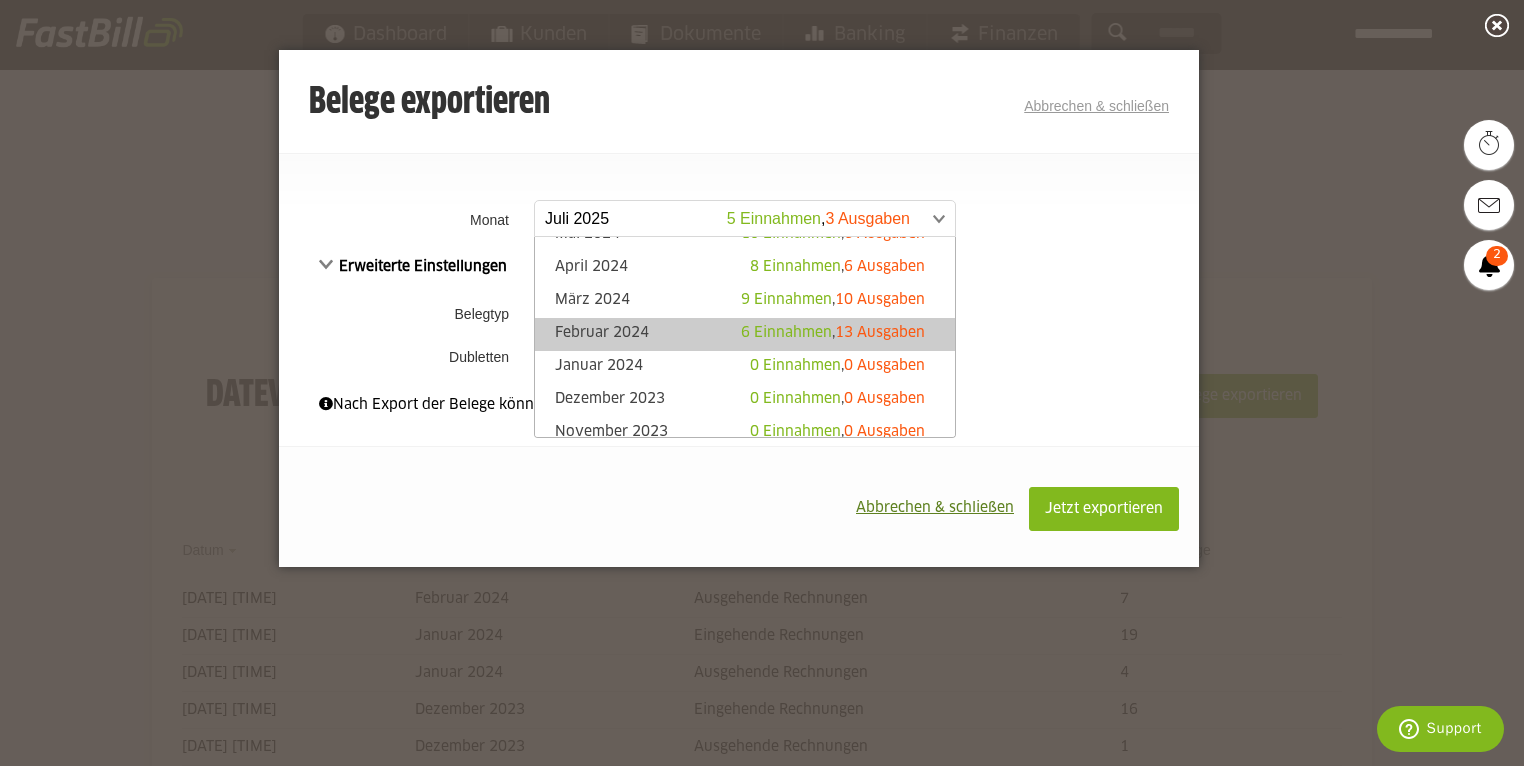 click on "Februar 2024 6 Einnahmen ,  13 Ausgaben" at bounding box center [745, 334] 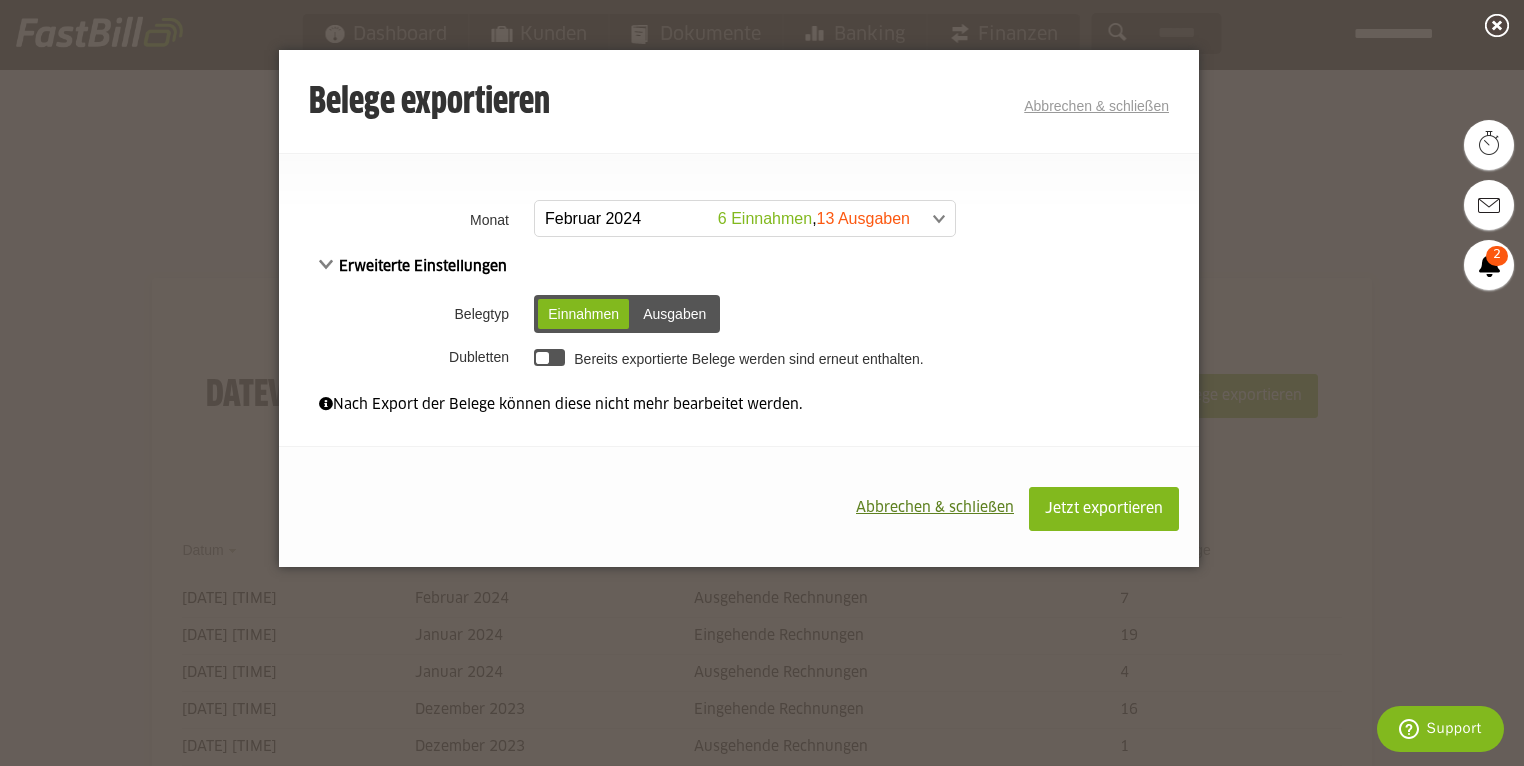 click on "Ausgaben" at bounding box center (674, 314) 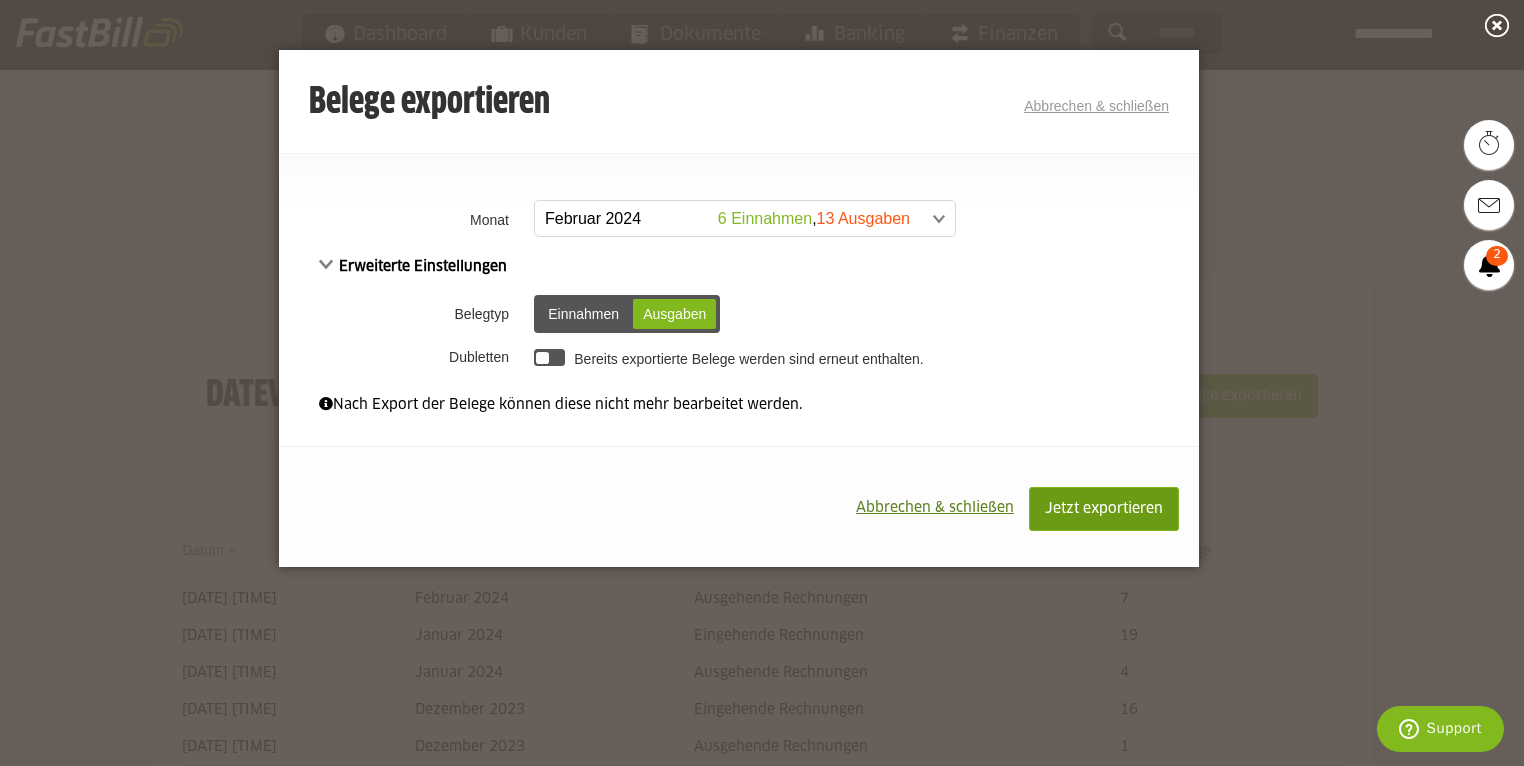 click on "Jetzt exportieren" at bounding box center (1104, 509) 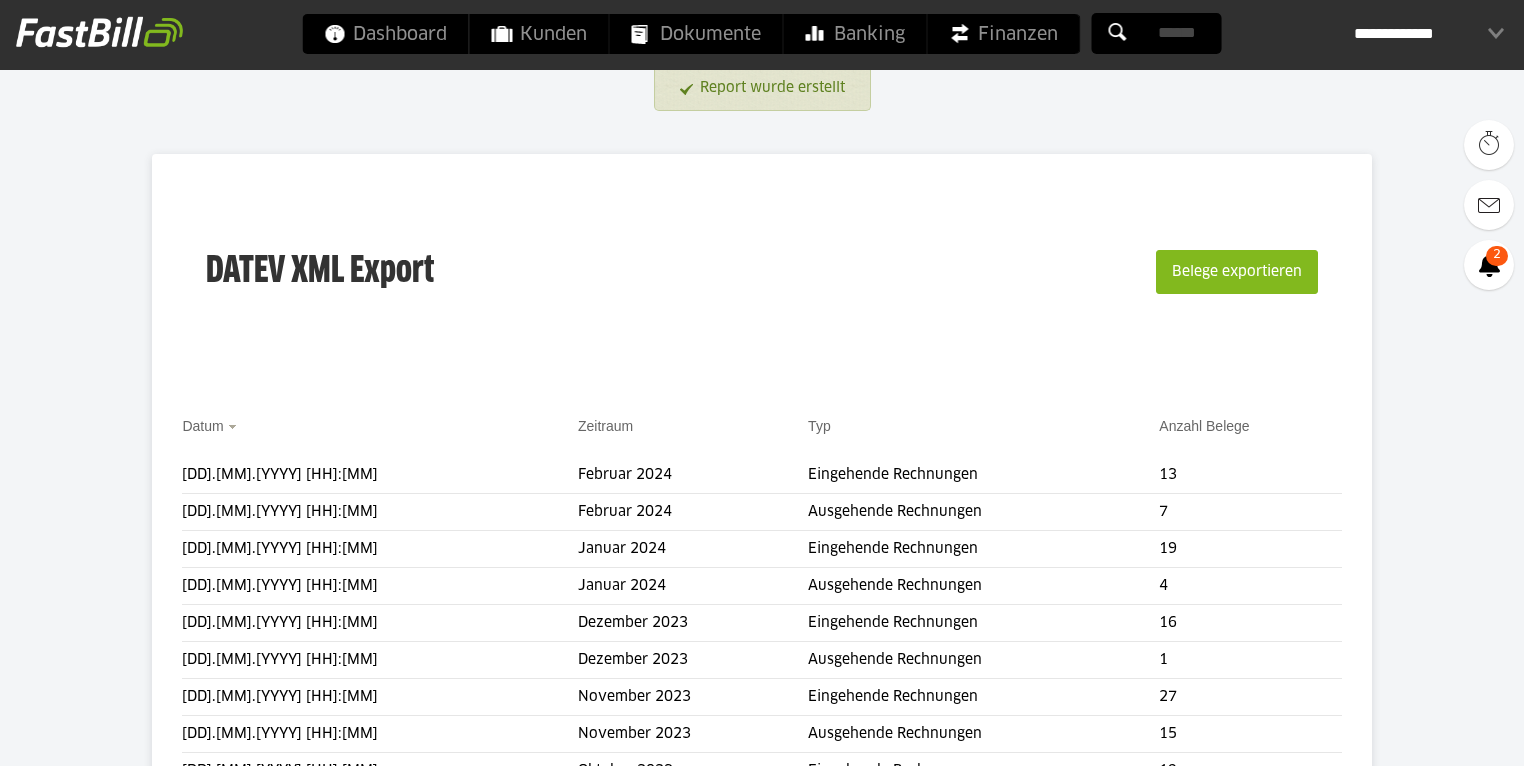 scroll, scrollTop: 160, scrollLeft: 0, axis: vertical 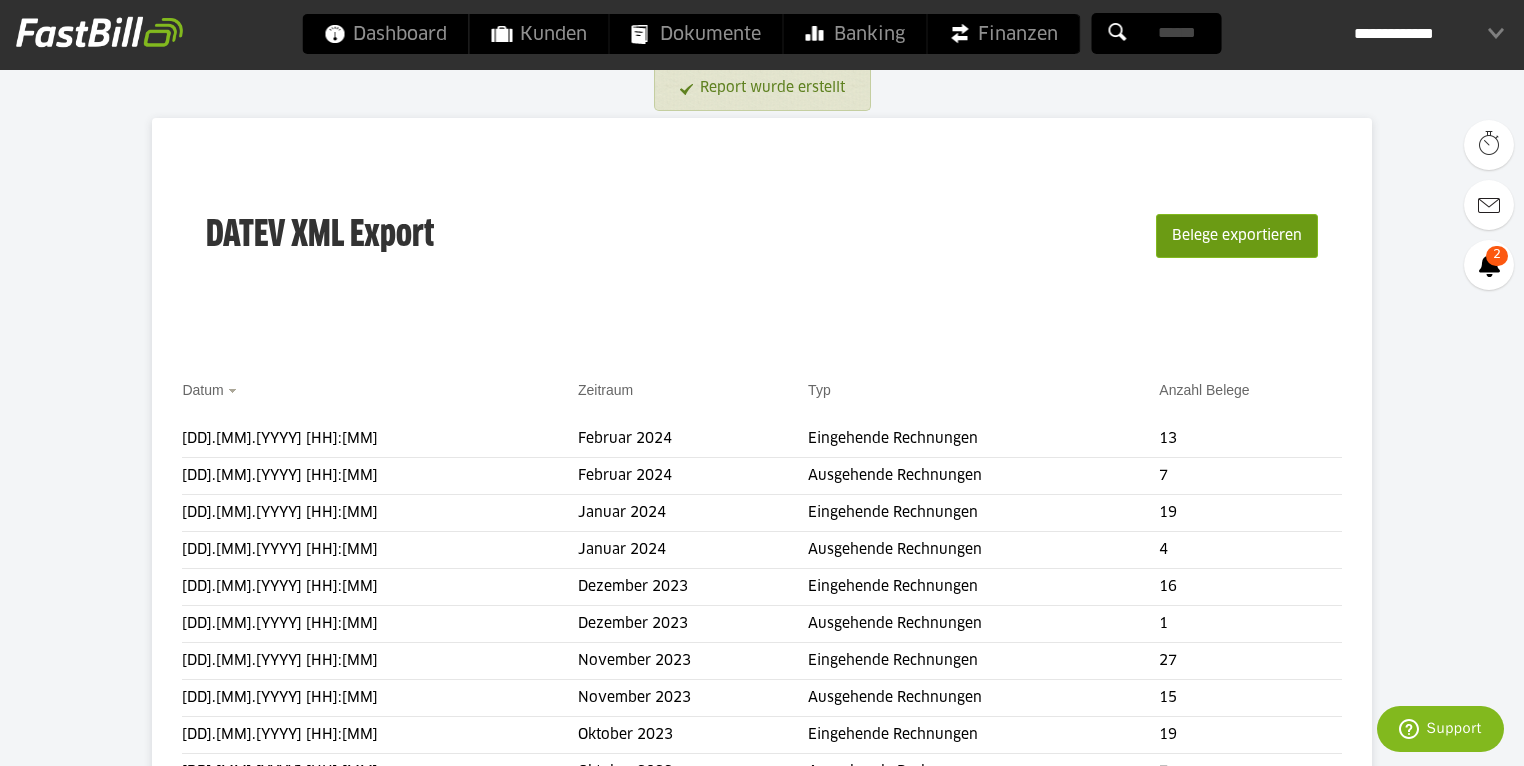click on "Belege exportieren" at bounding box center (1237, 236) 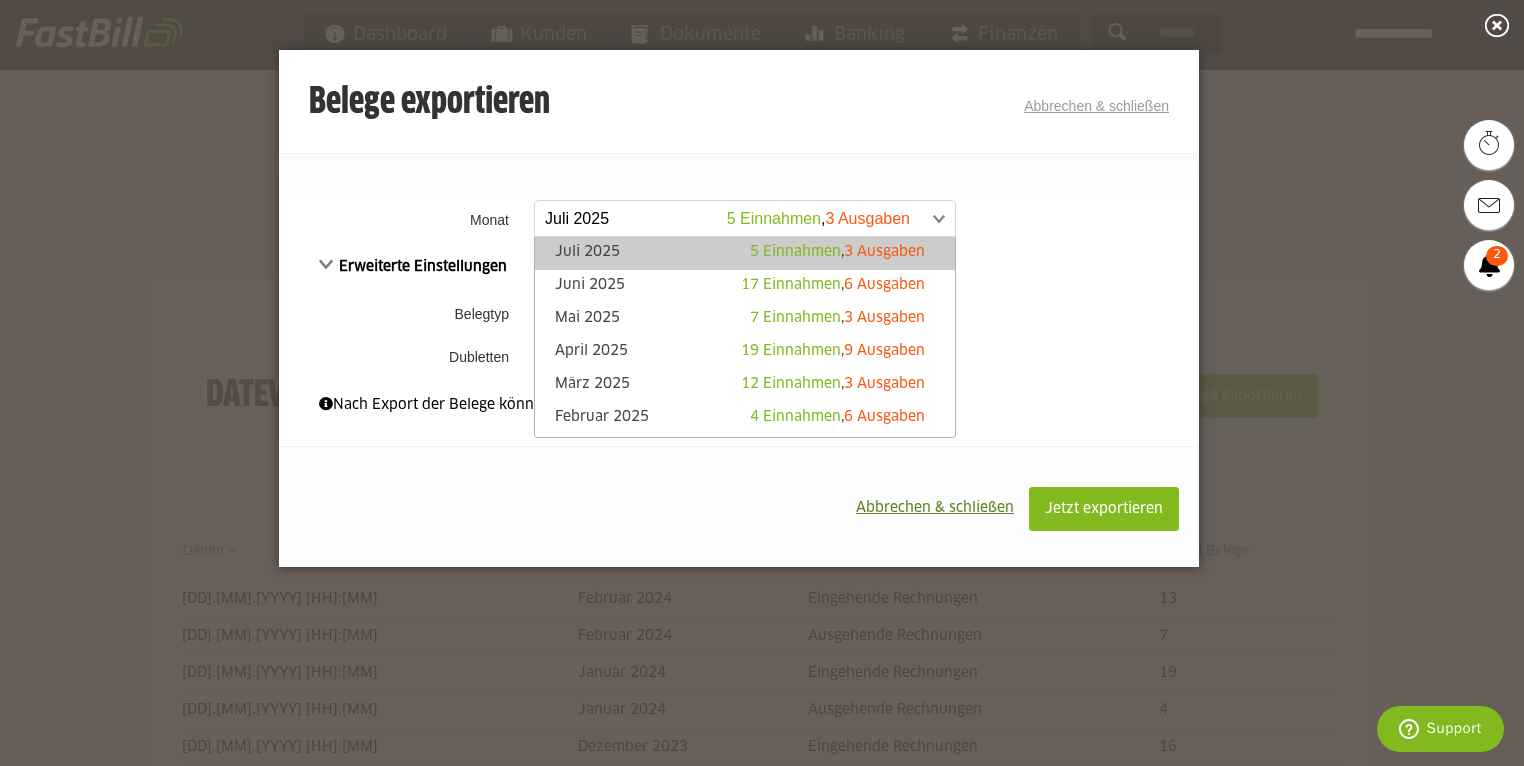 click at bounding box center (735, 219) 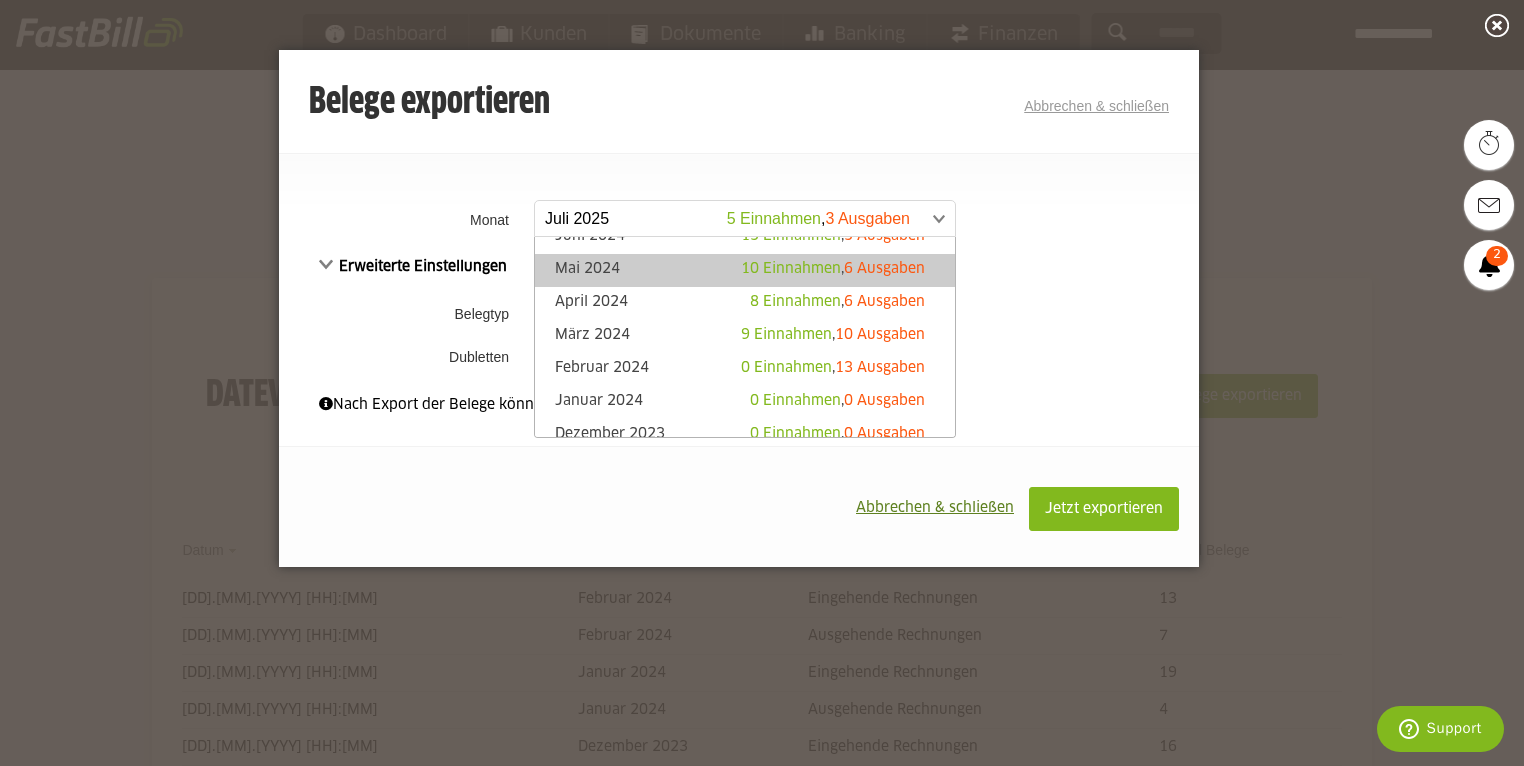 scroll, scrollTop: 480, scrollLeft: 0, axis: vertical 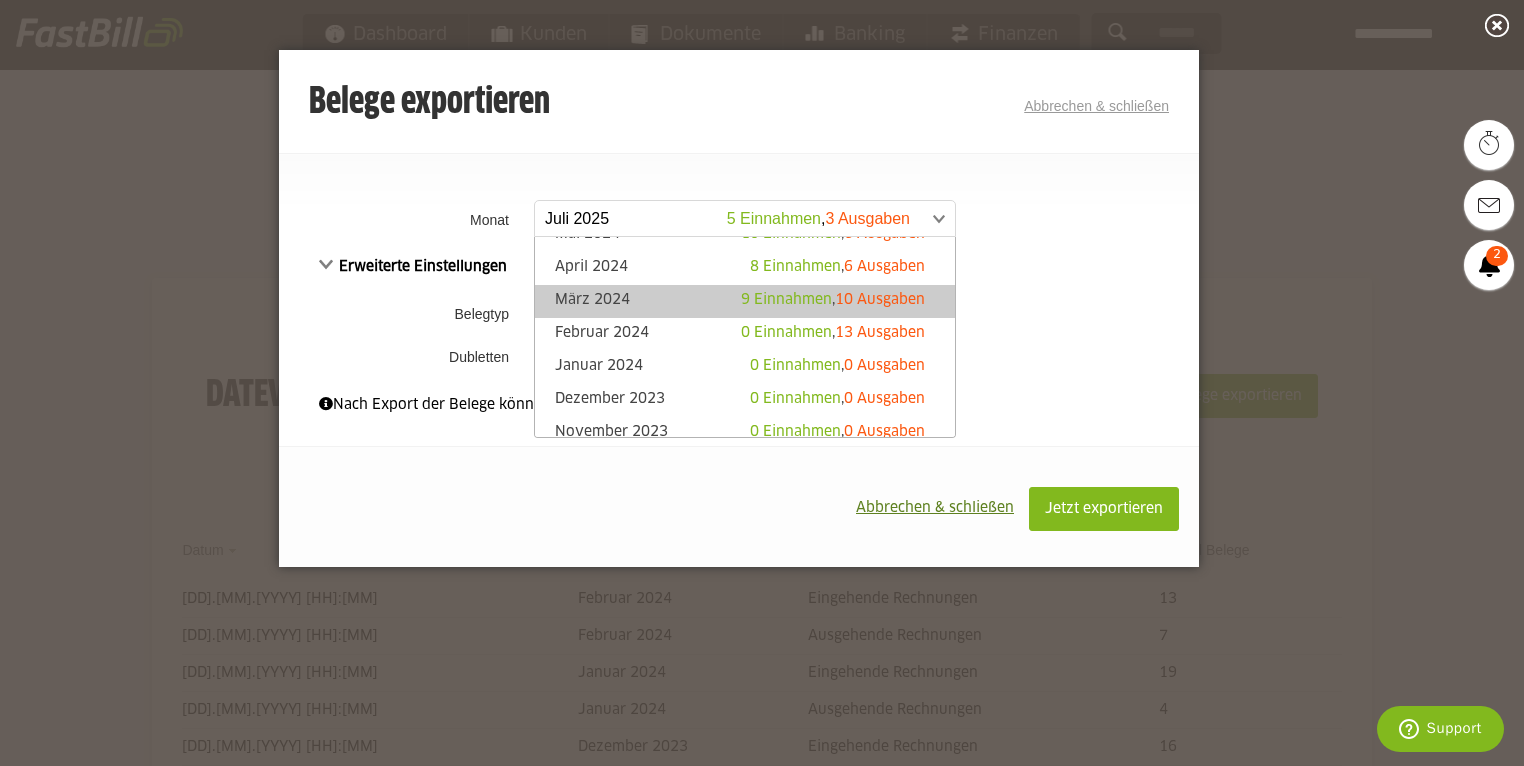 click on "März 2024 9 Einnahmen ,  10 Ausgaben" at bounding box center [745, 301] 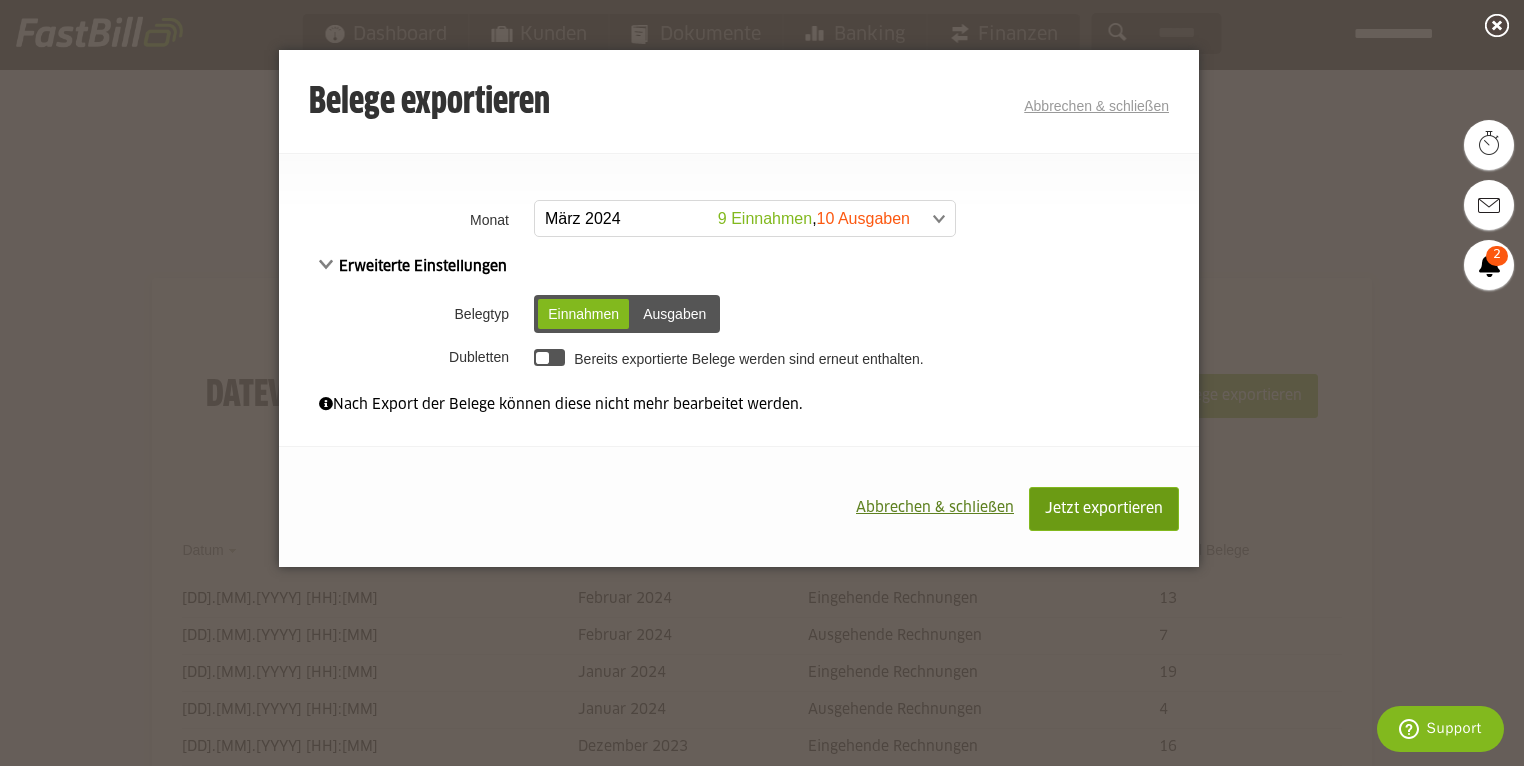 click on "Jetzt exportieren" at bounding box center [1104, 509] 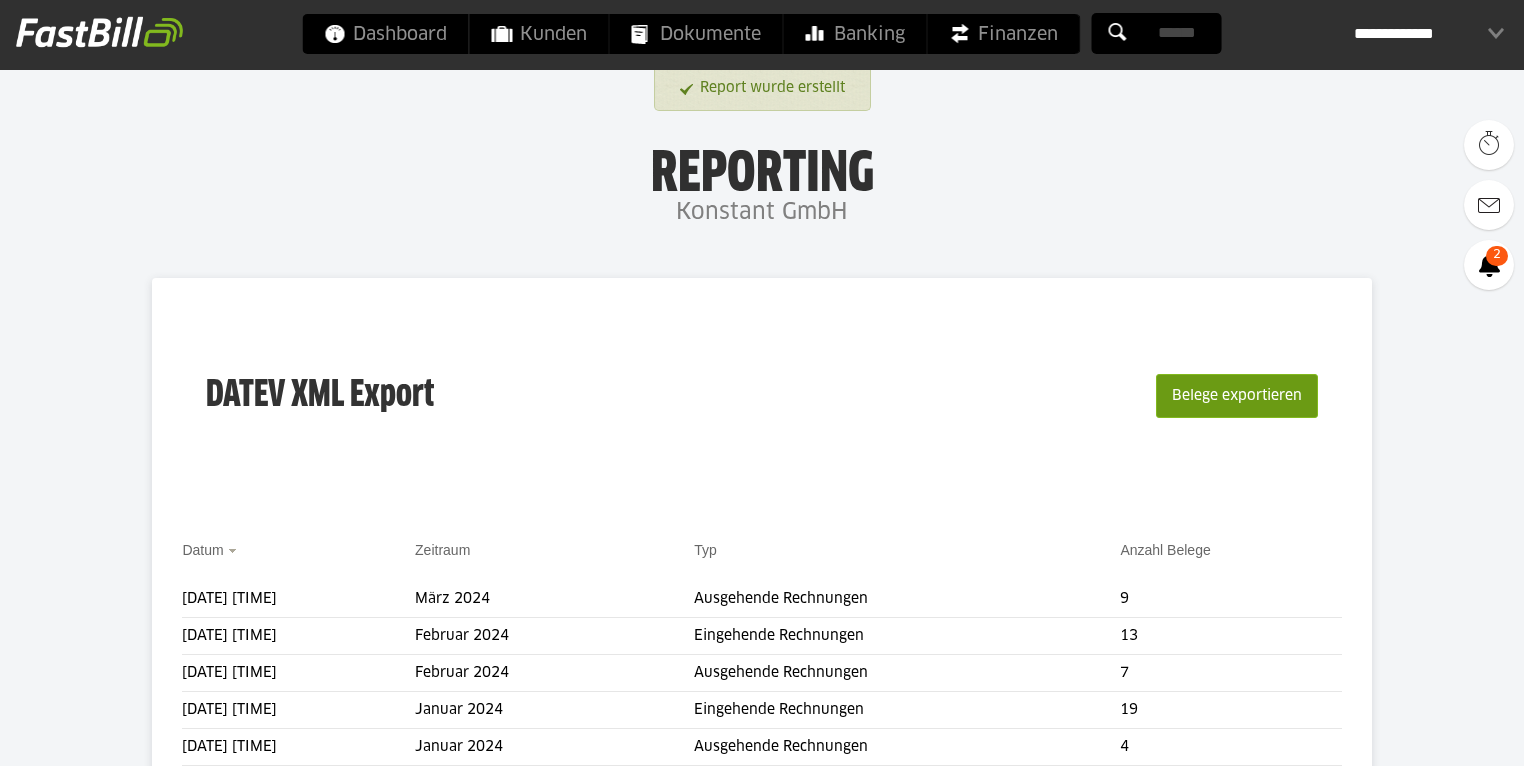 scroll, scrollTop: 0, scrollLeft: 0, axis: both 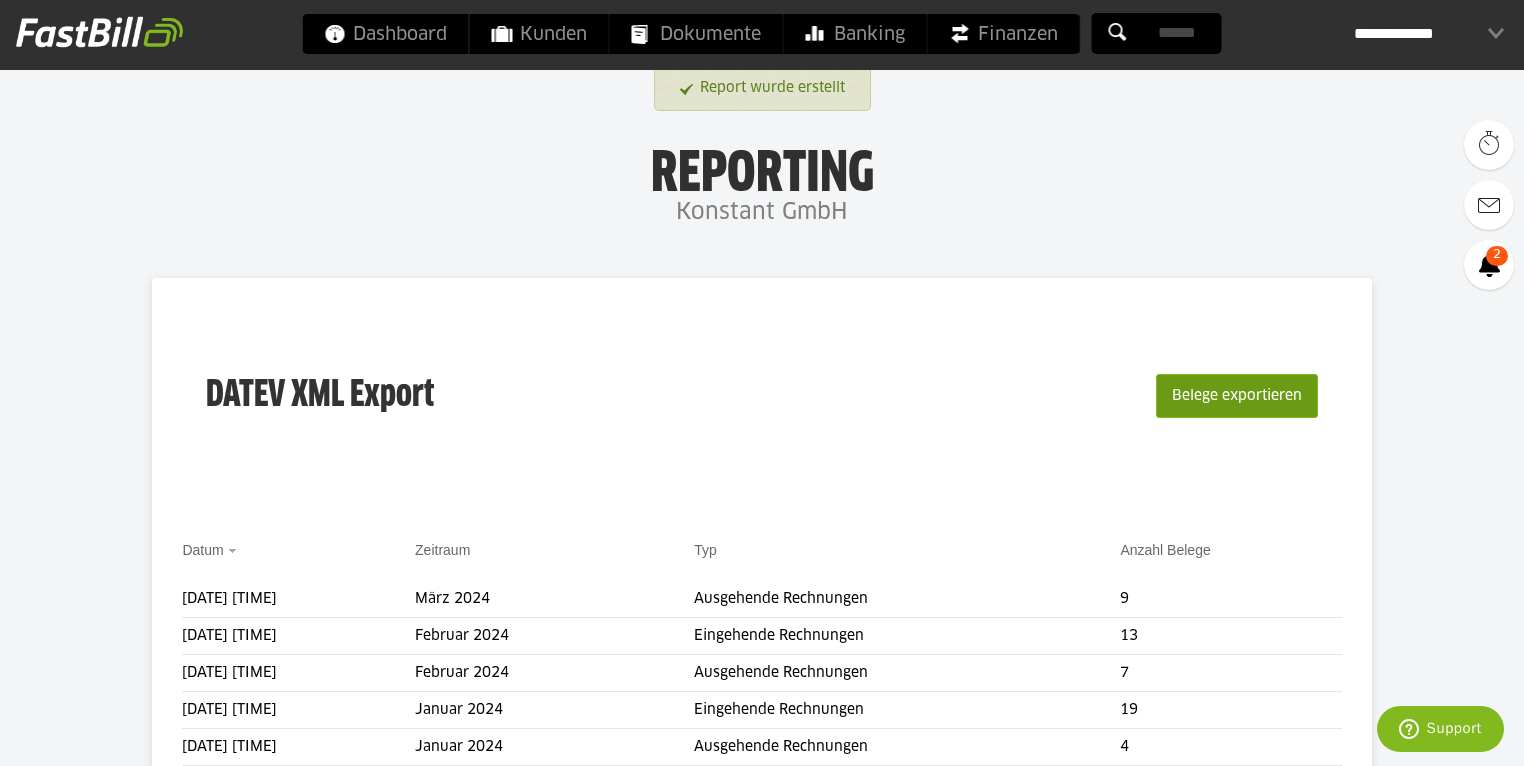 click on "Belege exportieren" at bounding box center [1237, 396] 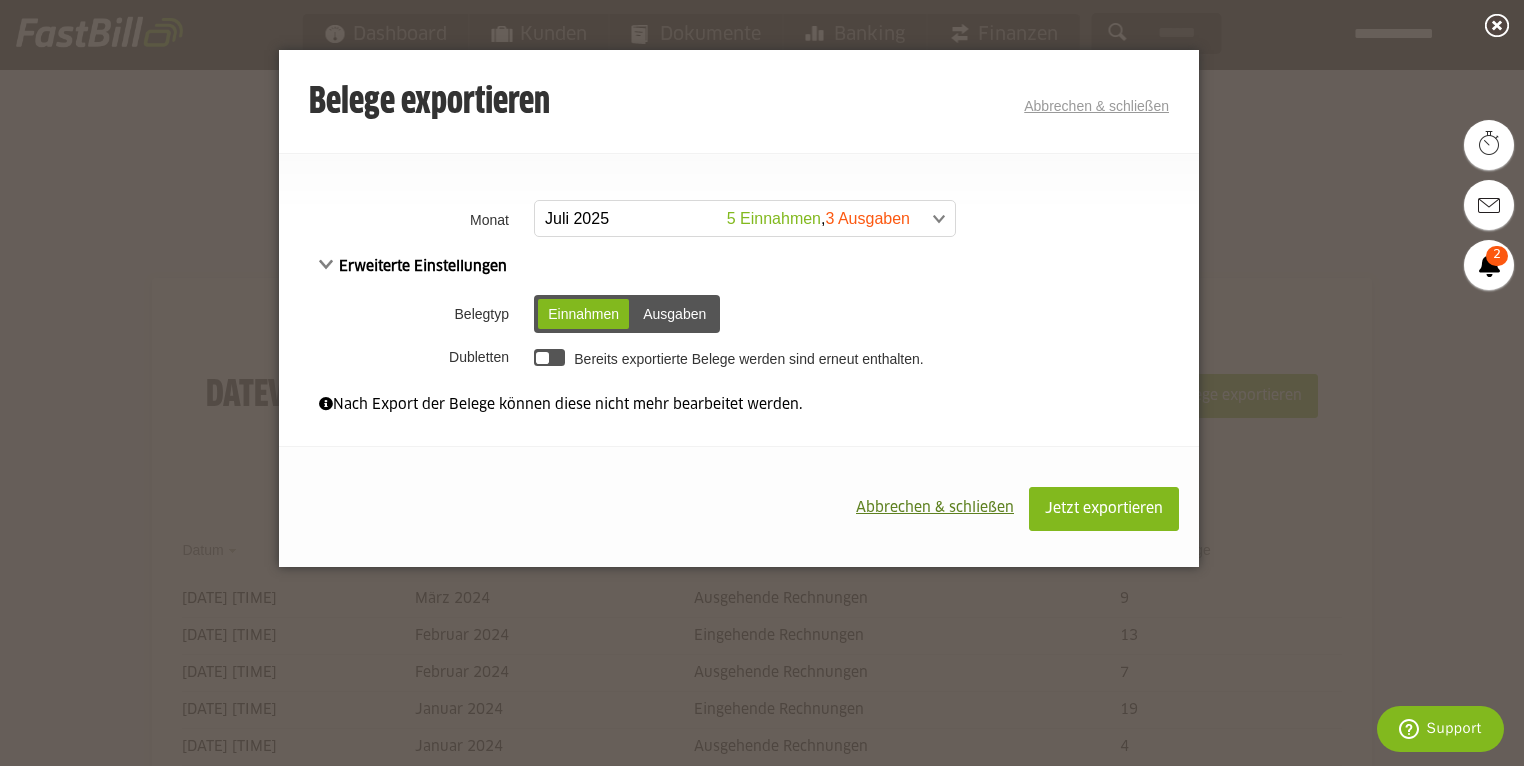 click at bounding box center (735, 219) 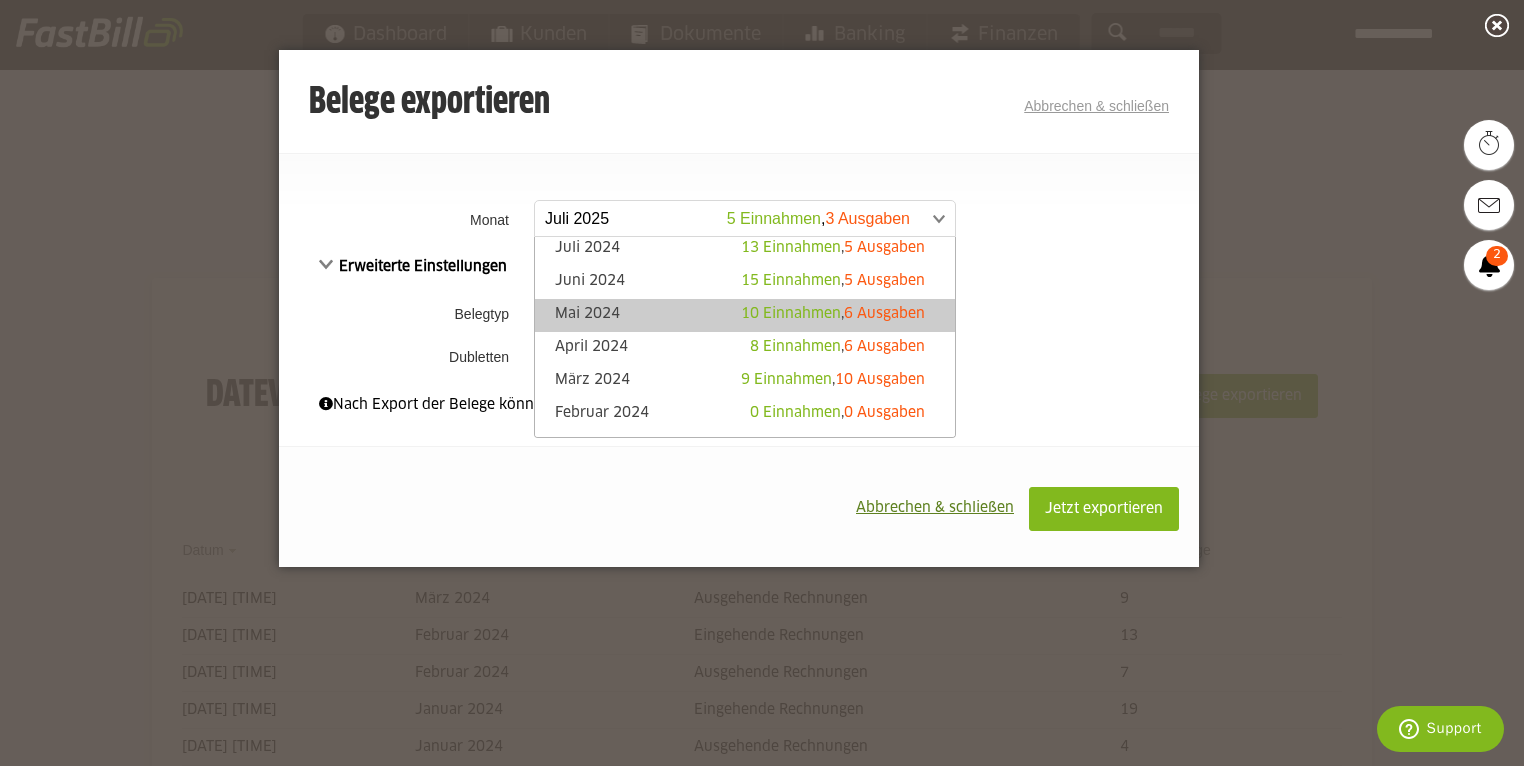 scroll, scrollTop: 480, scrollLeft: 0, axis: vertical 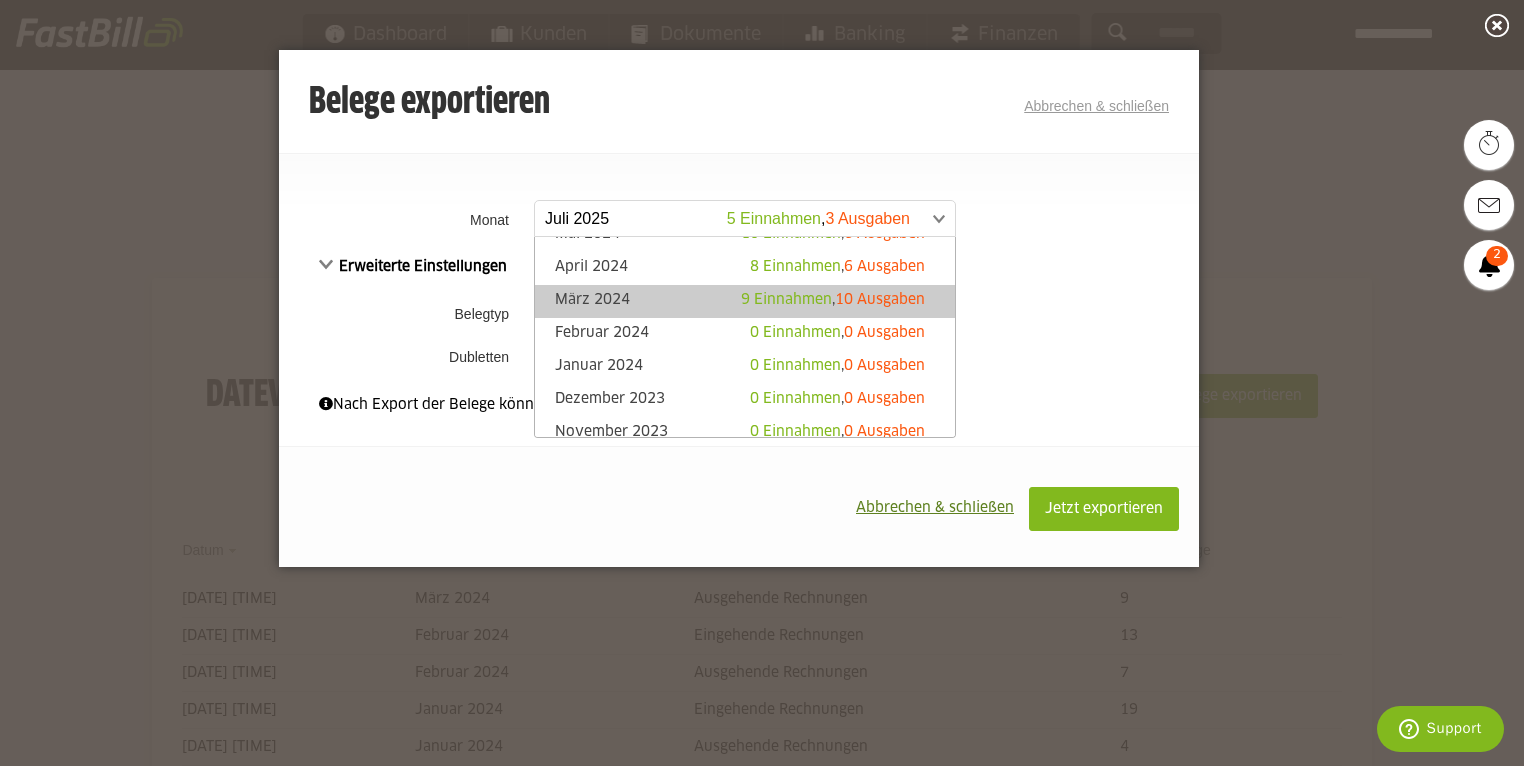 click on "[MONTH] [YEAR] [NUMBER] [WORD] ,  [NUMBER] [WORD]" at bounding box center (745, 301) 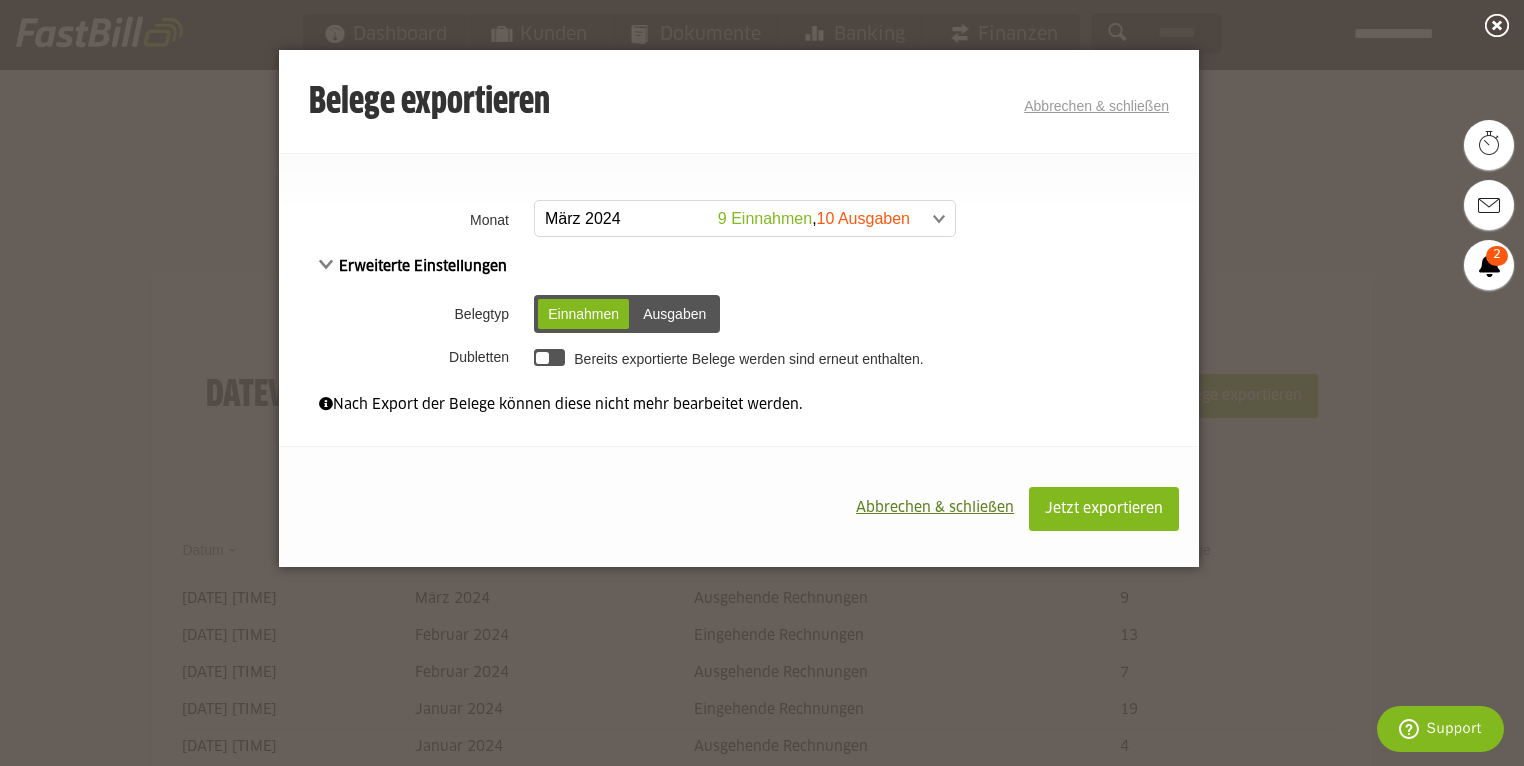 click on "Ausgaben" at bounding box center [674, 314] 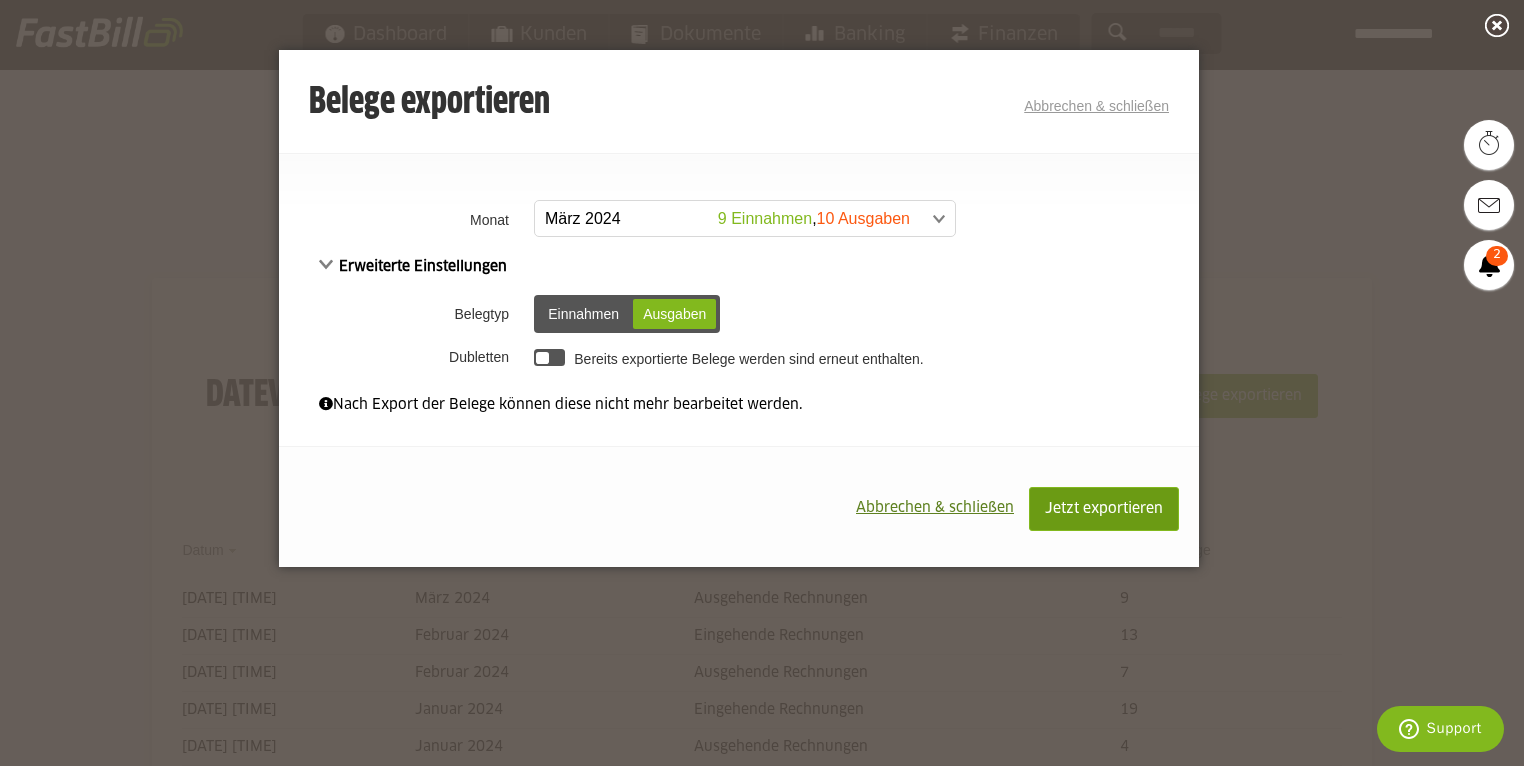 click on "Jetzt exportieren" at bounding box center [1104, 509] 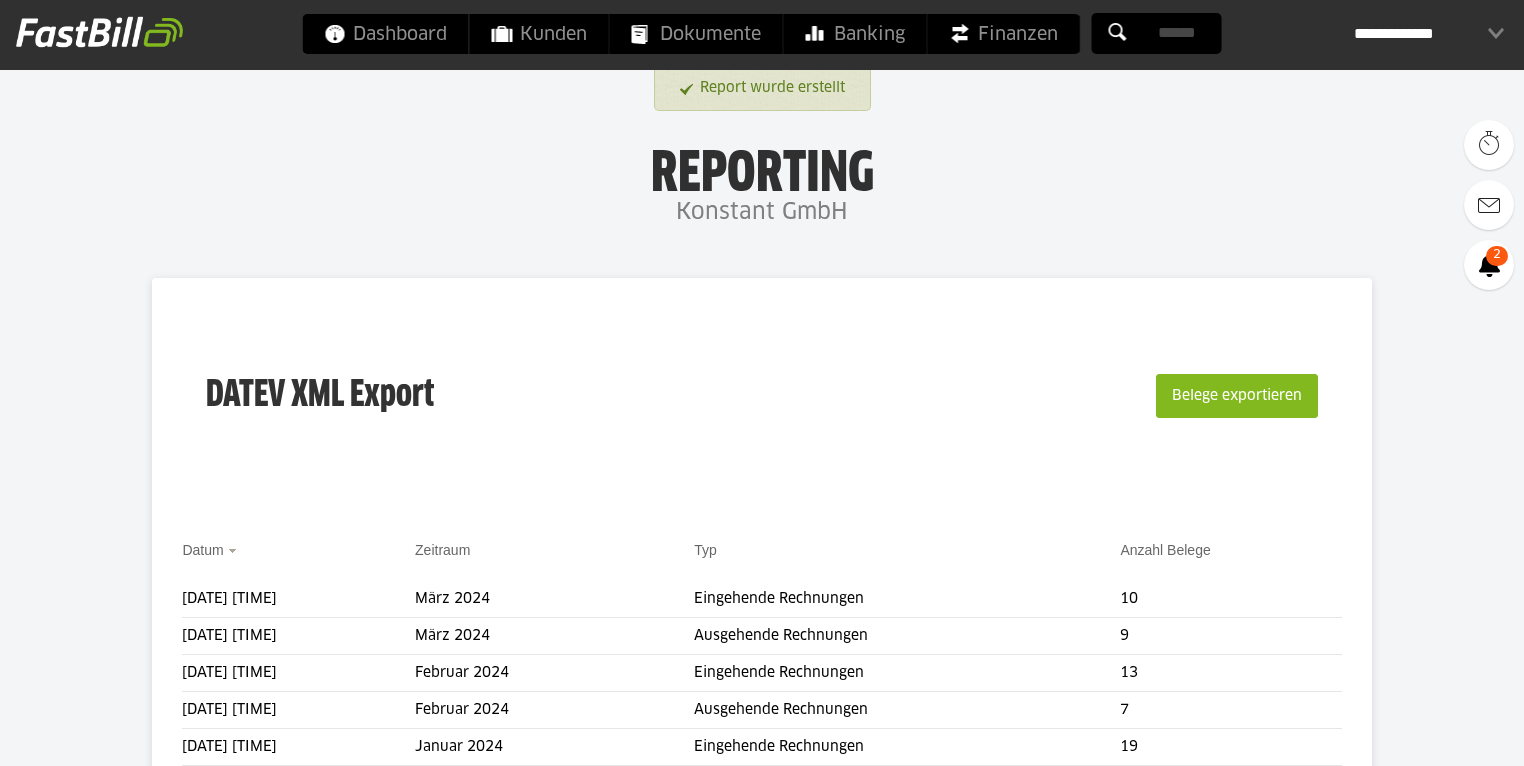 scroll, scrollTop: 0, scrollLeft: 0, axis: both 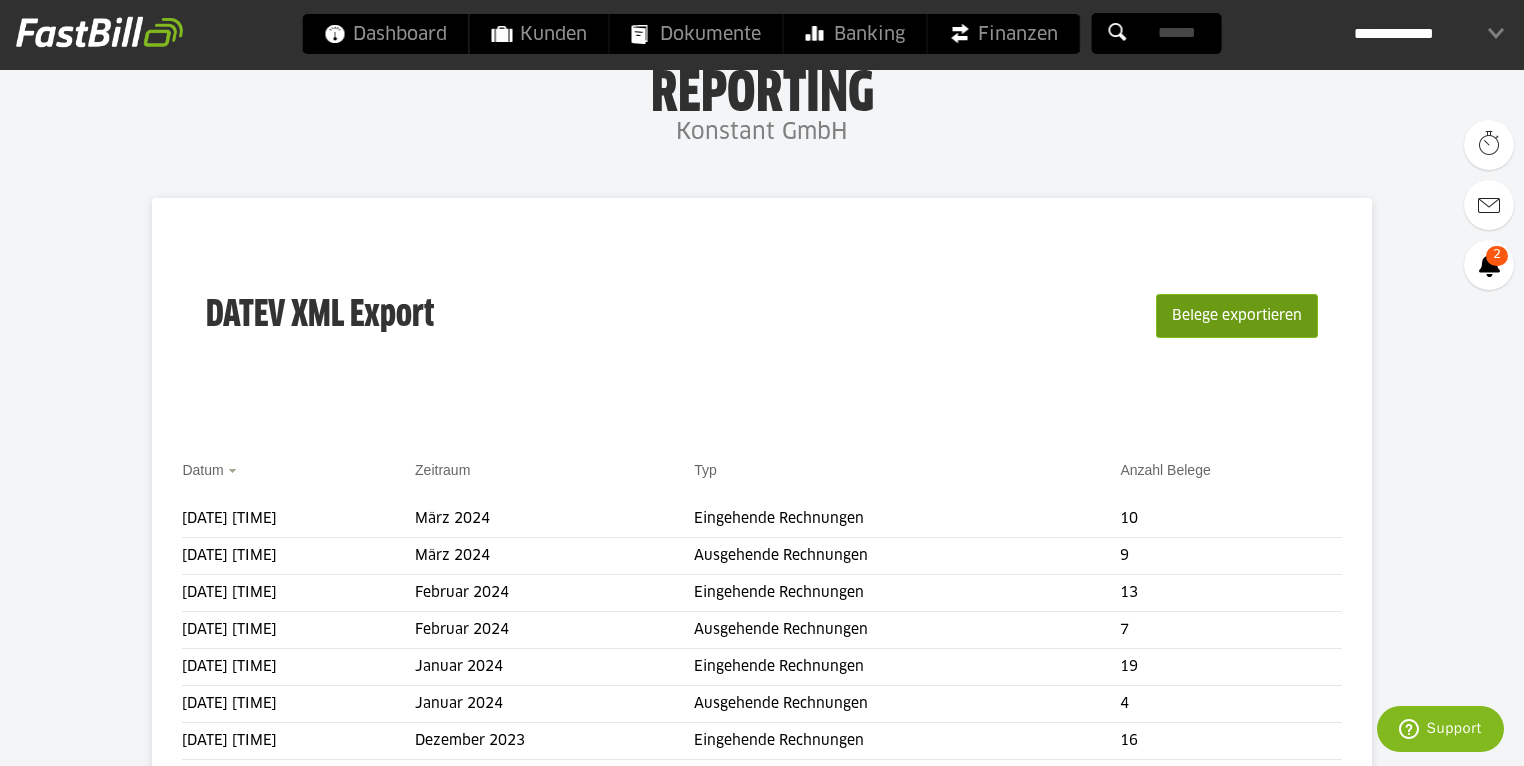 click on "Belege exportieren" at bounding box center (1235, 316) 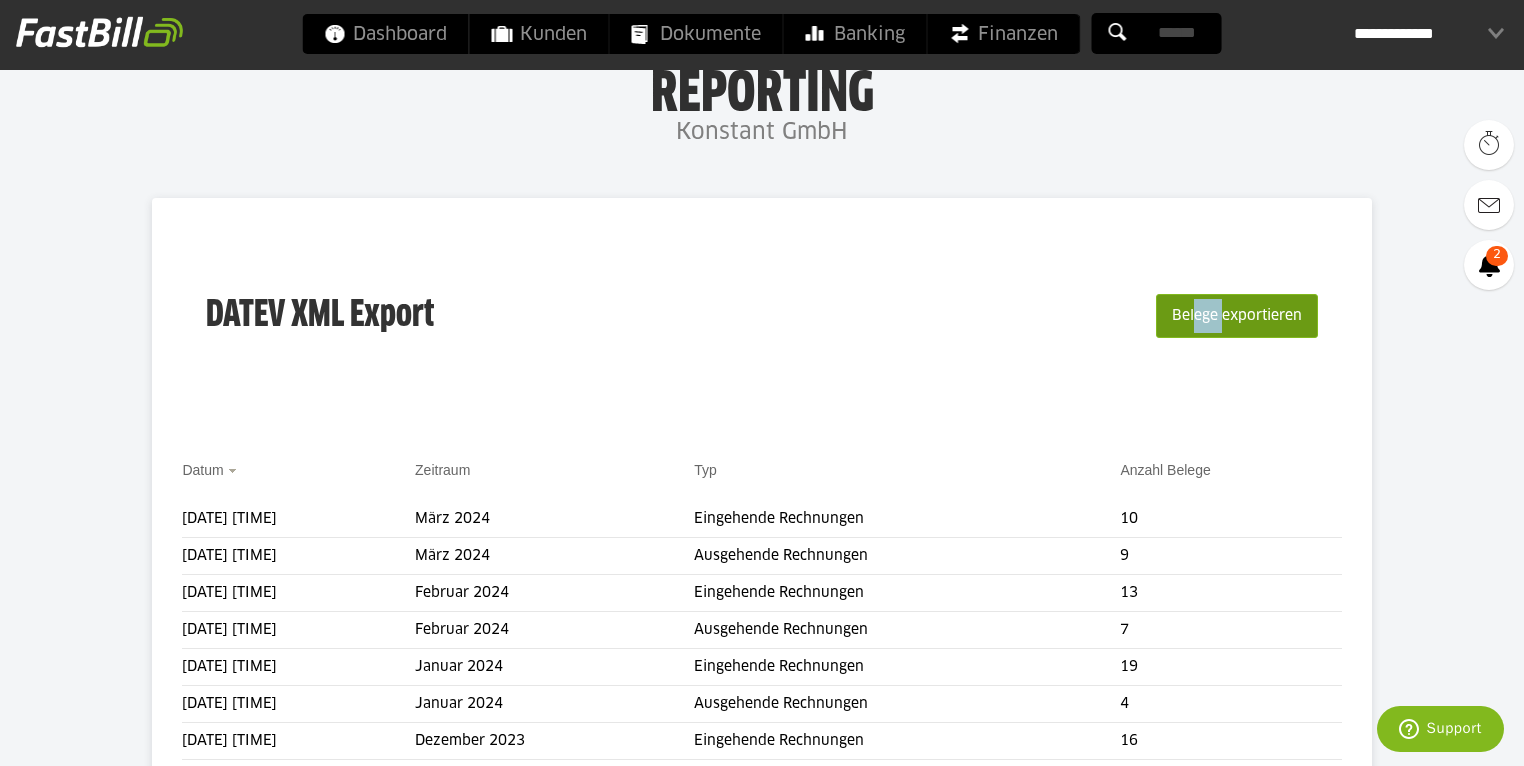click on "Belege exportieren" at bounding box center [1237, 316] 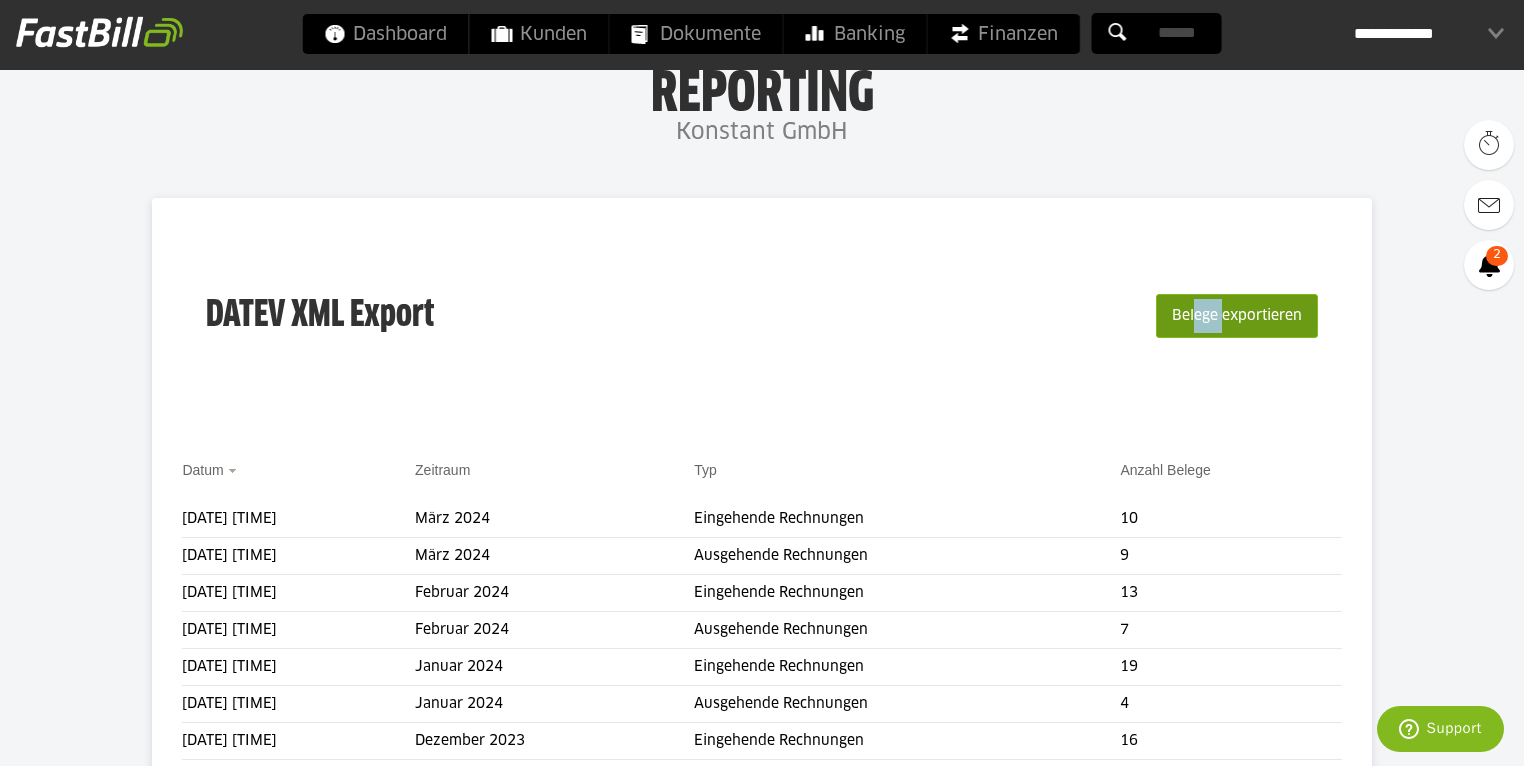scroll, scrollTop: 0, scrollLeft: 0, axis: both 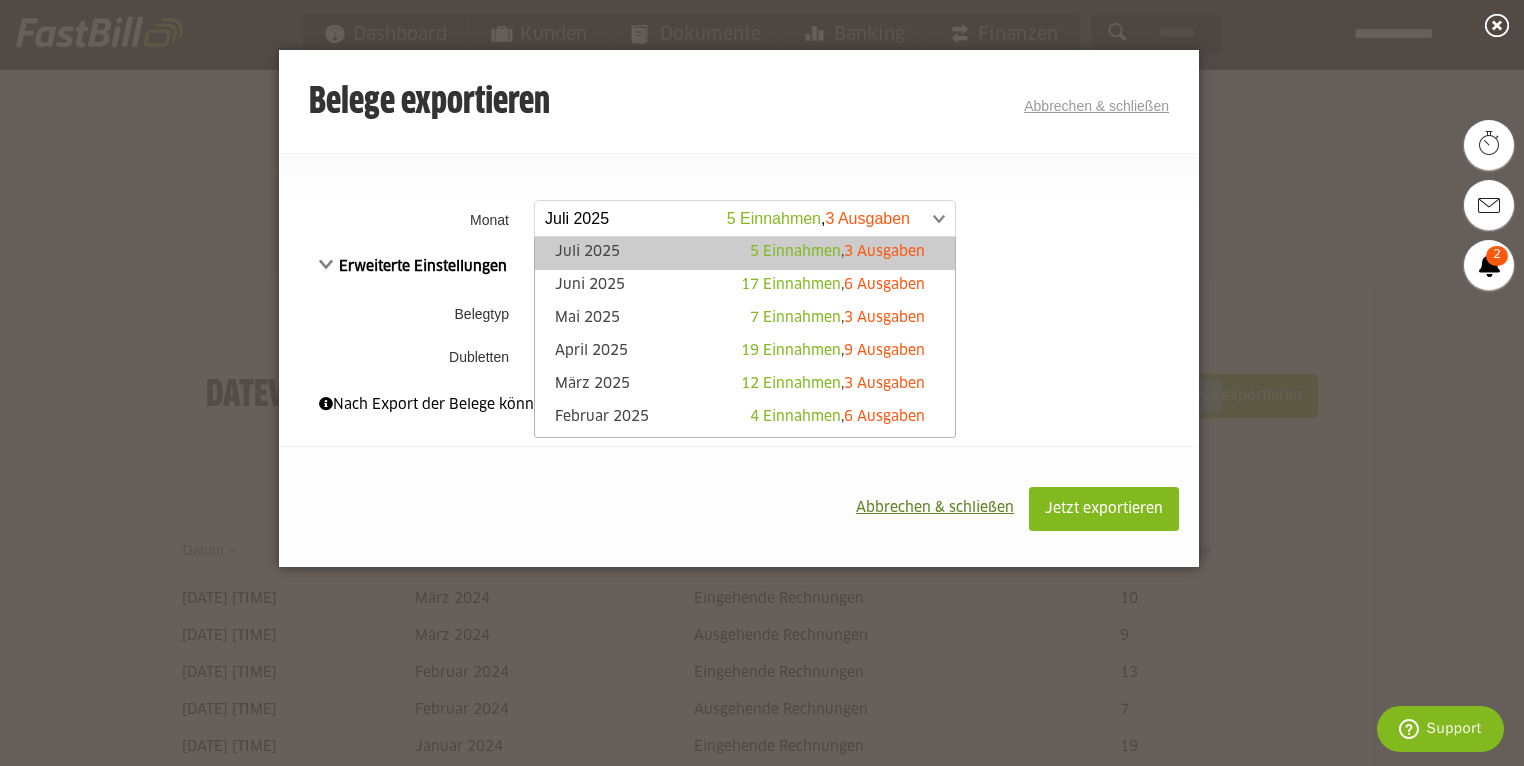 click at bounding box center [735, 219] 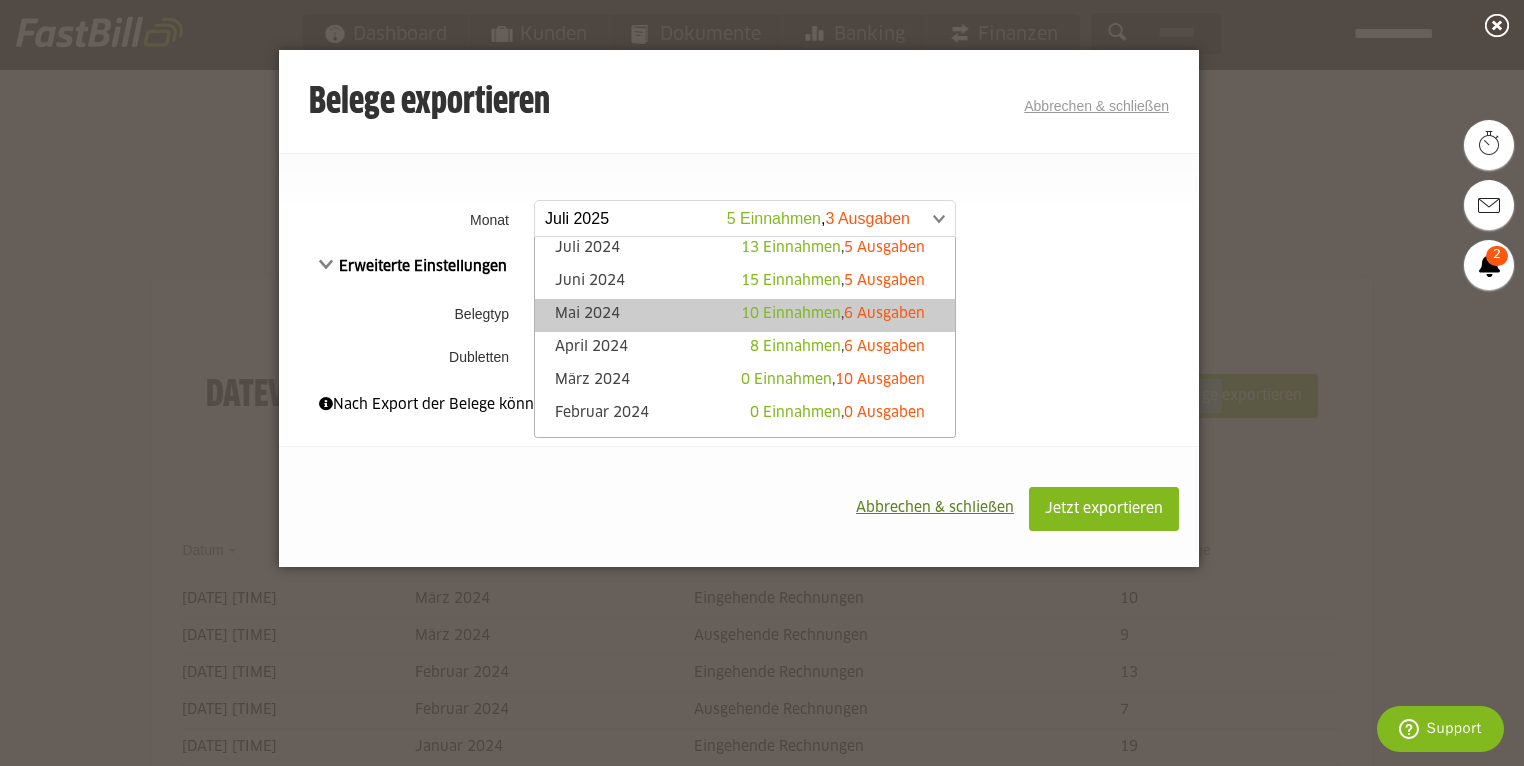 scroll, scrollTop: 480, scrollLeft: 0, axis: vertical 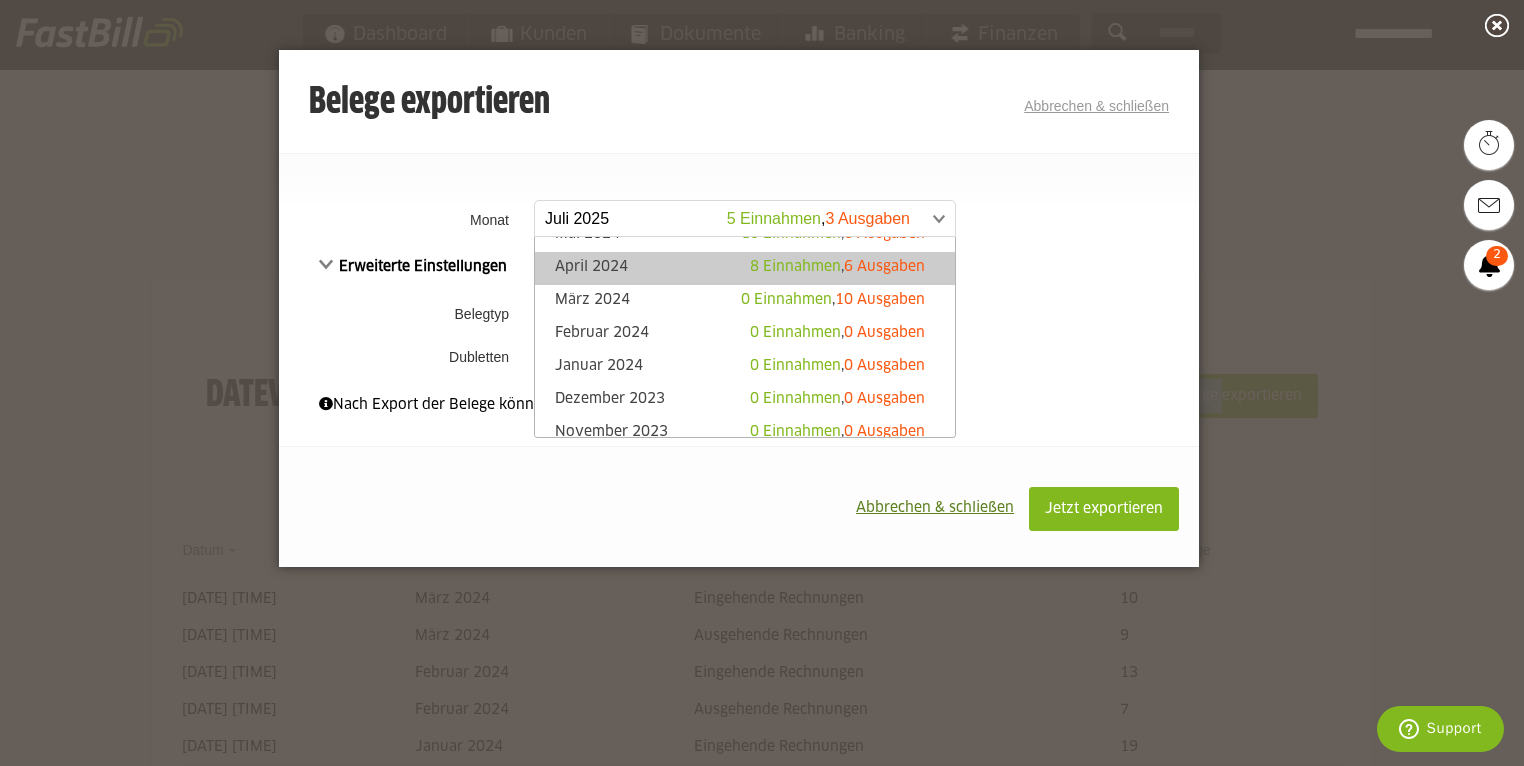 click on "[MONTH] [YEAR] 8 Einnahmen ,  6 Ausgaben" at bounding box center (745, 268) 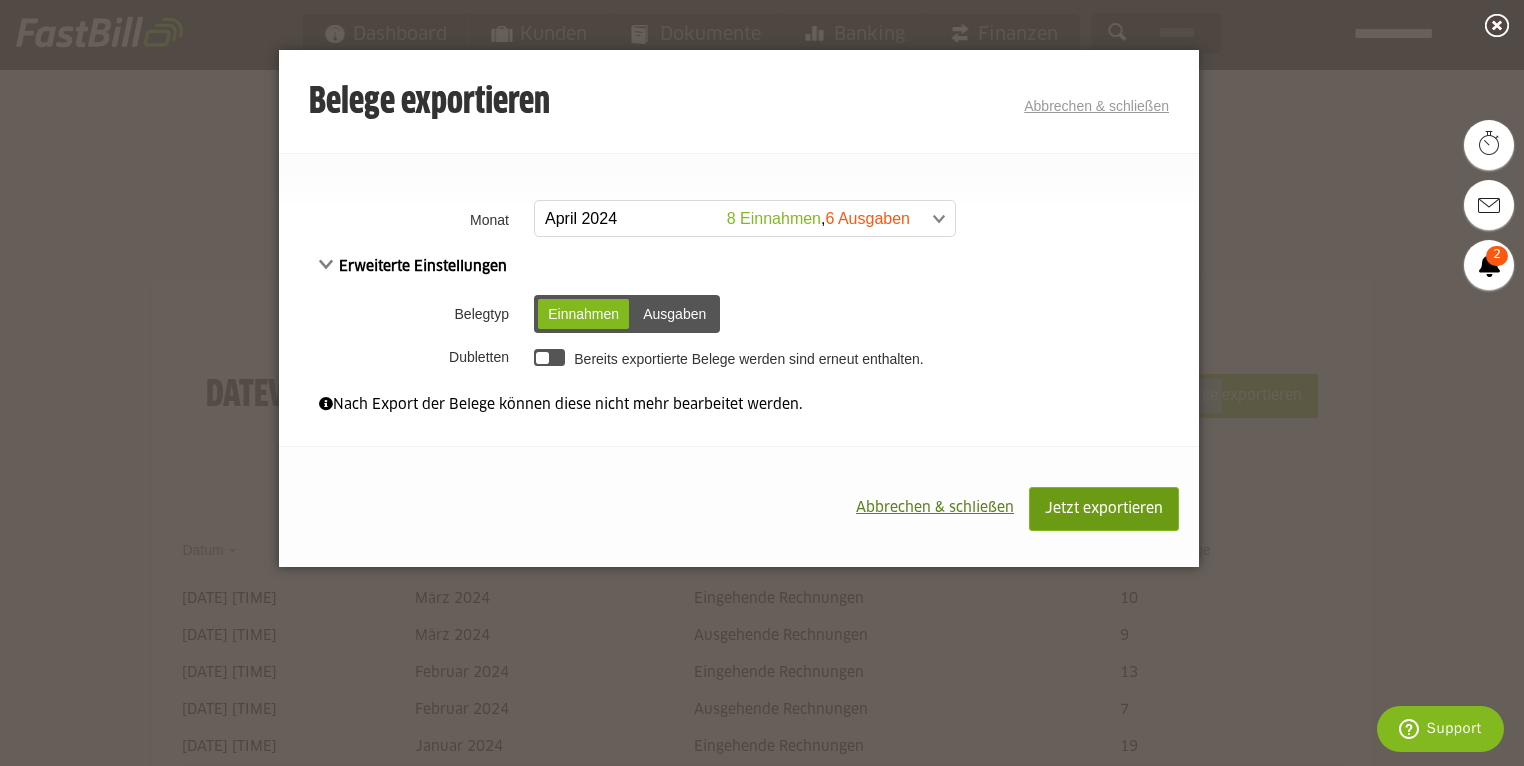 click on "Jetzt exportieren" at bounding box center [1104, 509] 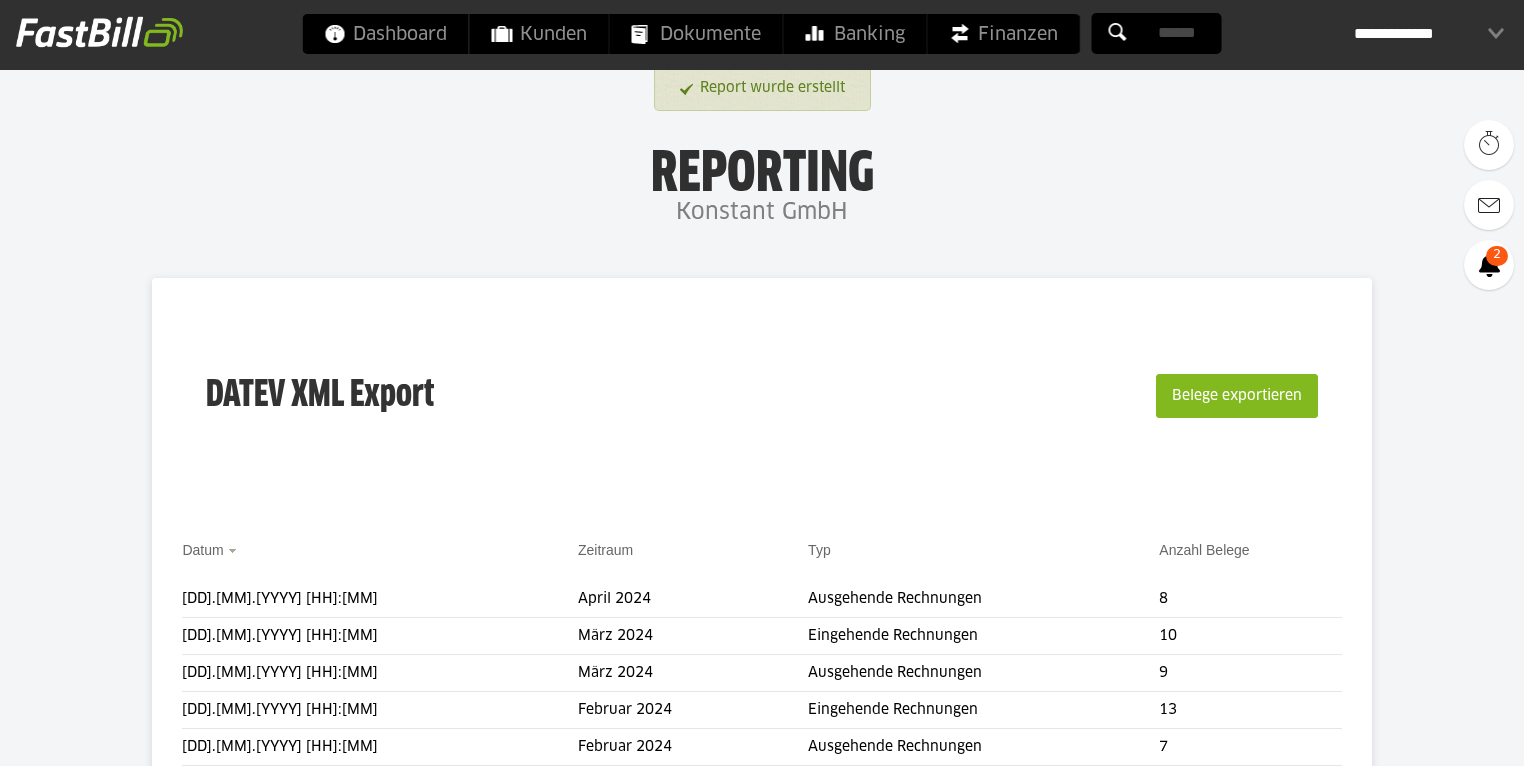 scroll, scrollTop: 0, scrollLeft: 0, axis: both 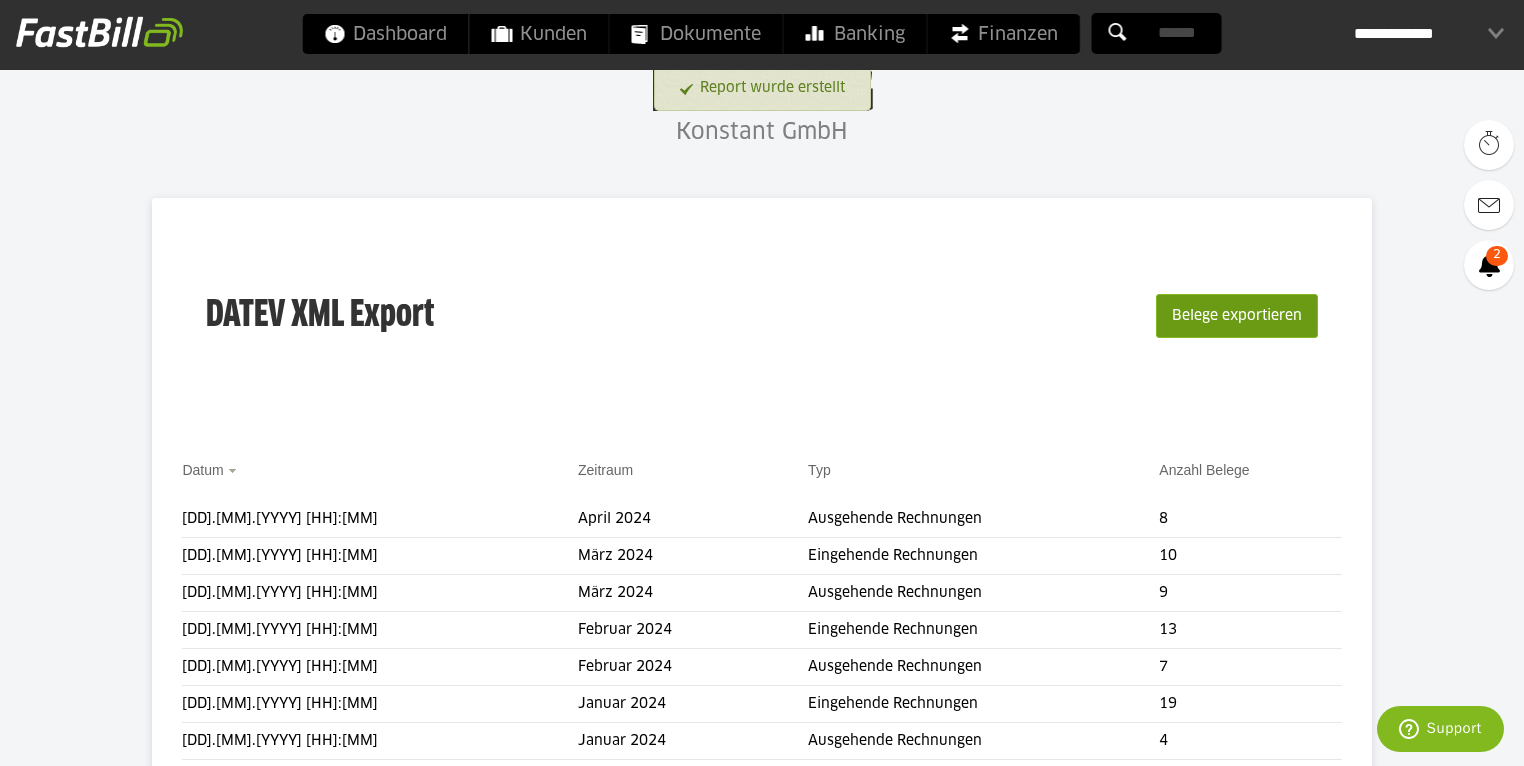 click on "Belege exportieren" at bounding box center (1237, 316) 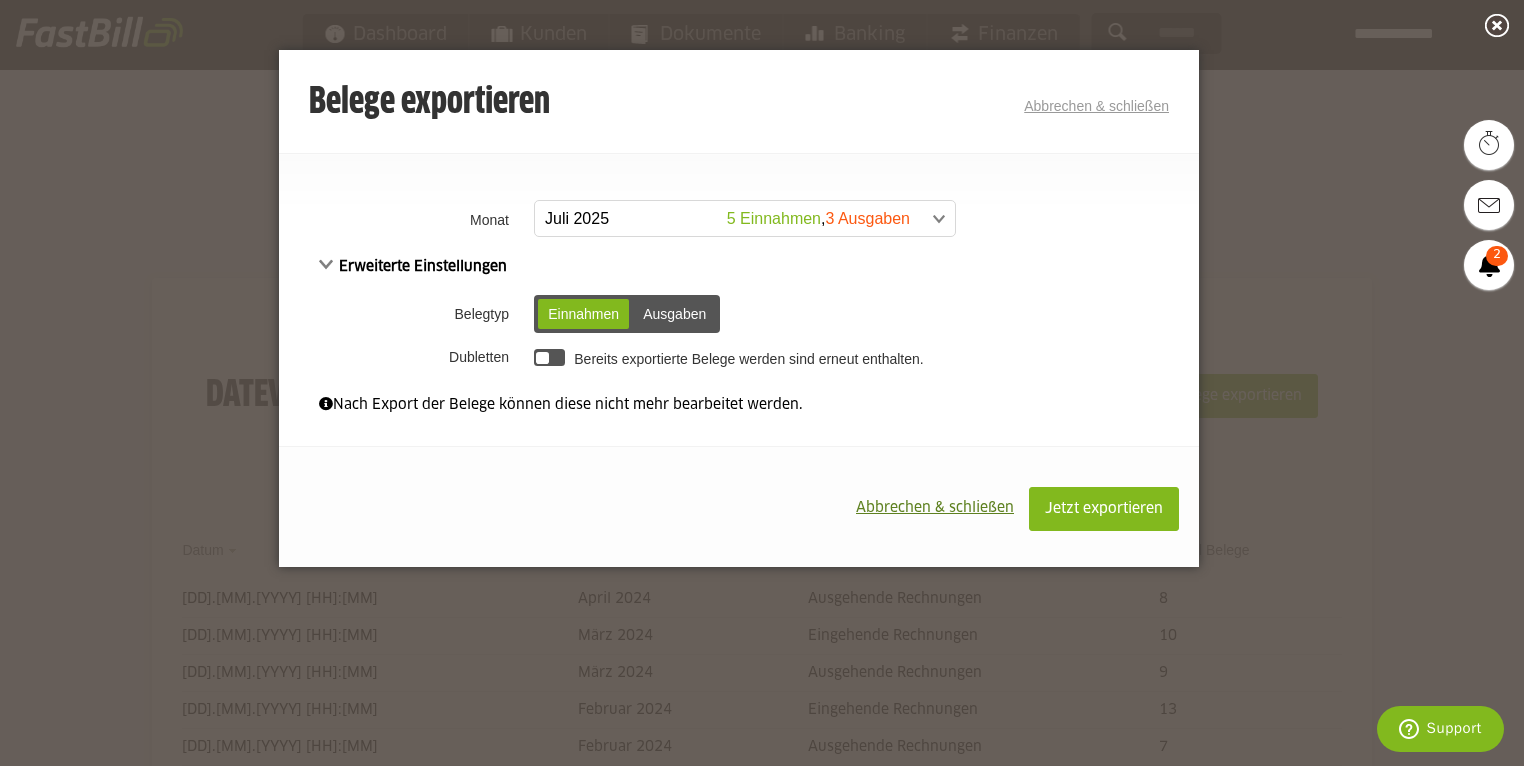click on "Ausgaben" at bounding box center (674, 314) 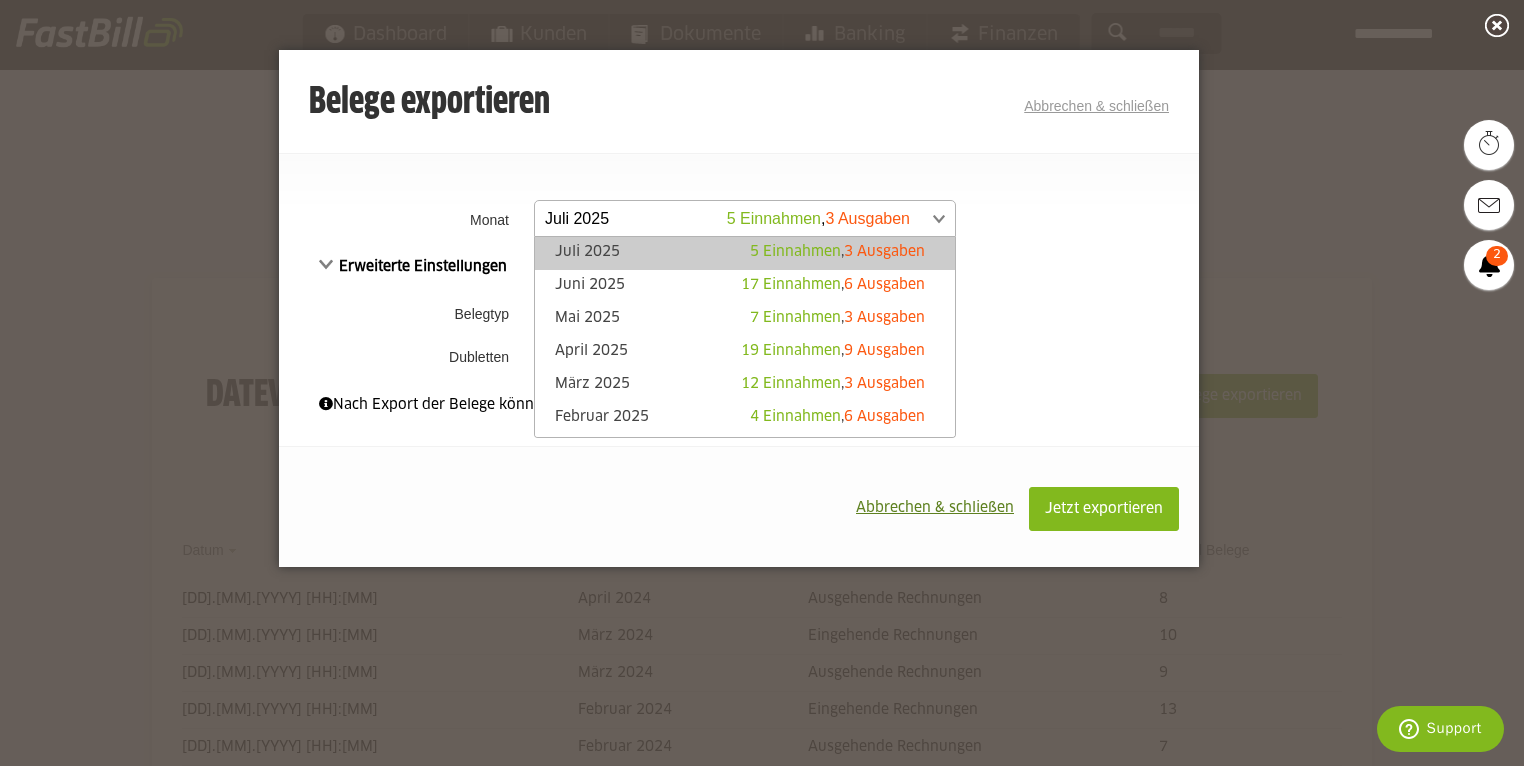 click at bounding box center (735, 219) 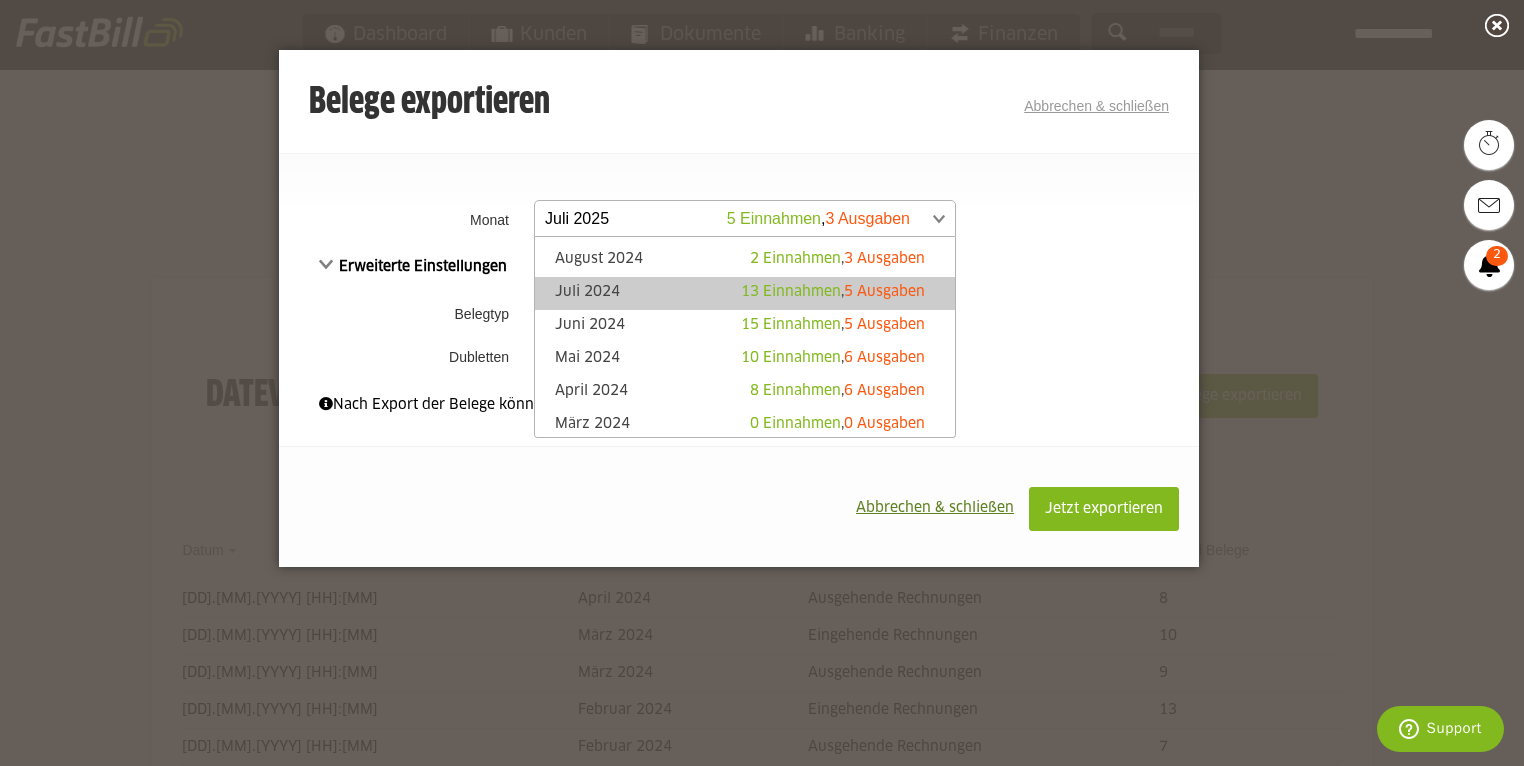 scroll, scrollTop: 400, scrollLeft: 0, axis: vertical 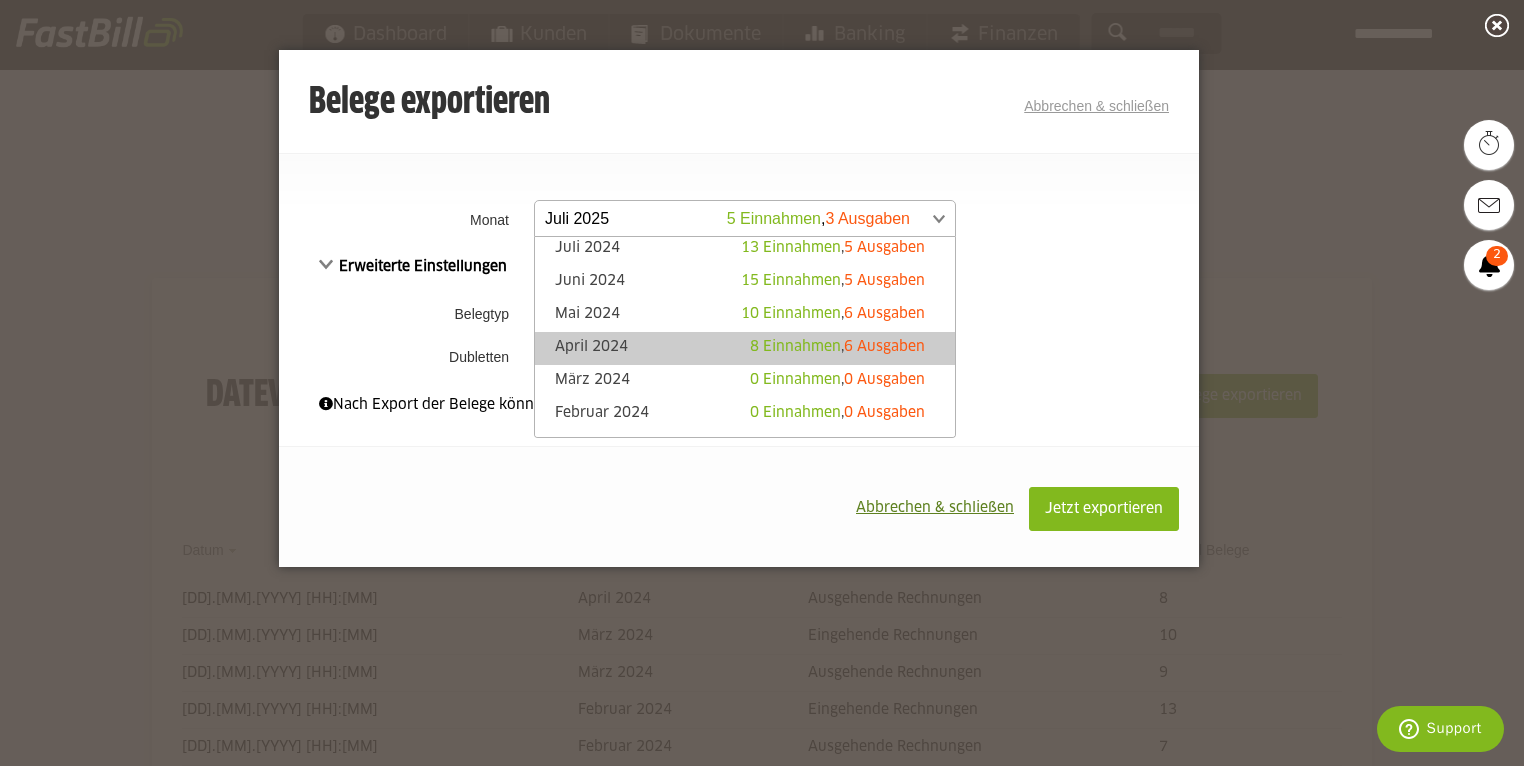 click on "April 2024 8 Einnahmen ,  6 Ausgaben" at bounding box center (745, 348) 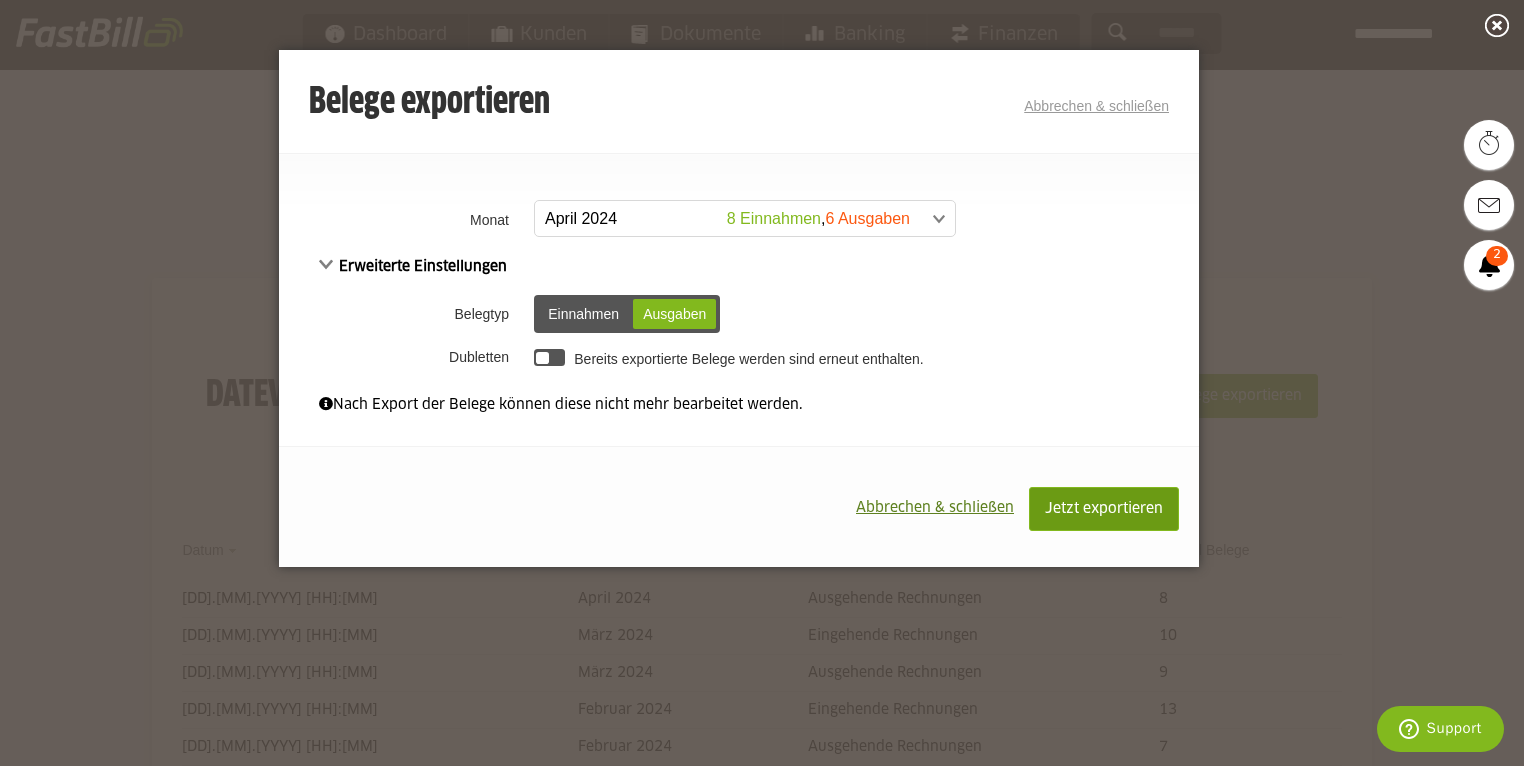 click on "Jetzt exportieren" at bounding box center [1104, 509] 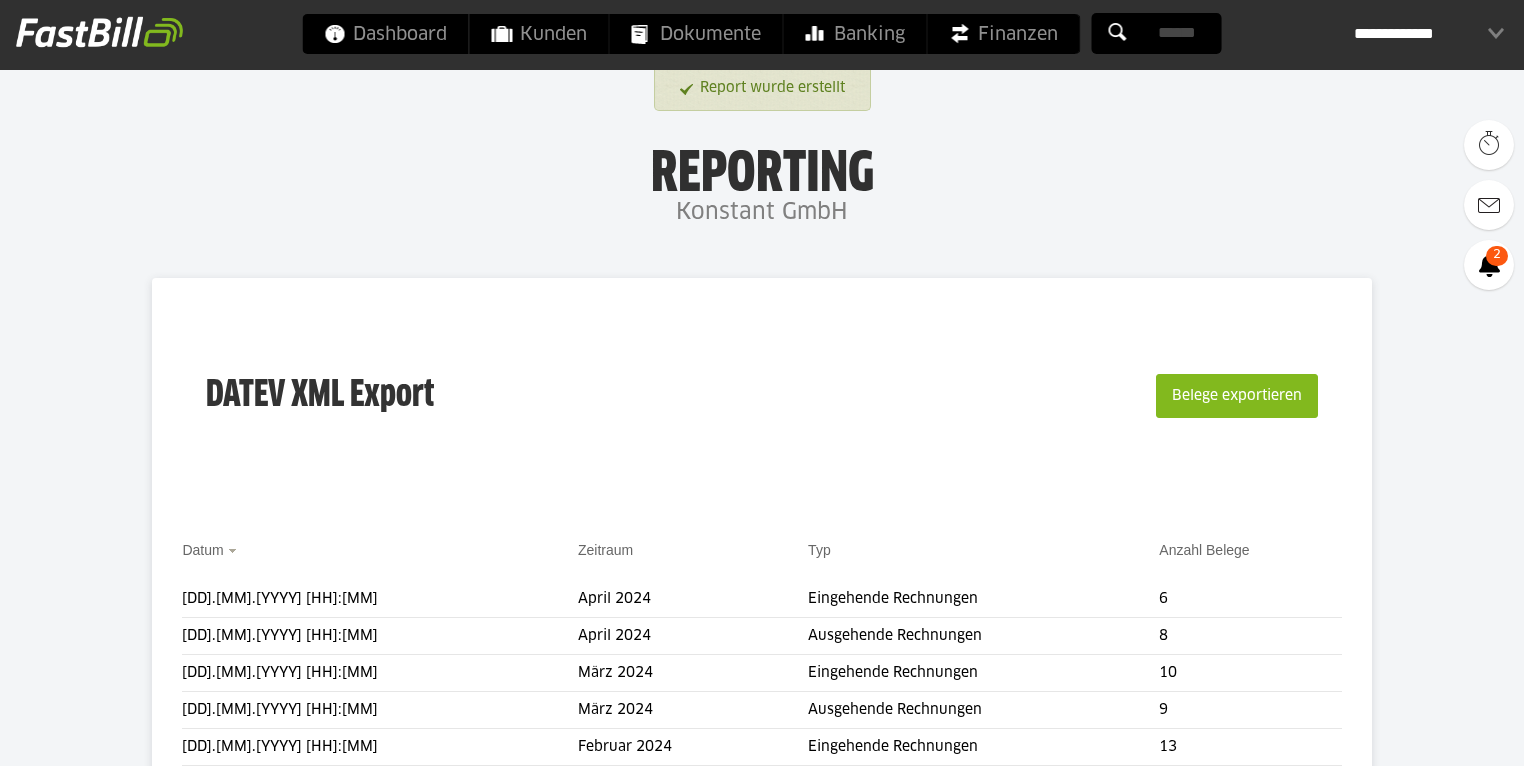 scroll, scrollTop: 0, scrollLeft: 0, axis: both 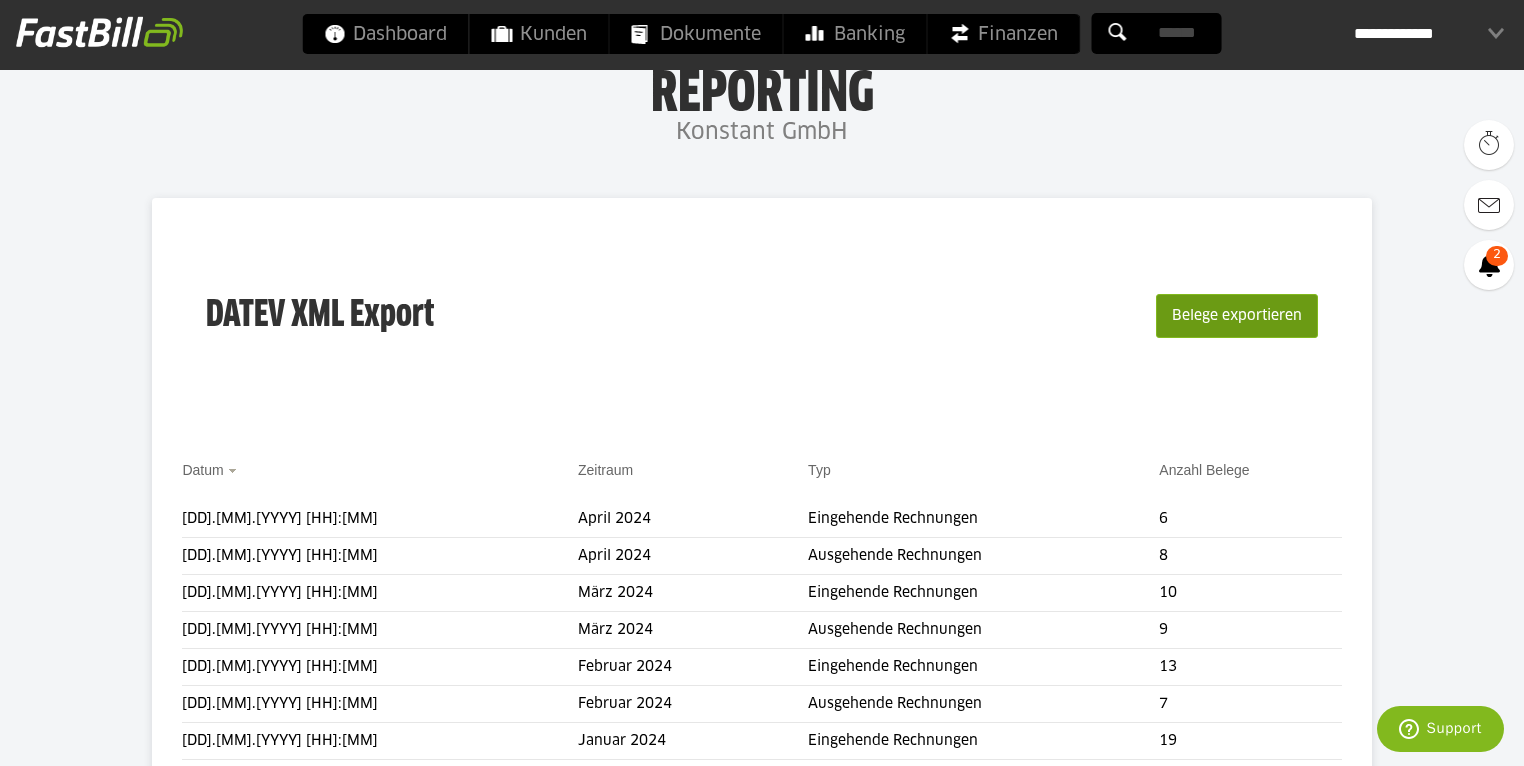 click on "Belege exportieren" at bounding box center (1237, 316) 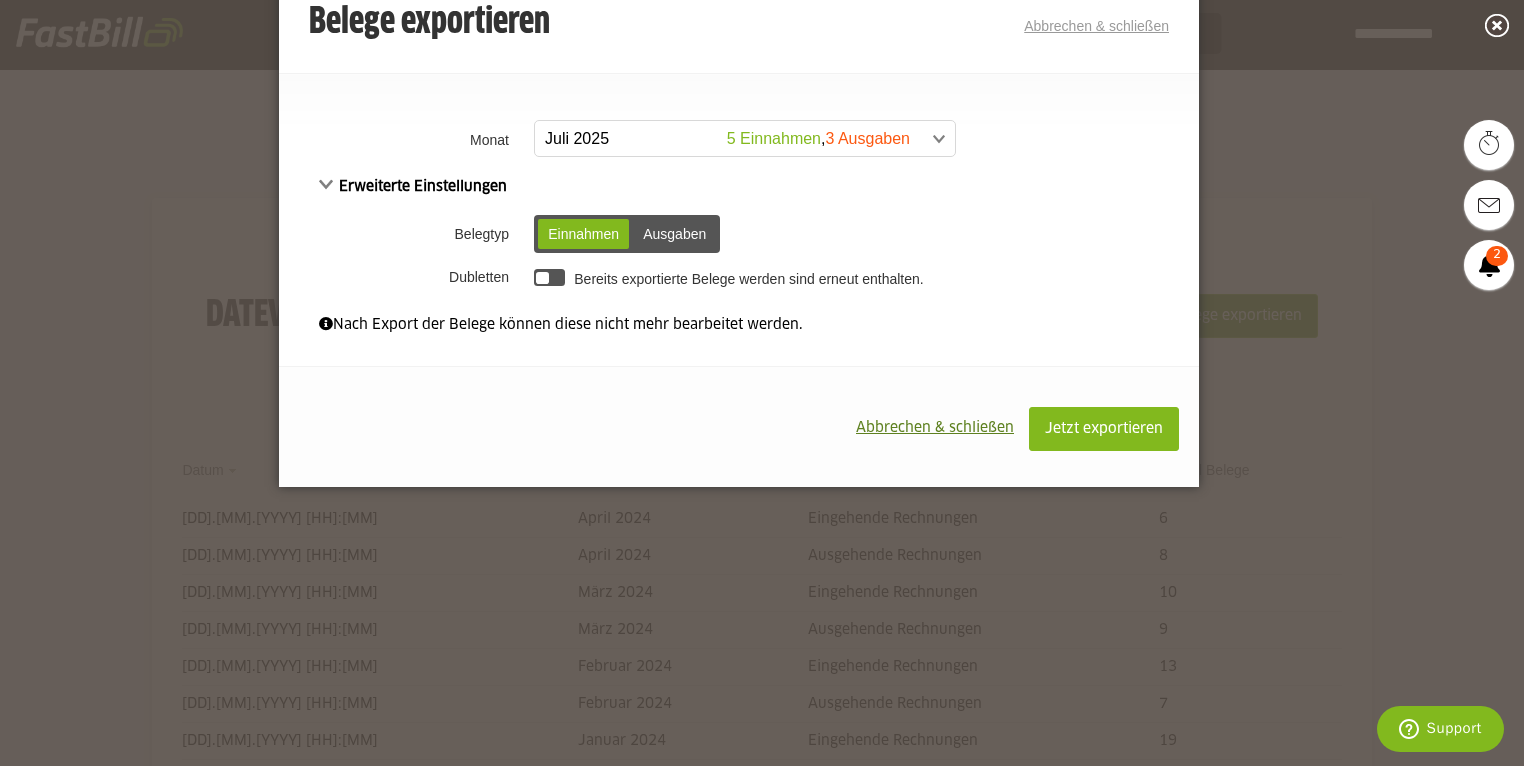 scroll, scrollTop: 0, scrollLeft: 0, axis: both 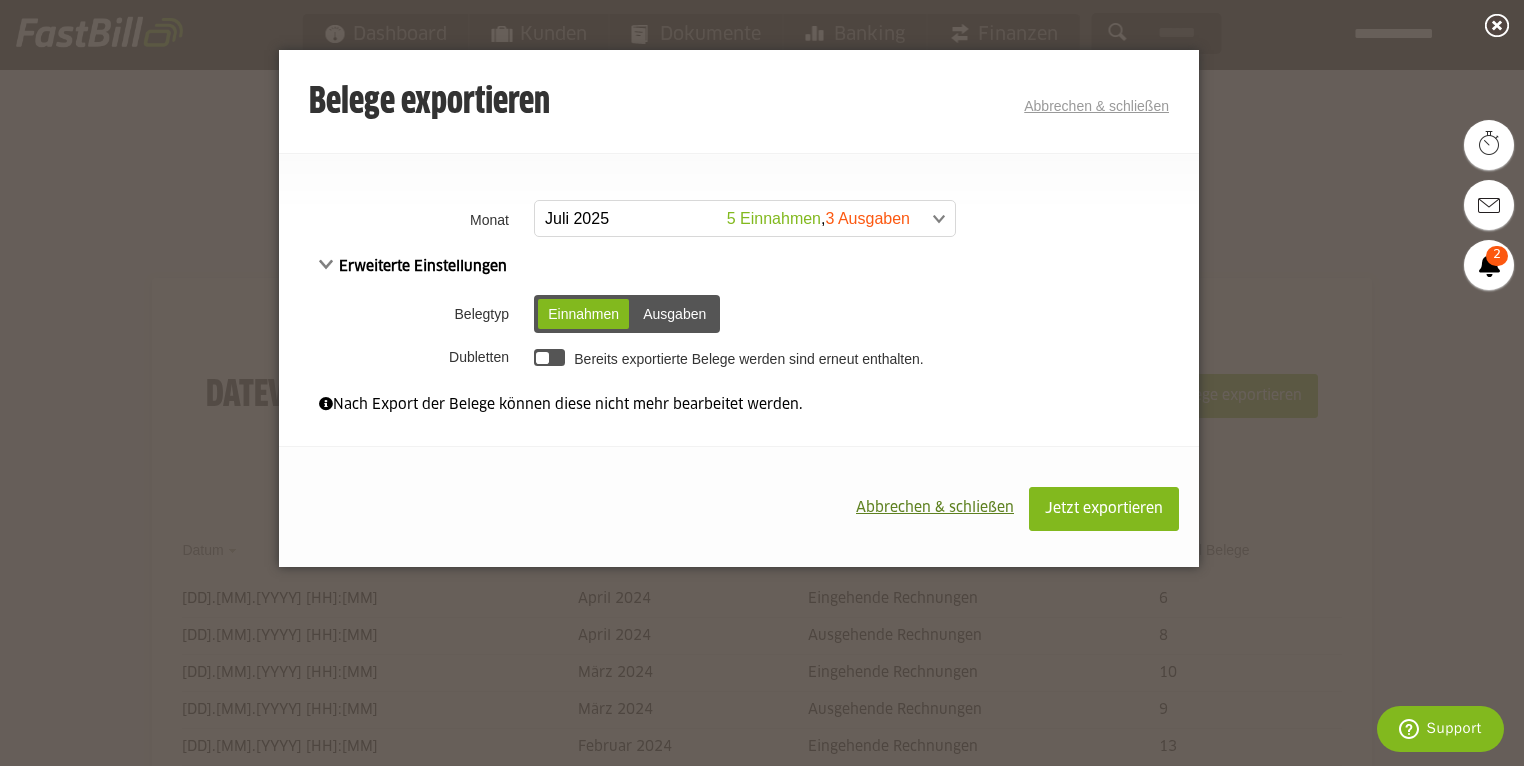 click at bounding box center [735, 219] 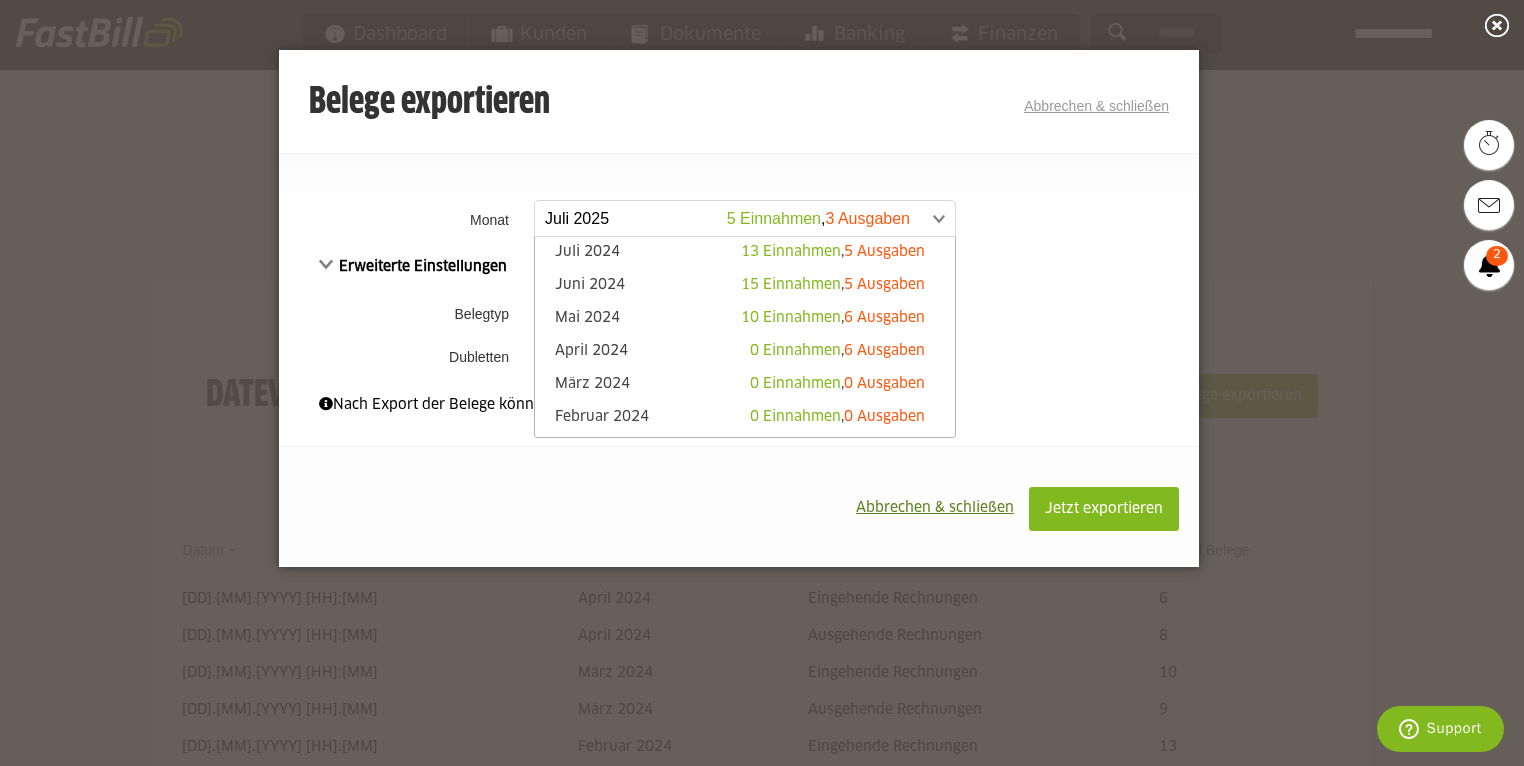scroll, scrollTop: 400, scrollLeft: 0, axis: vertical 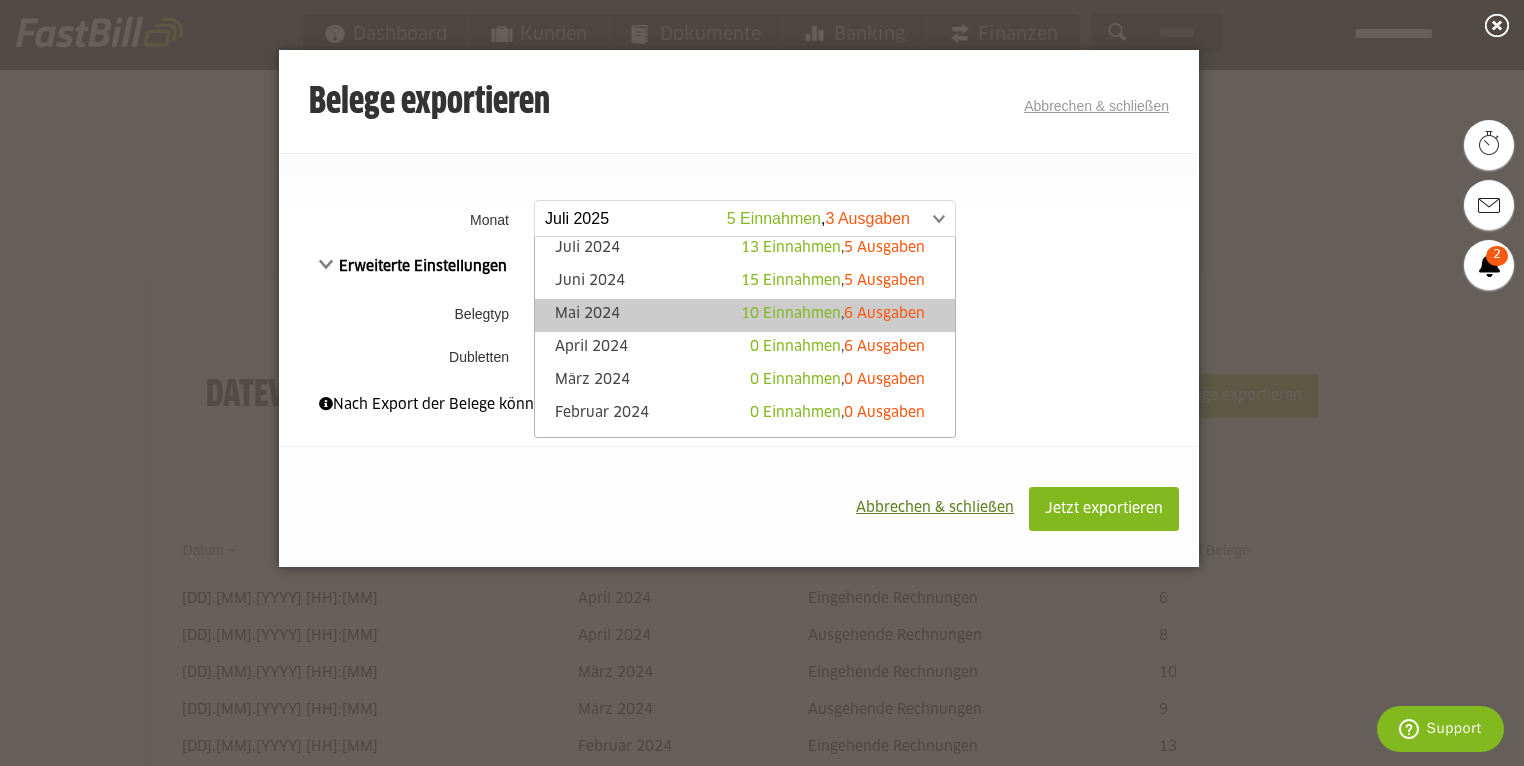 click on "Mai 2024 10 Einnahmen ,  6 Ausgaben" at bounding box center [745, 315] 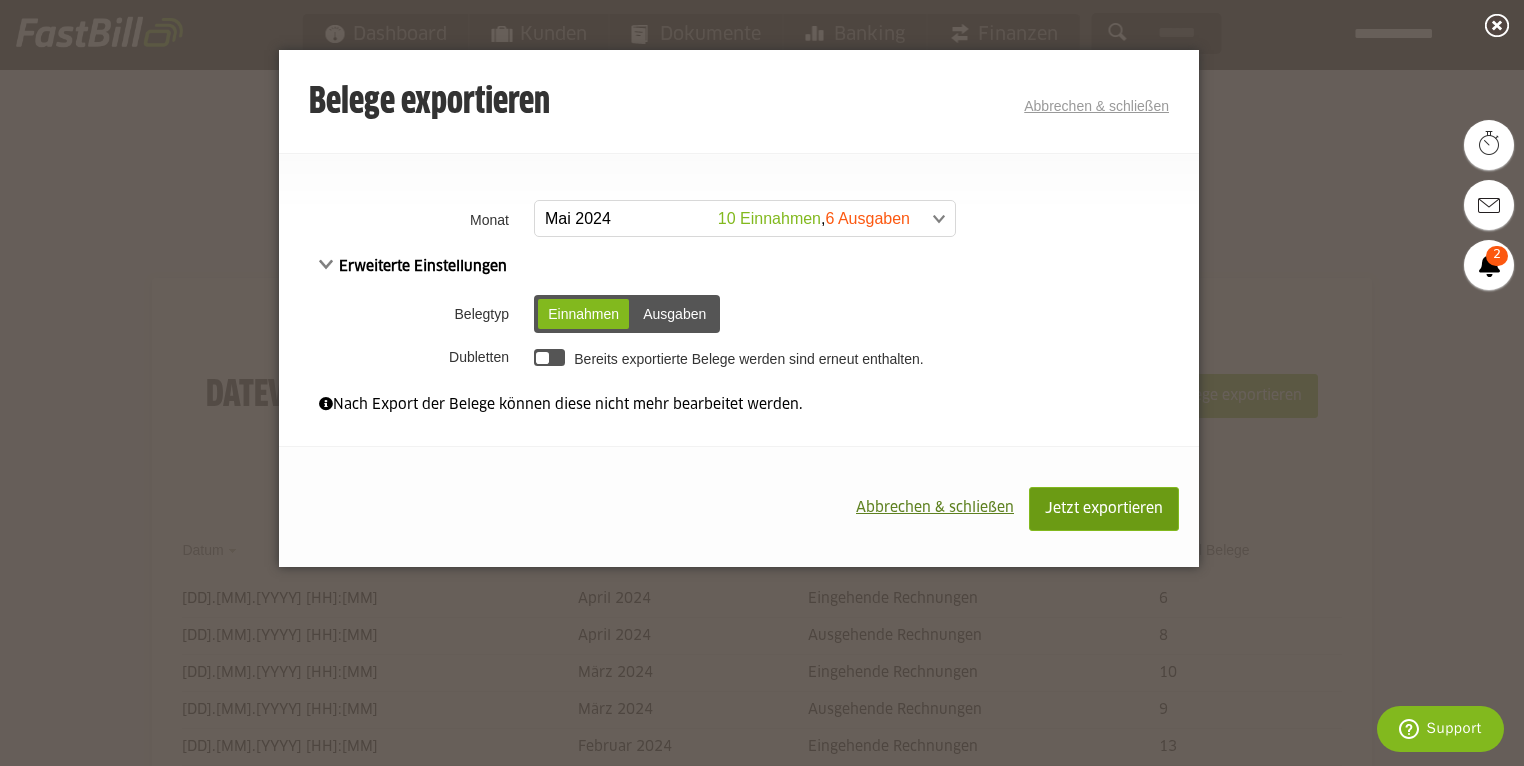 click on "Jetzt exportieren" at bounding box center (1104, 509) 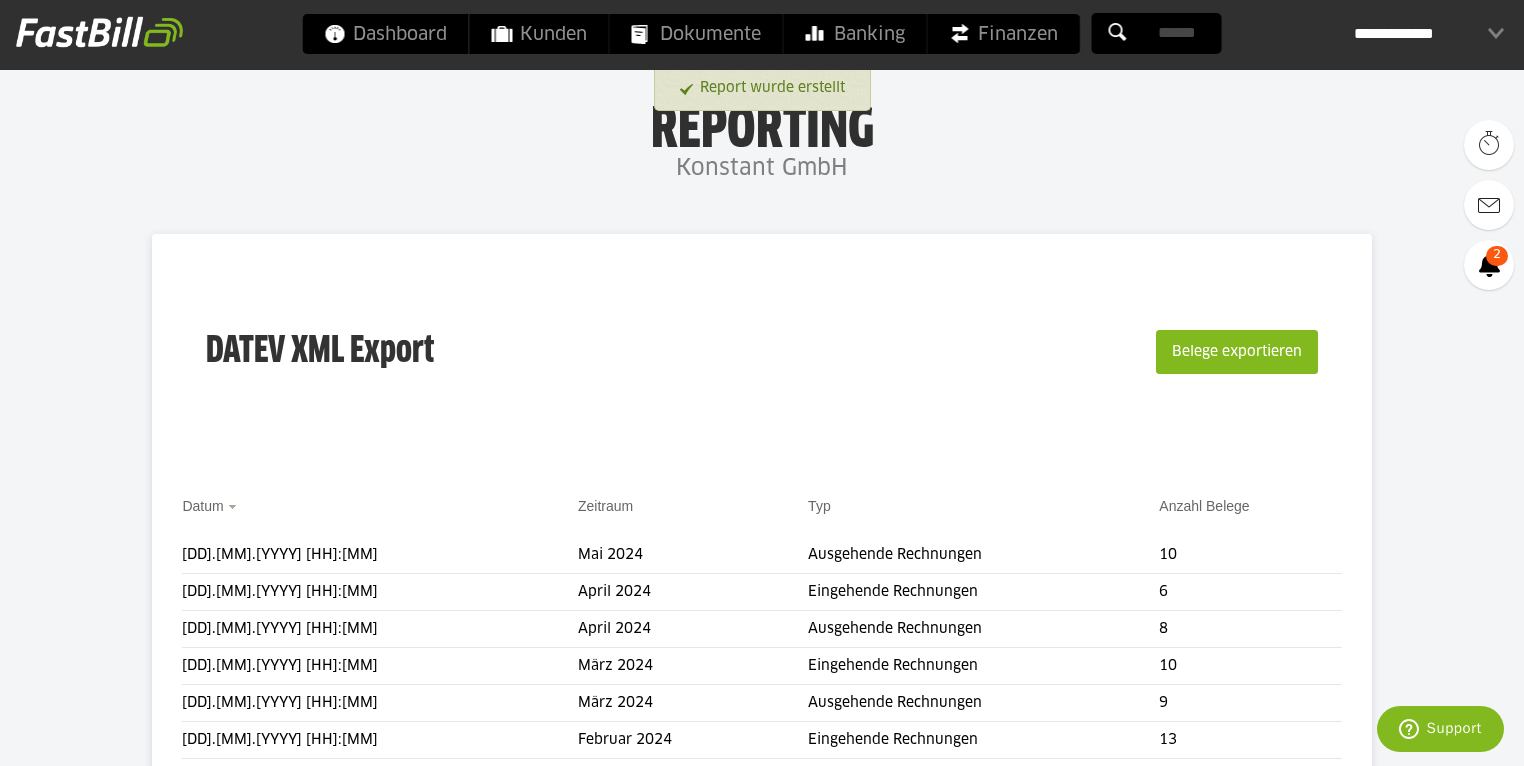 scroll, scrollTop: 0, scrollLeft: 0, axis: both 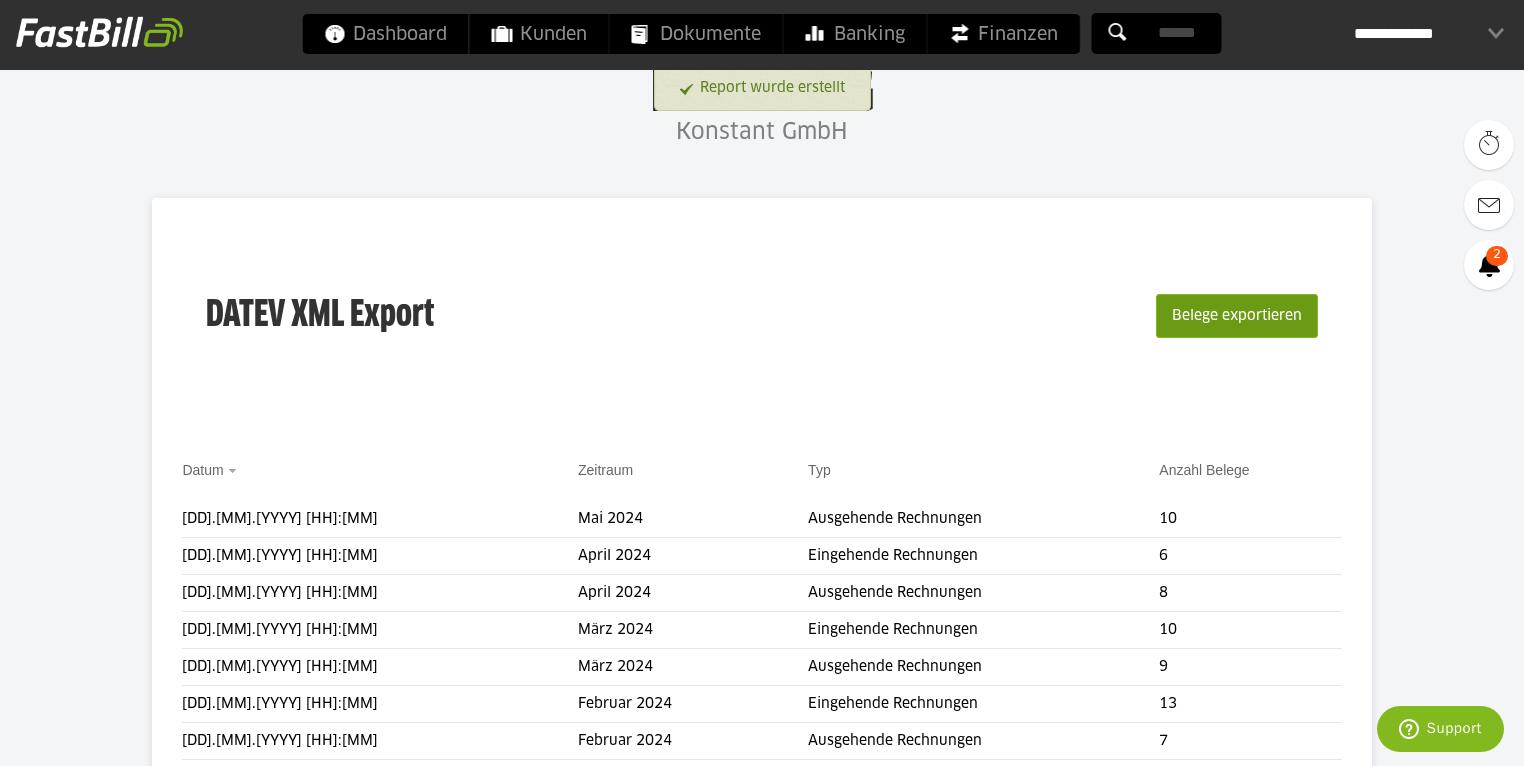 click on "Belege exportieren" at bounding box center (1235, 316) 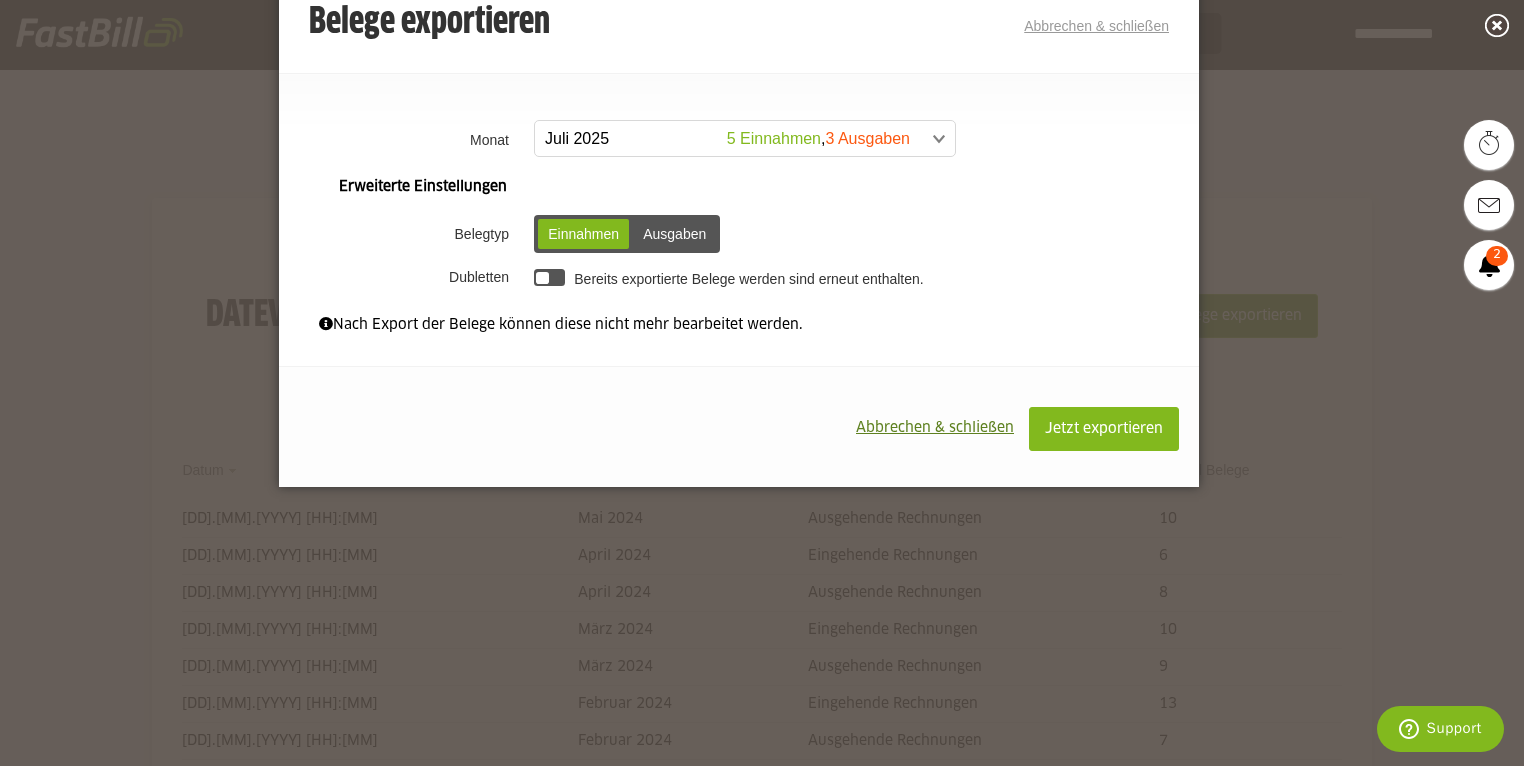 scroll, scrollTop: 0, scrollLeft: 0, axis: both 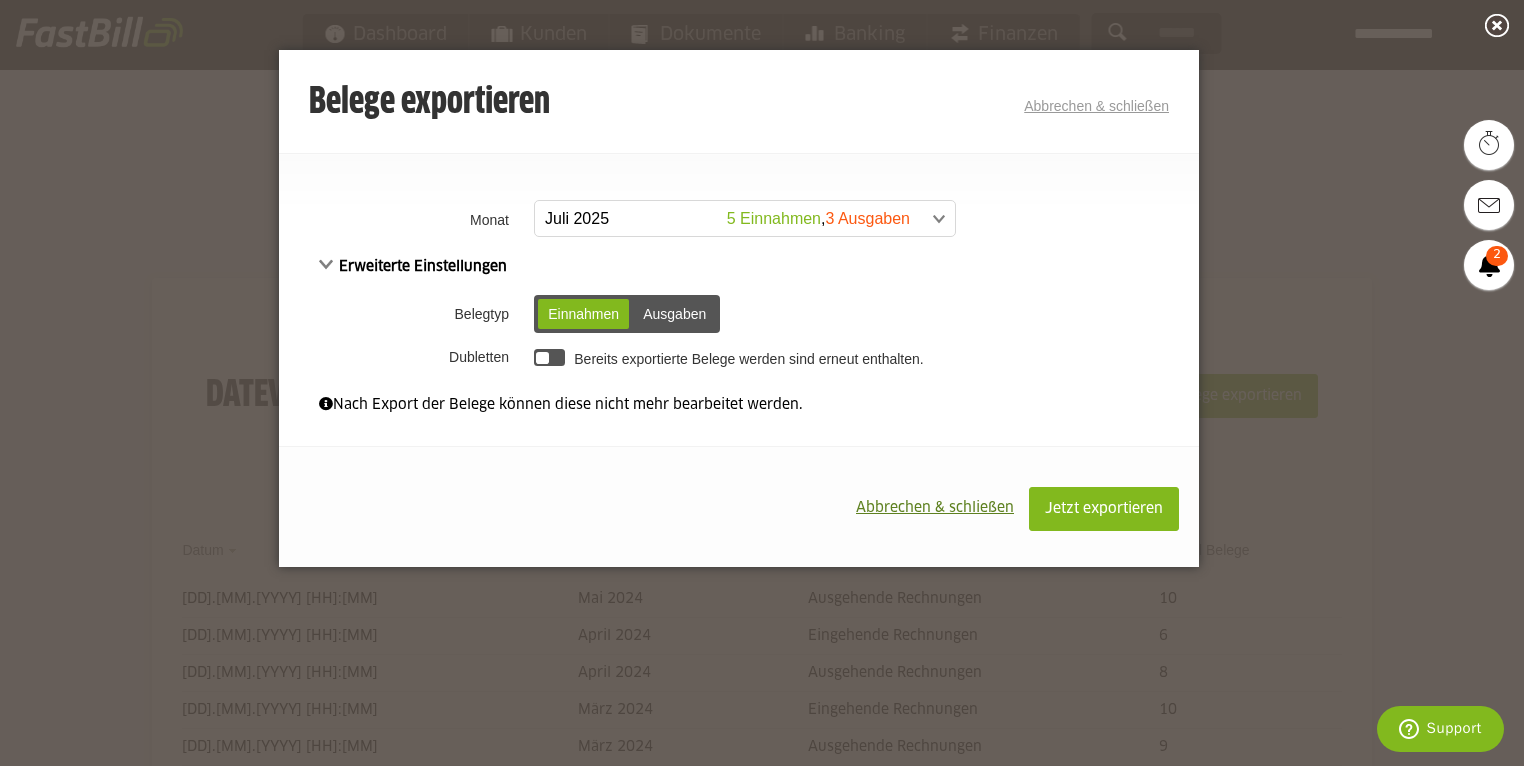 click at bounding box center [735, 219] 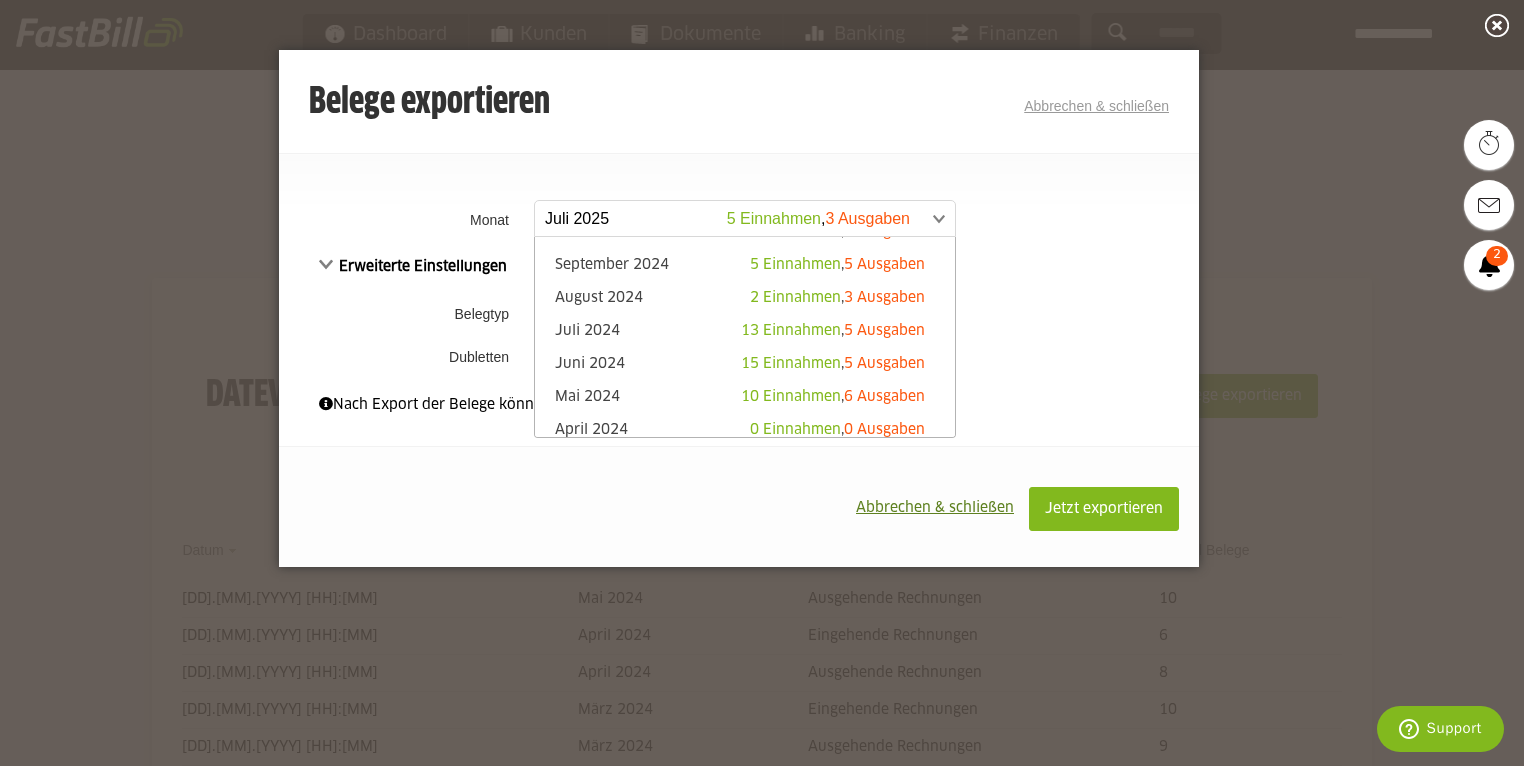 scroll, scrollTop: 320, scrollLeft: 0, axis: vertical 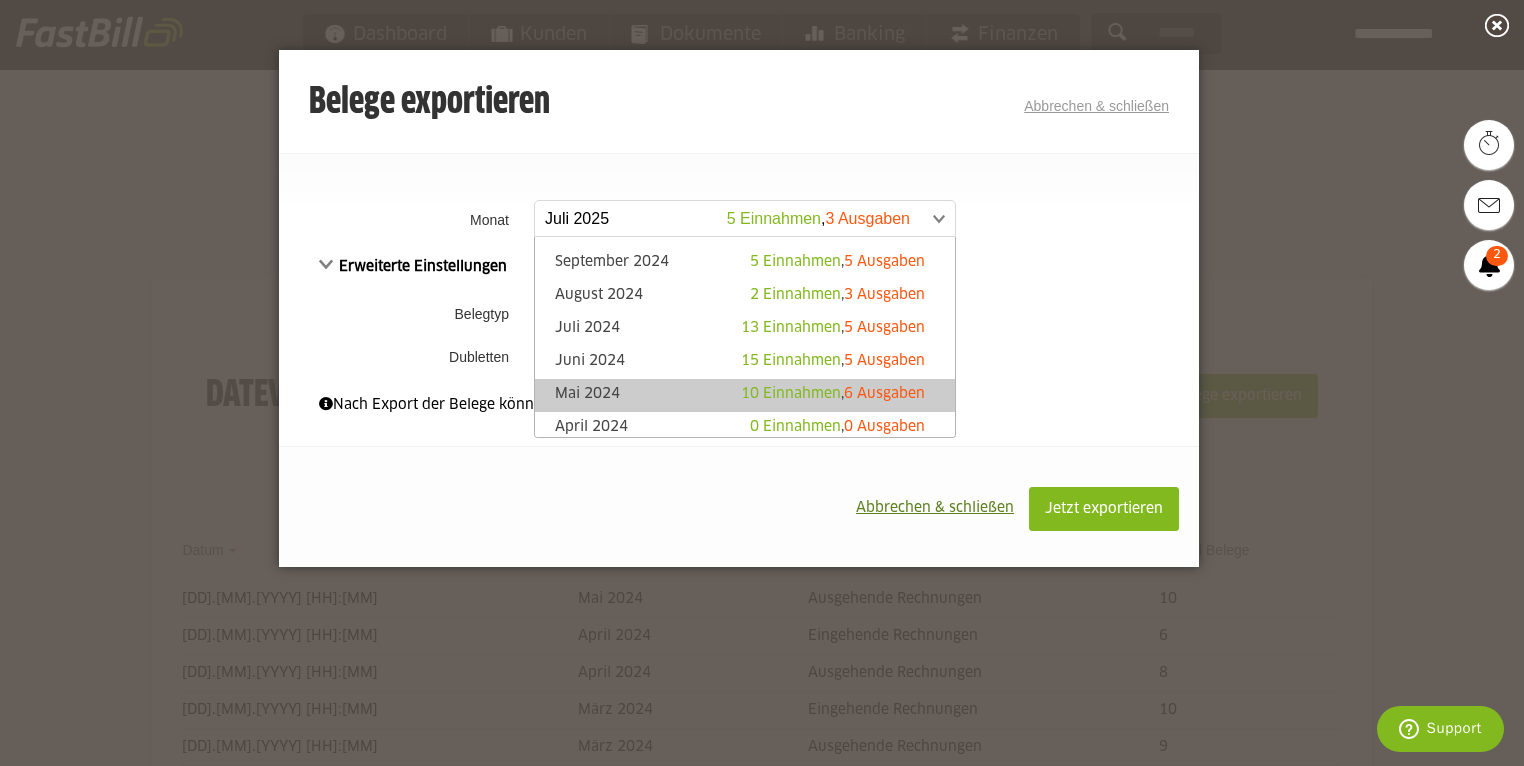 click on "Mai 2024 10 Einnahmen ,  6 Ausgaben" at bounding box center [745, 395] 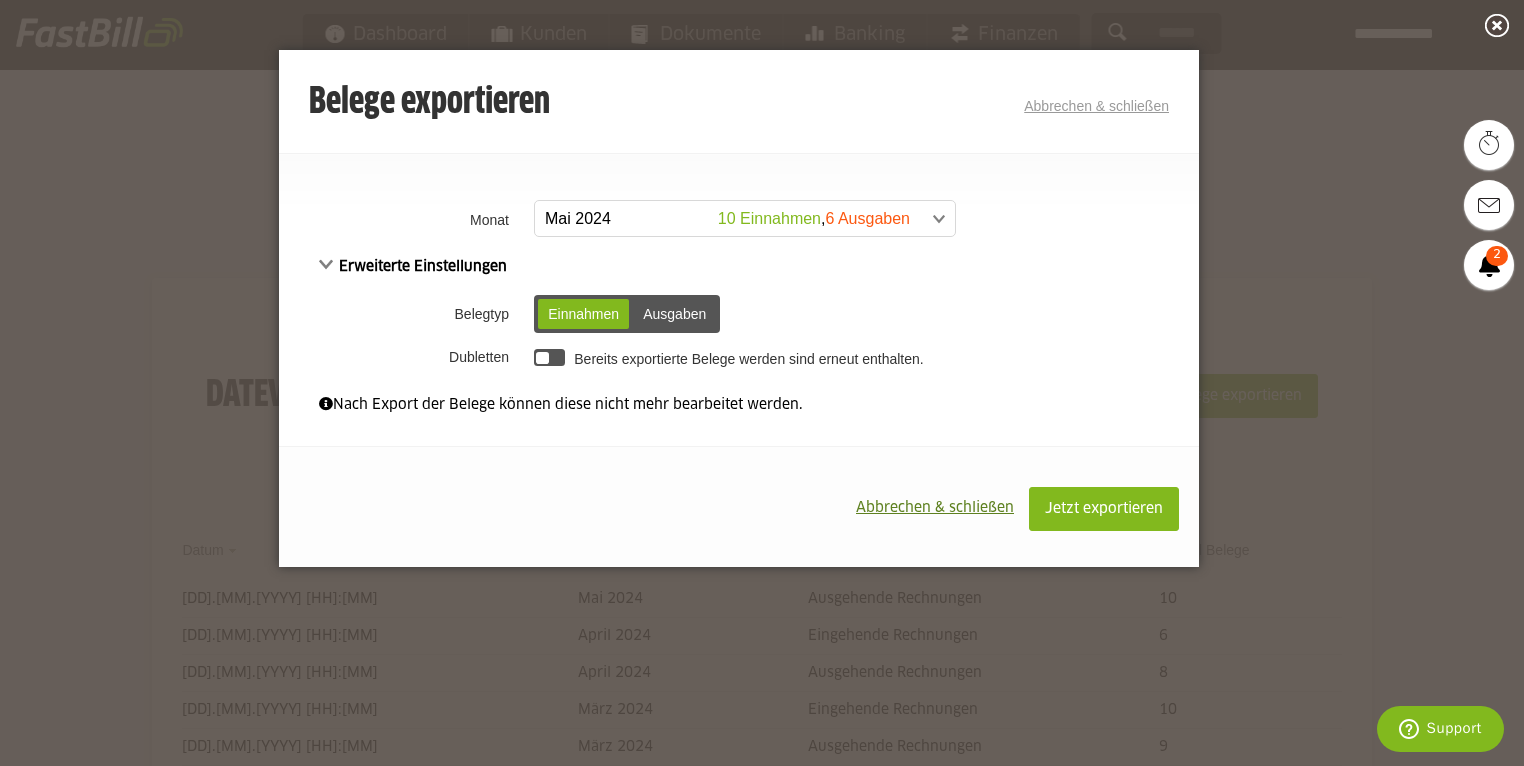 click on "Ausgaben" at bounding box center [674, 314] 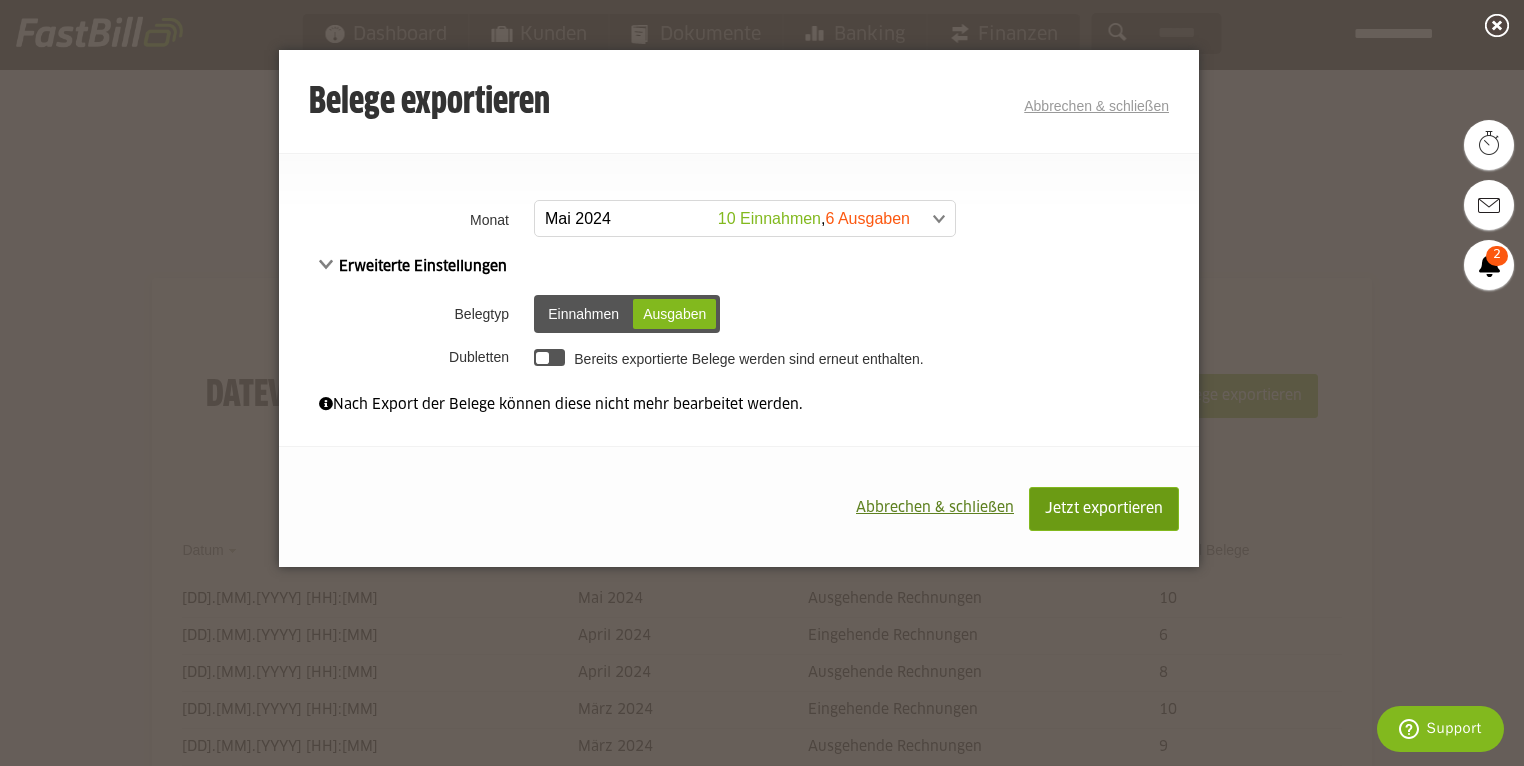 click on "Jetzt exportieren" at bounding box center [1104, 509] 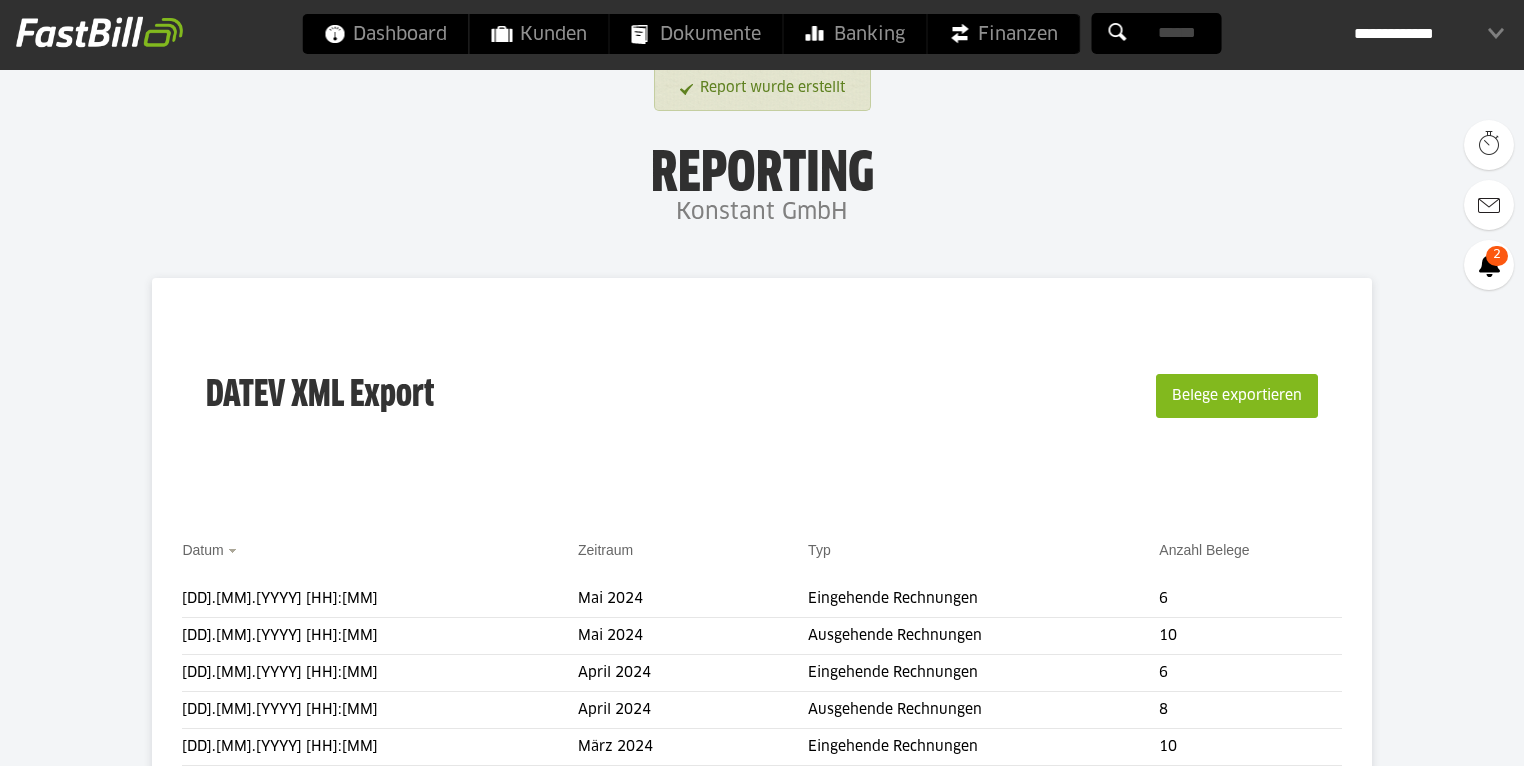 scroll, scrollTop: 0, scrollLeft: 0, axis: both 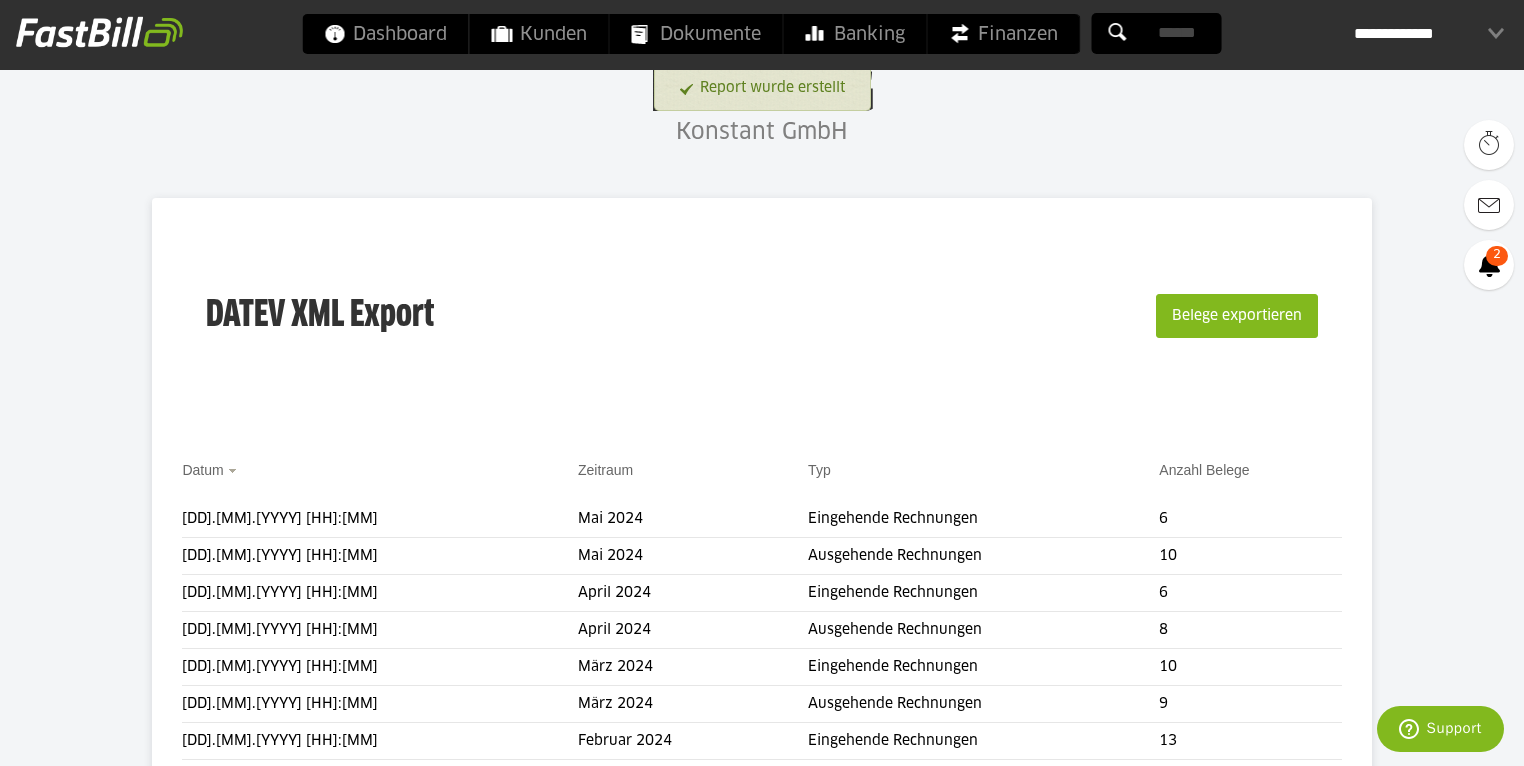 click on "Belege exportieren" at bounding box center (1235, 316) 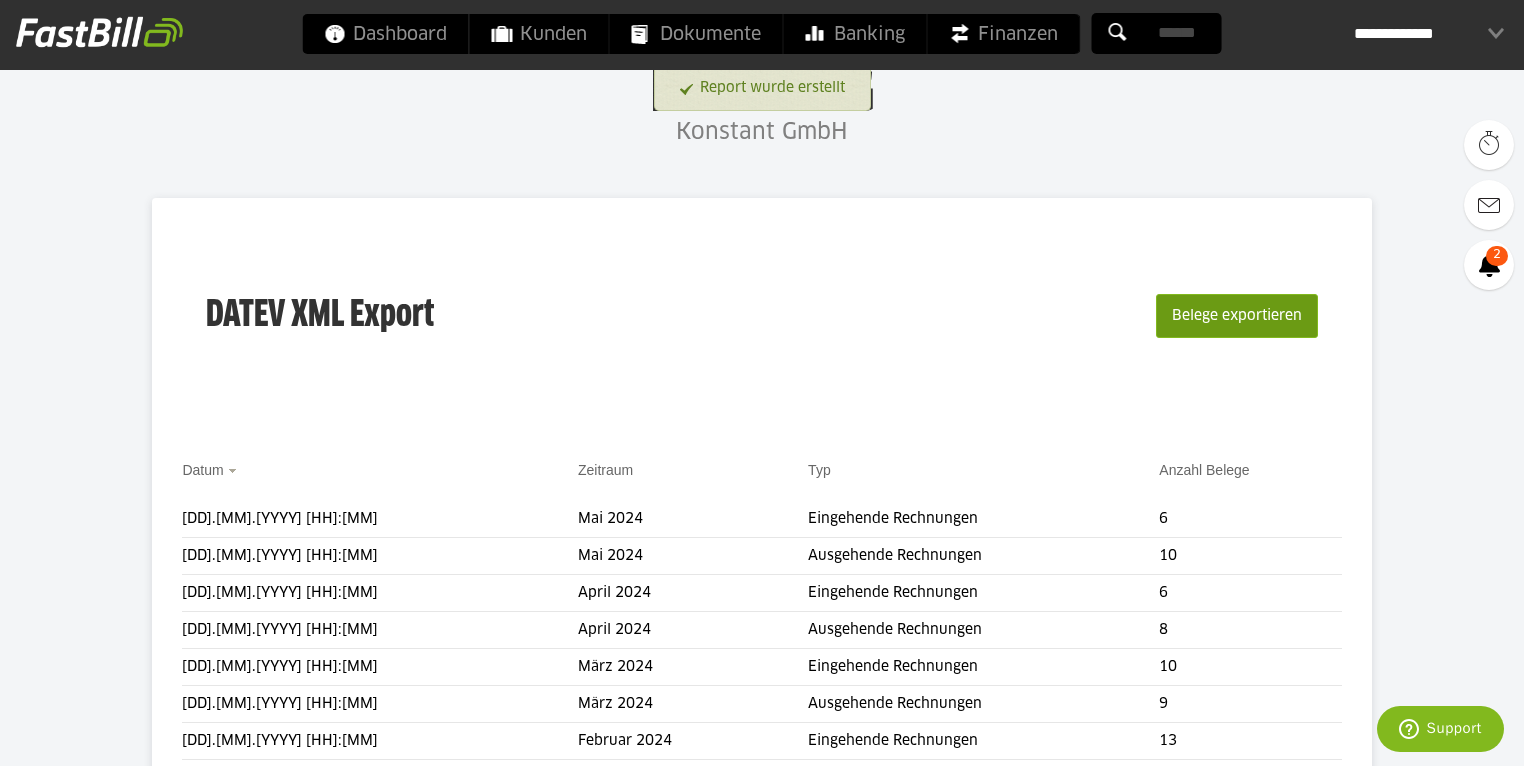 click on "Belege exportieren" at bounding box center (1237, 316) 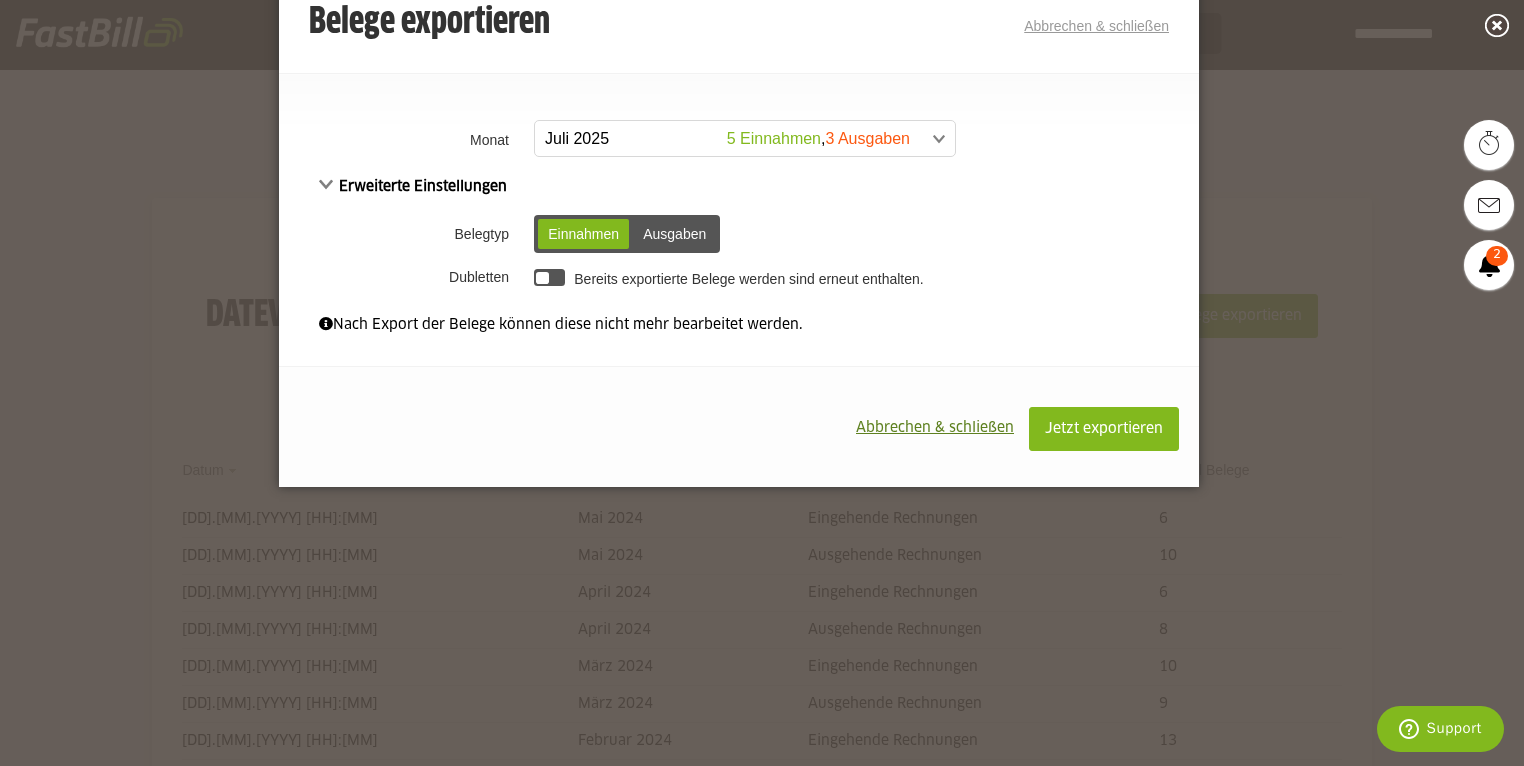 scroll, scrollTop: 0, scrollLeft: 0, axis: both 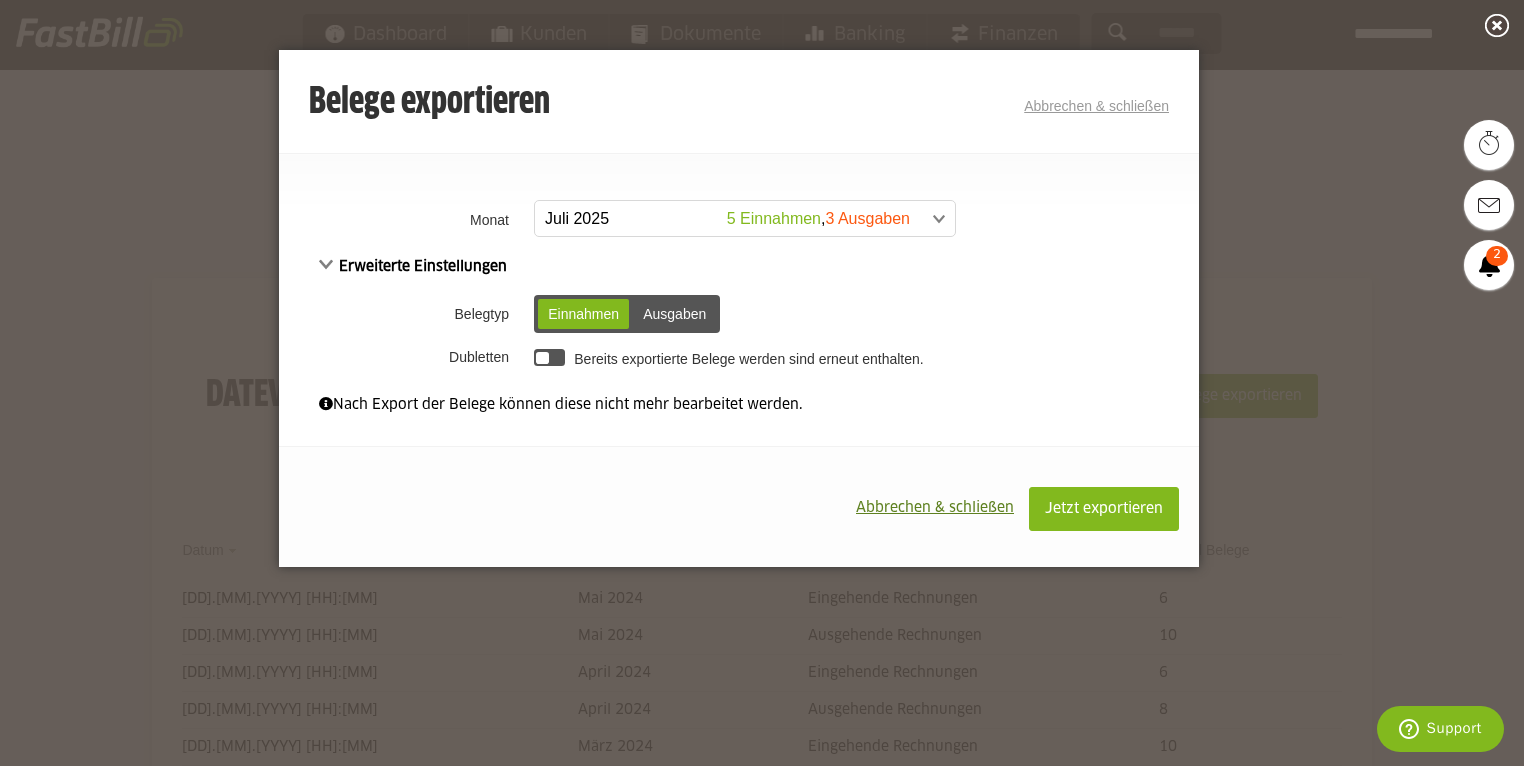 click at bounding box center (735, 219) 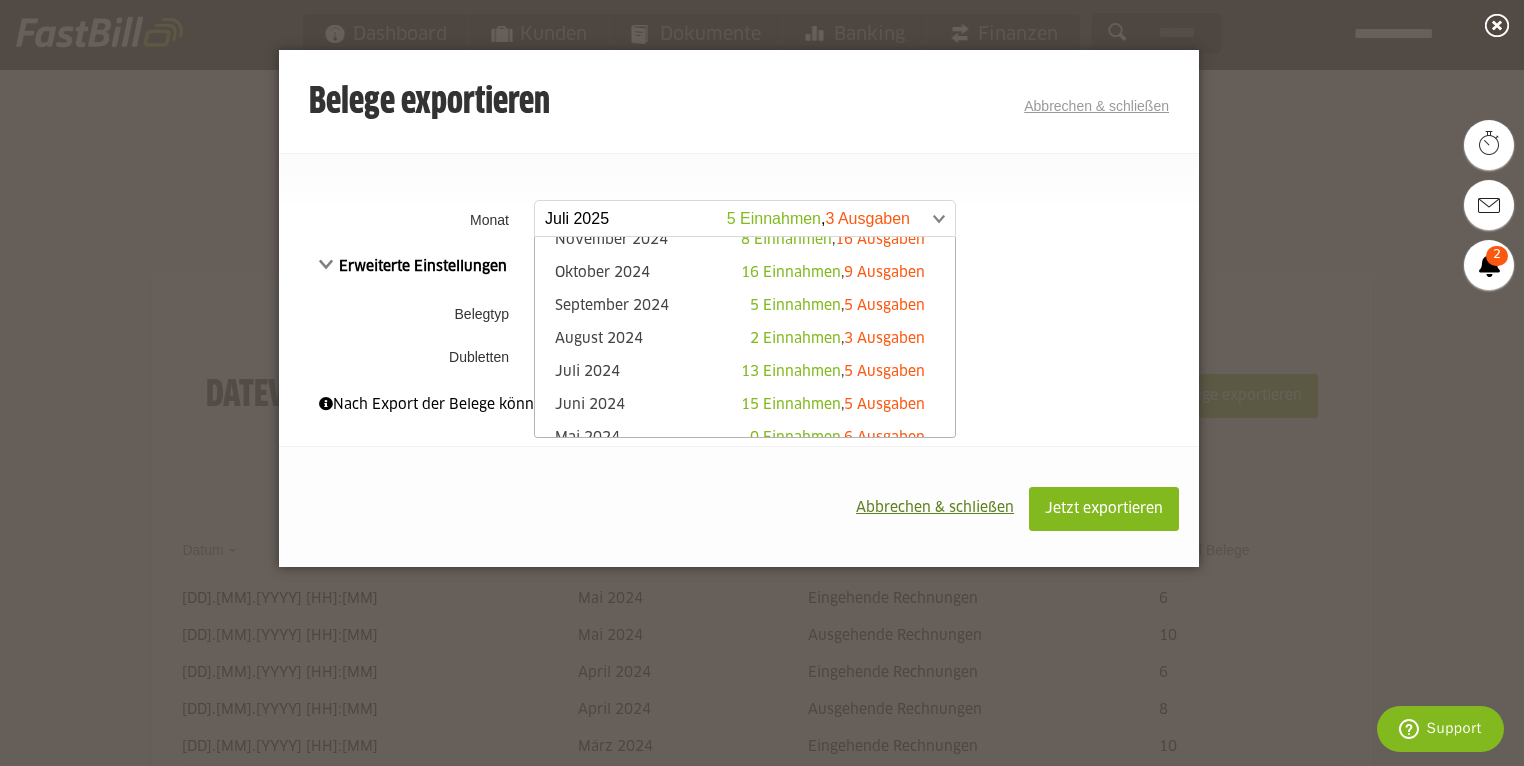 scroll, scrollTop: 320, scrollLeft: 0, axis: vertical 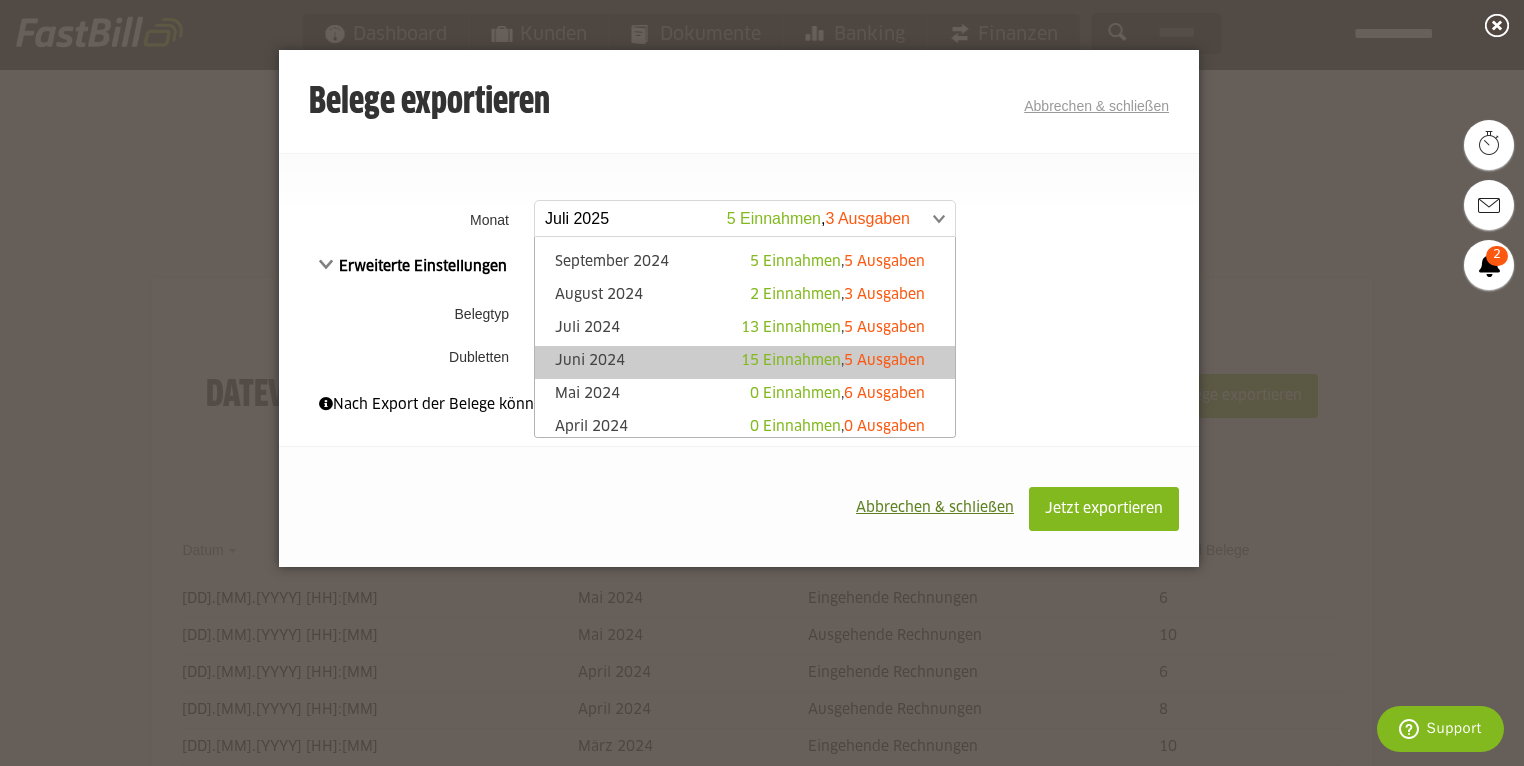 click on "[MONTH] [YEAR] [NUMBER] Einnahmen , [NUMBER] Ausgaben" at bounding box center (745, 362) 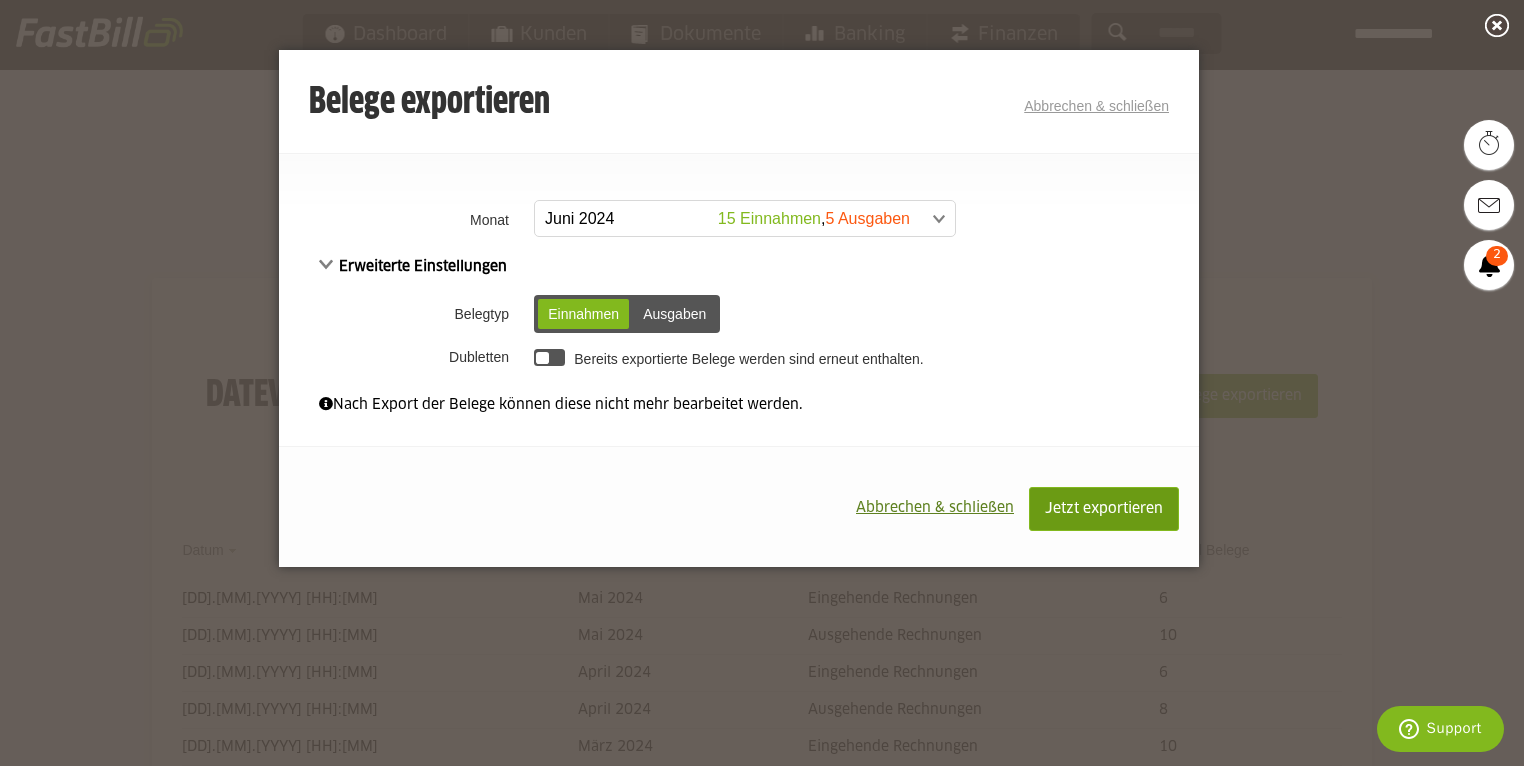 click on "Jetzt exportieren" at bounding box center (1104, 509) 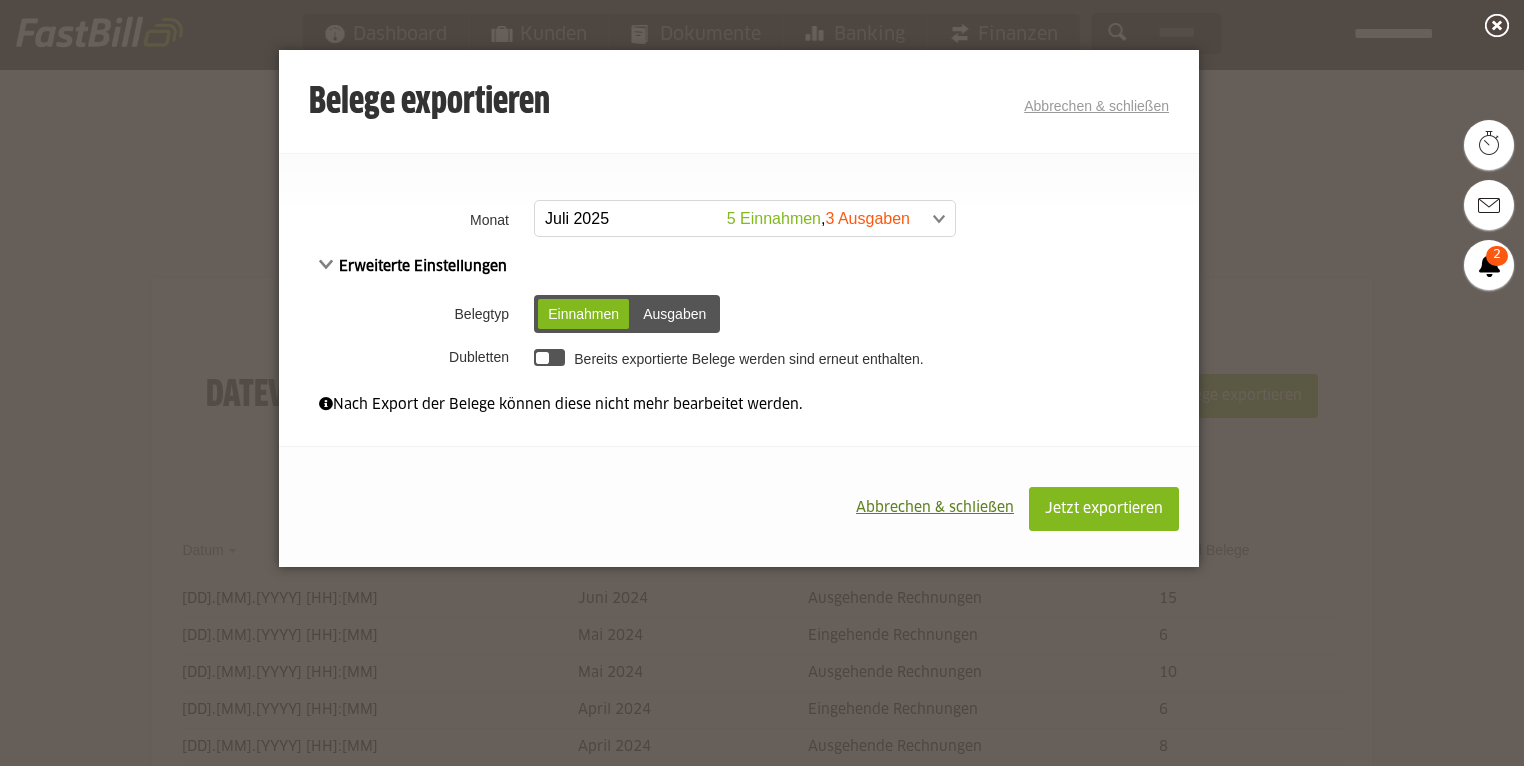scroll, scrollTop: 0, scrollLeft: 0, axis: both 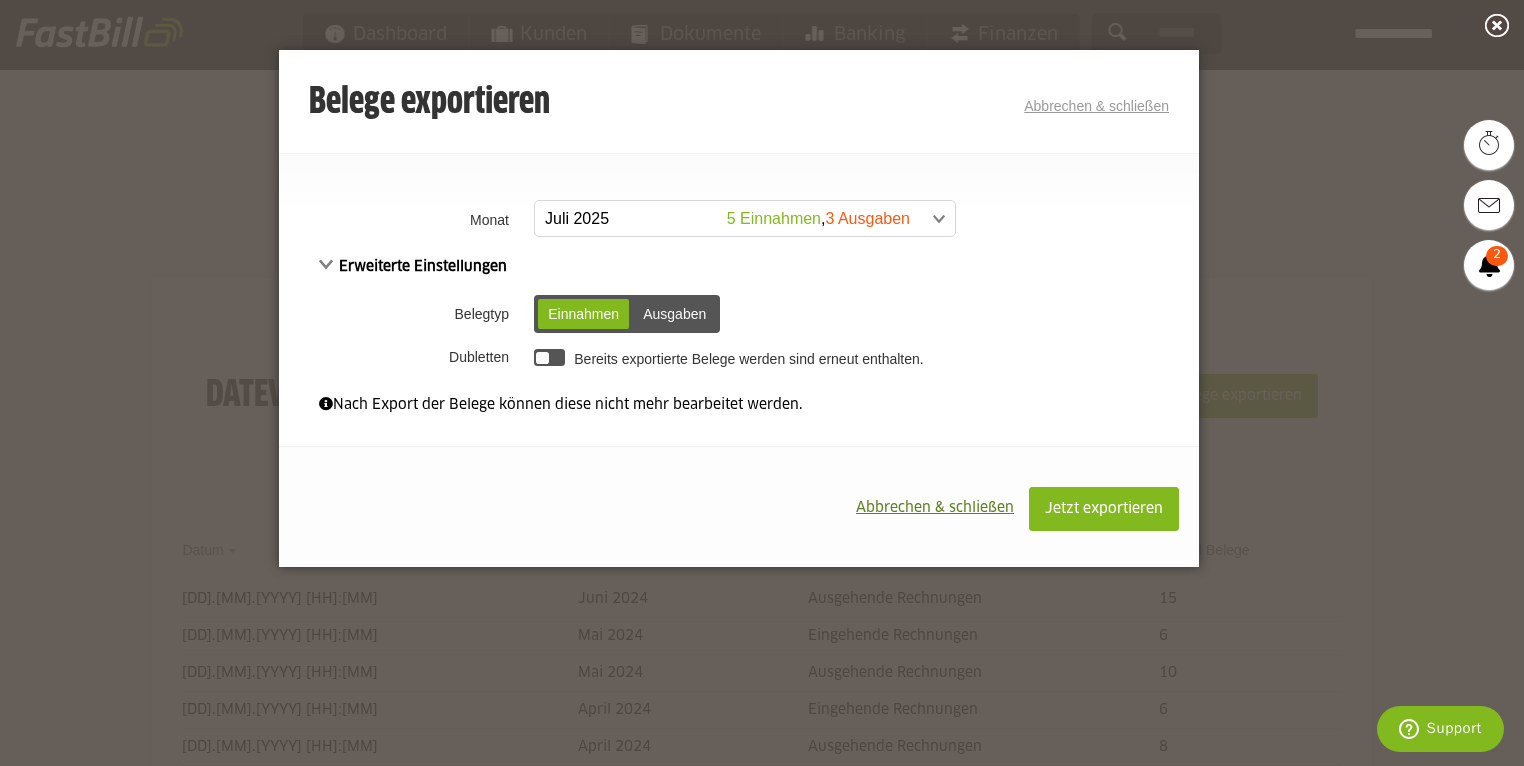 click on "Ausgaben" at bounding box center (674, 314) 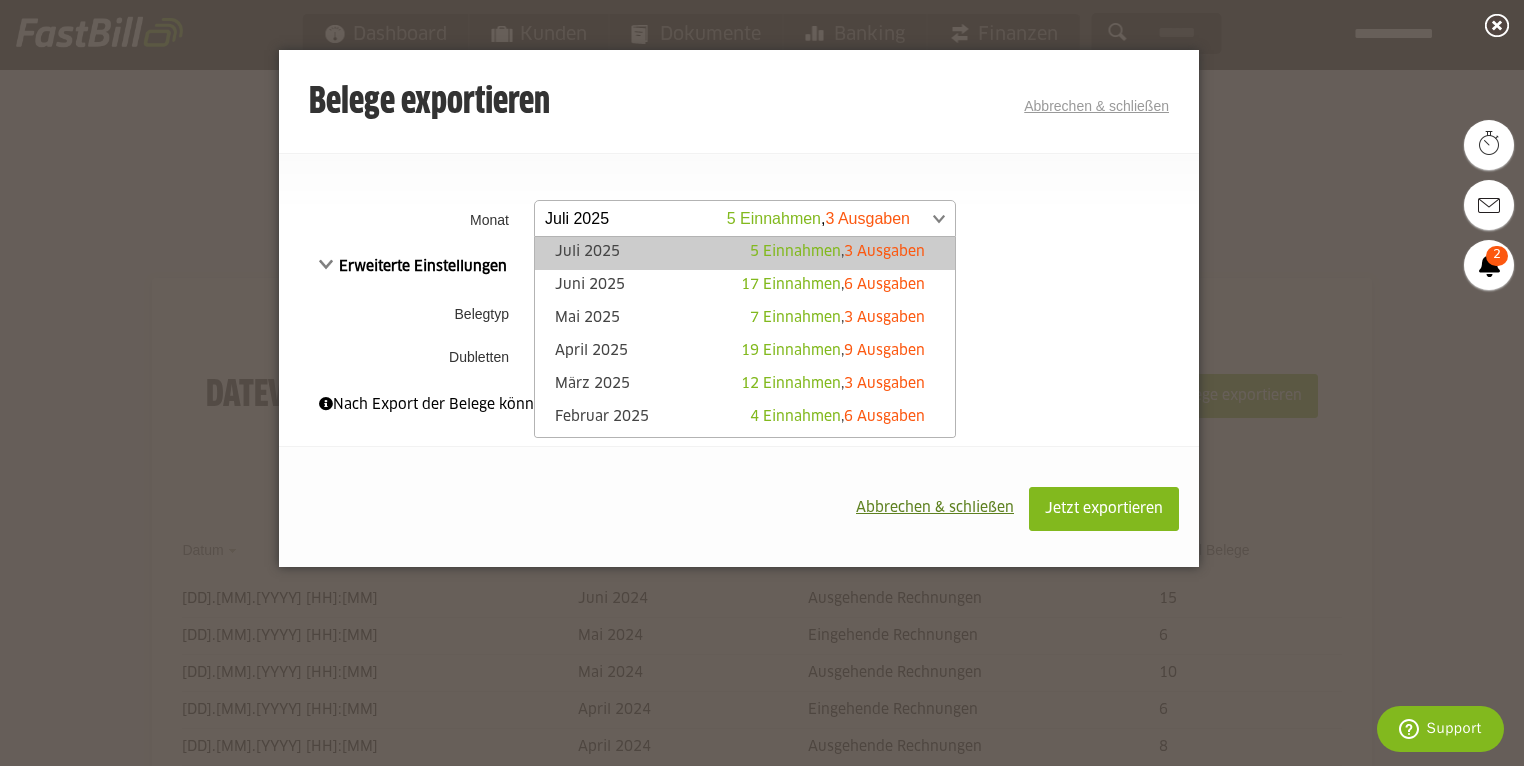 click at bounding box center [735, 219] 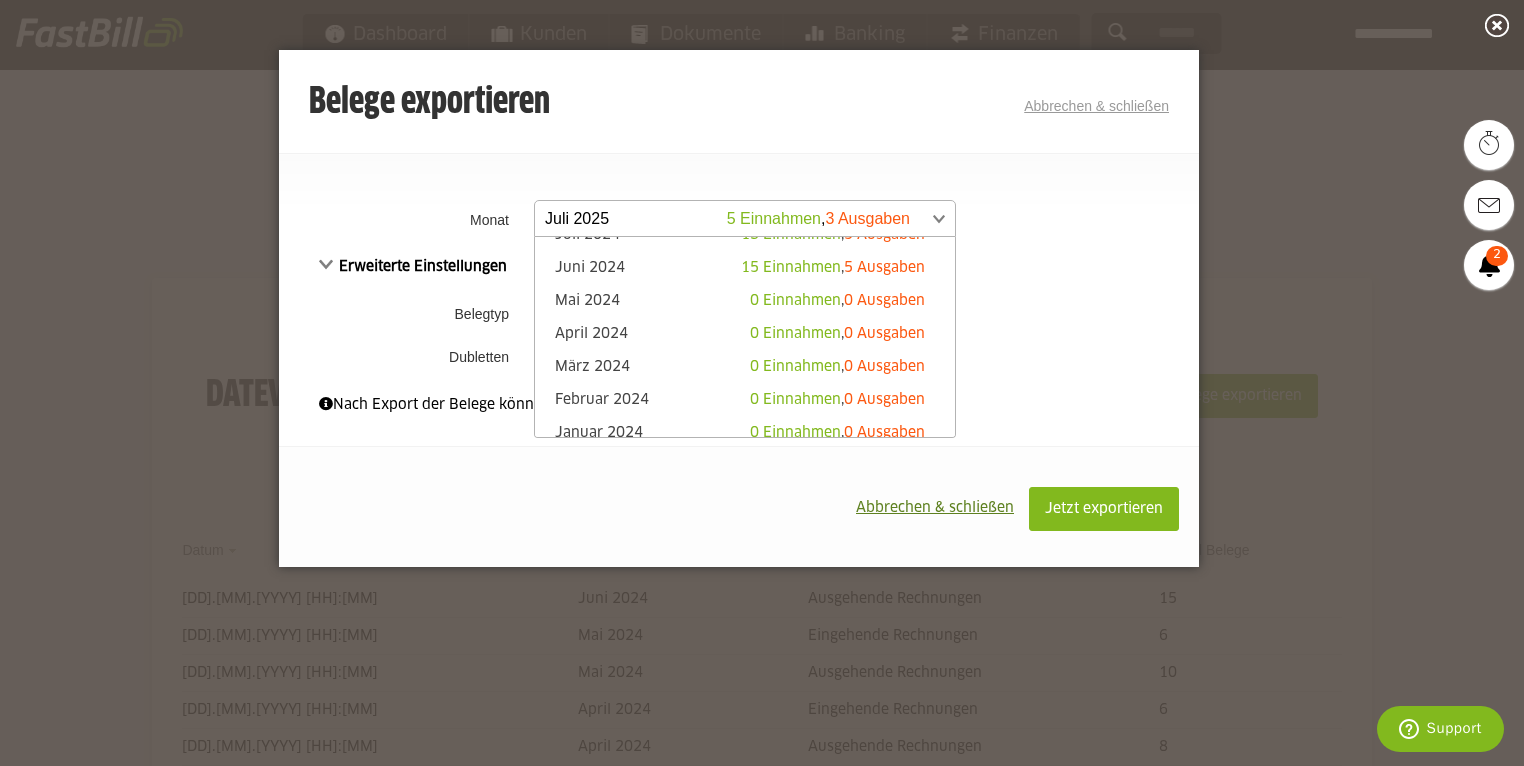 scroll, scrollTop: 400, scrollLeft: 0, axis: vertical 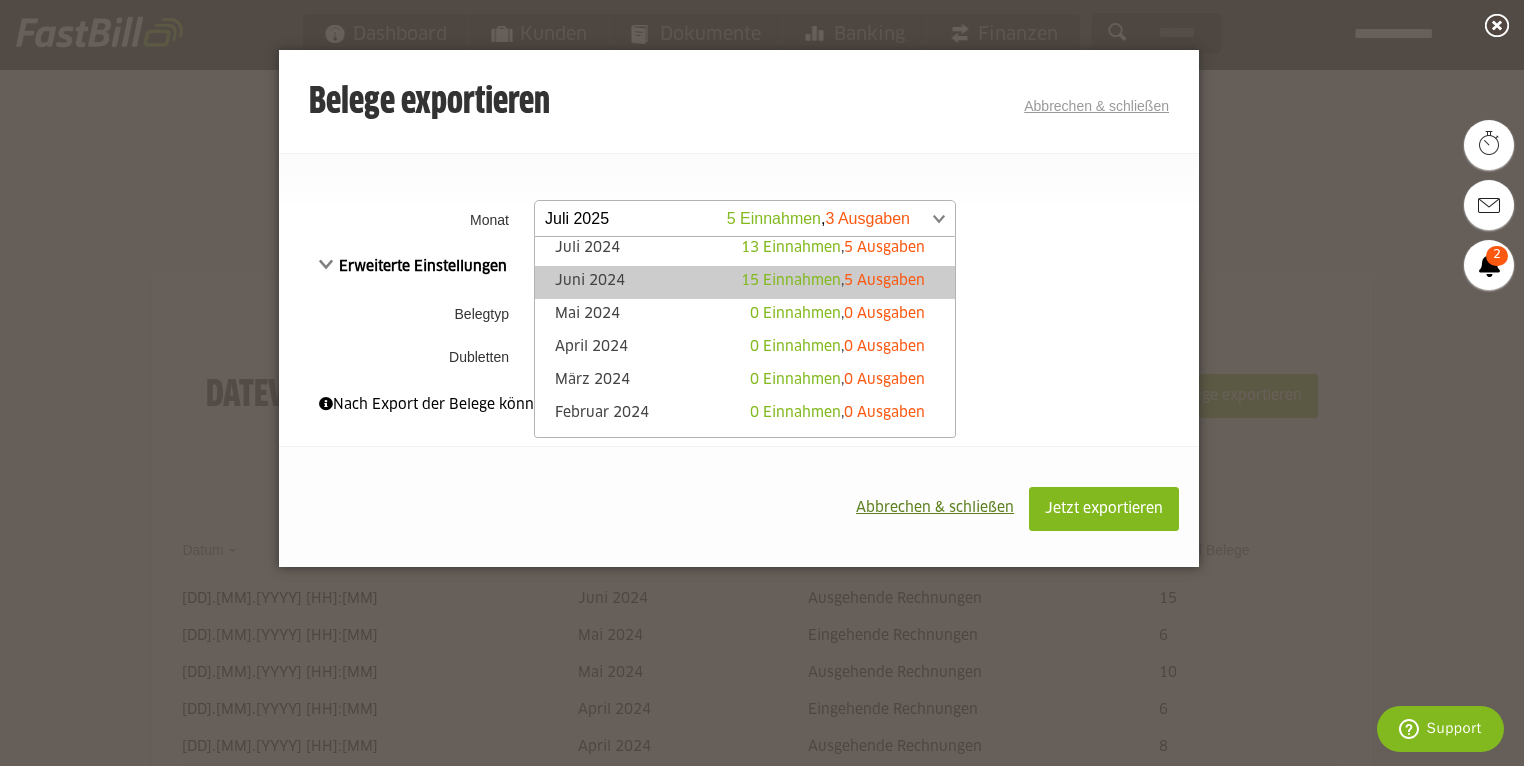 click on "Juni 2024 15 Einnahmen ,  5 Ausgaben" at bounding box center [745, 282] 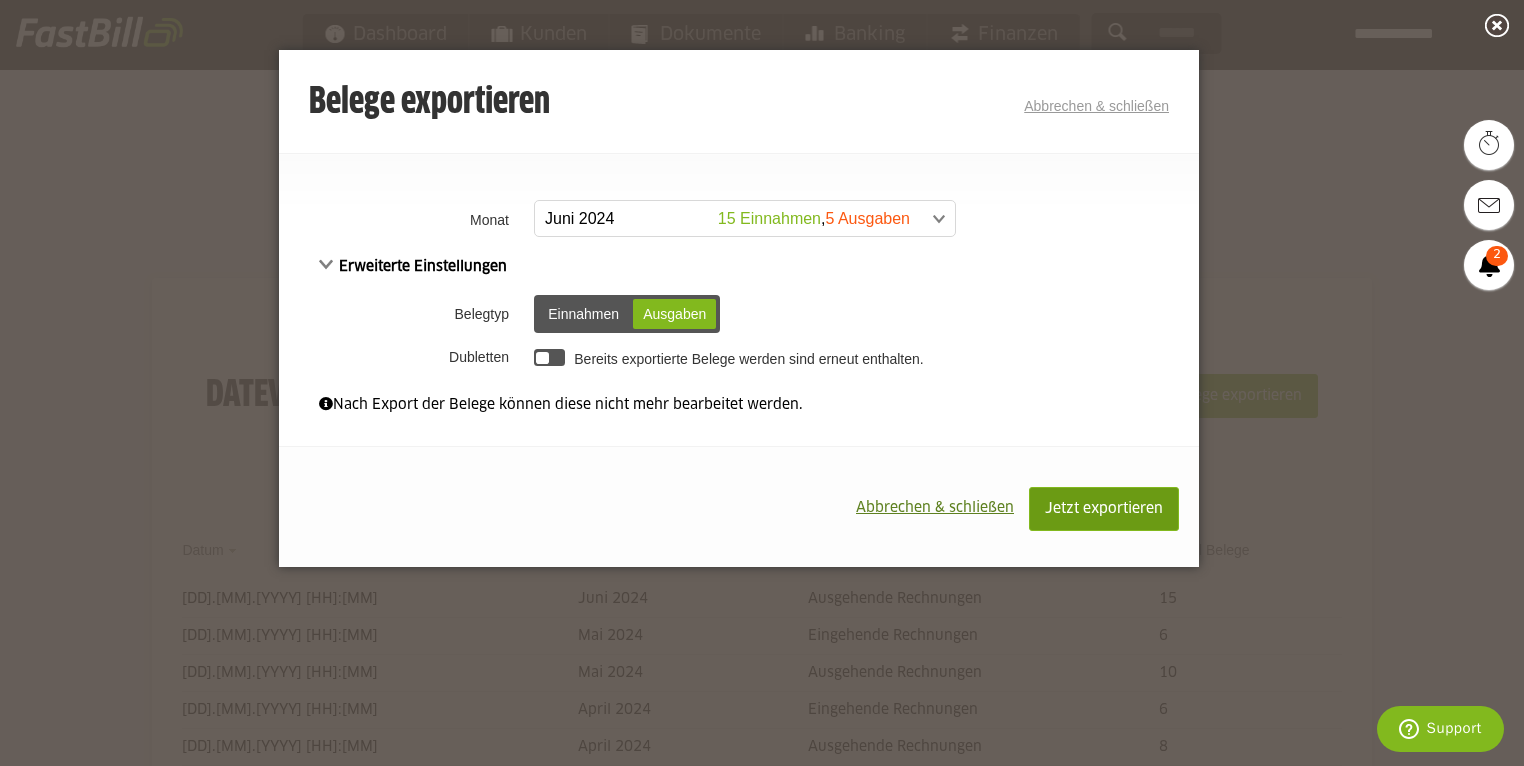 click on "Jetzt exportieren" at bounding box center (1104, 509) 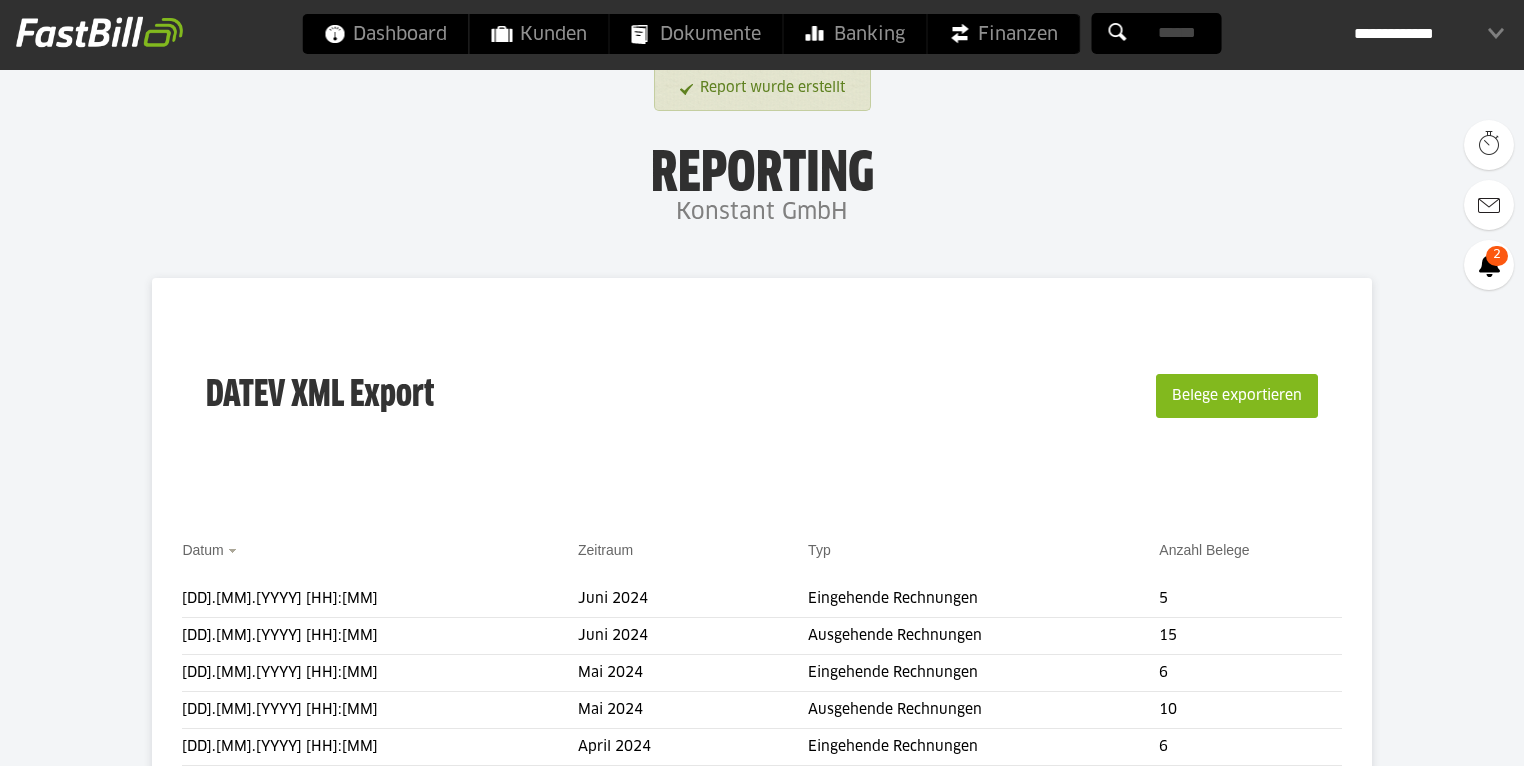 scroll, scrollTop: 0, scrollLeft: 0, axis: both 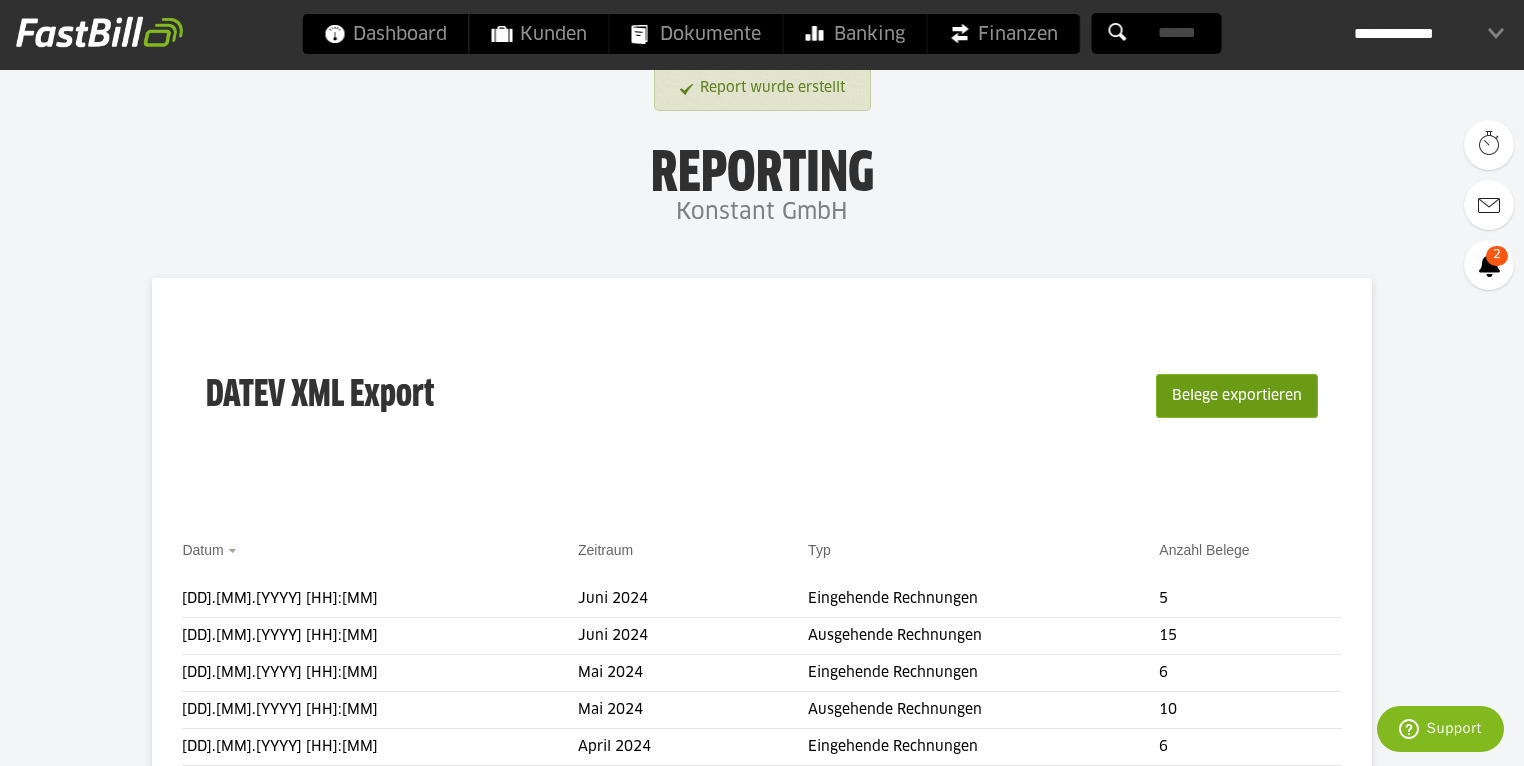 click on "Belege exportieren" at bounding box center [1237, 396] 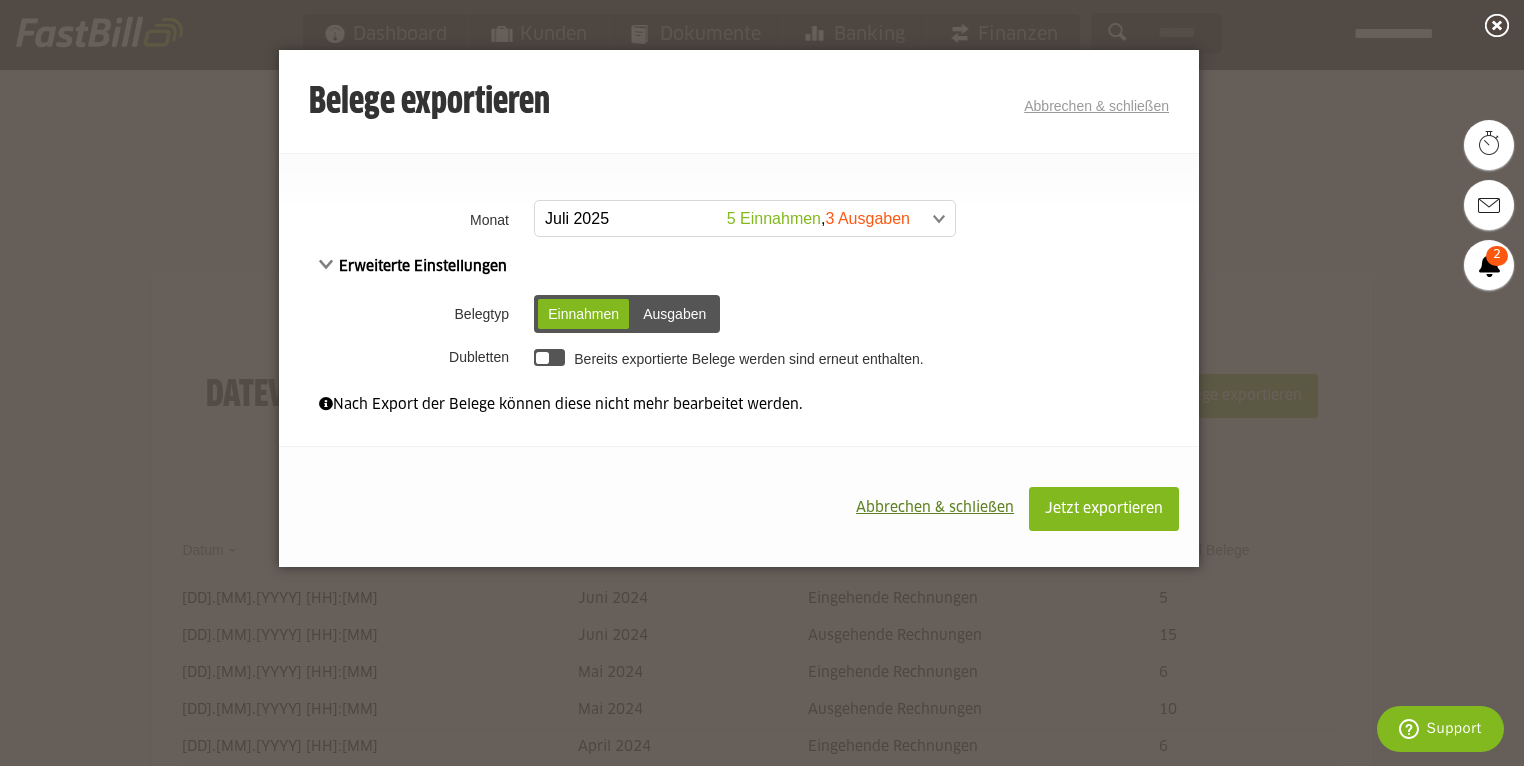 click at bounding box center [735, 219] 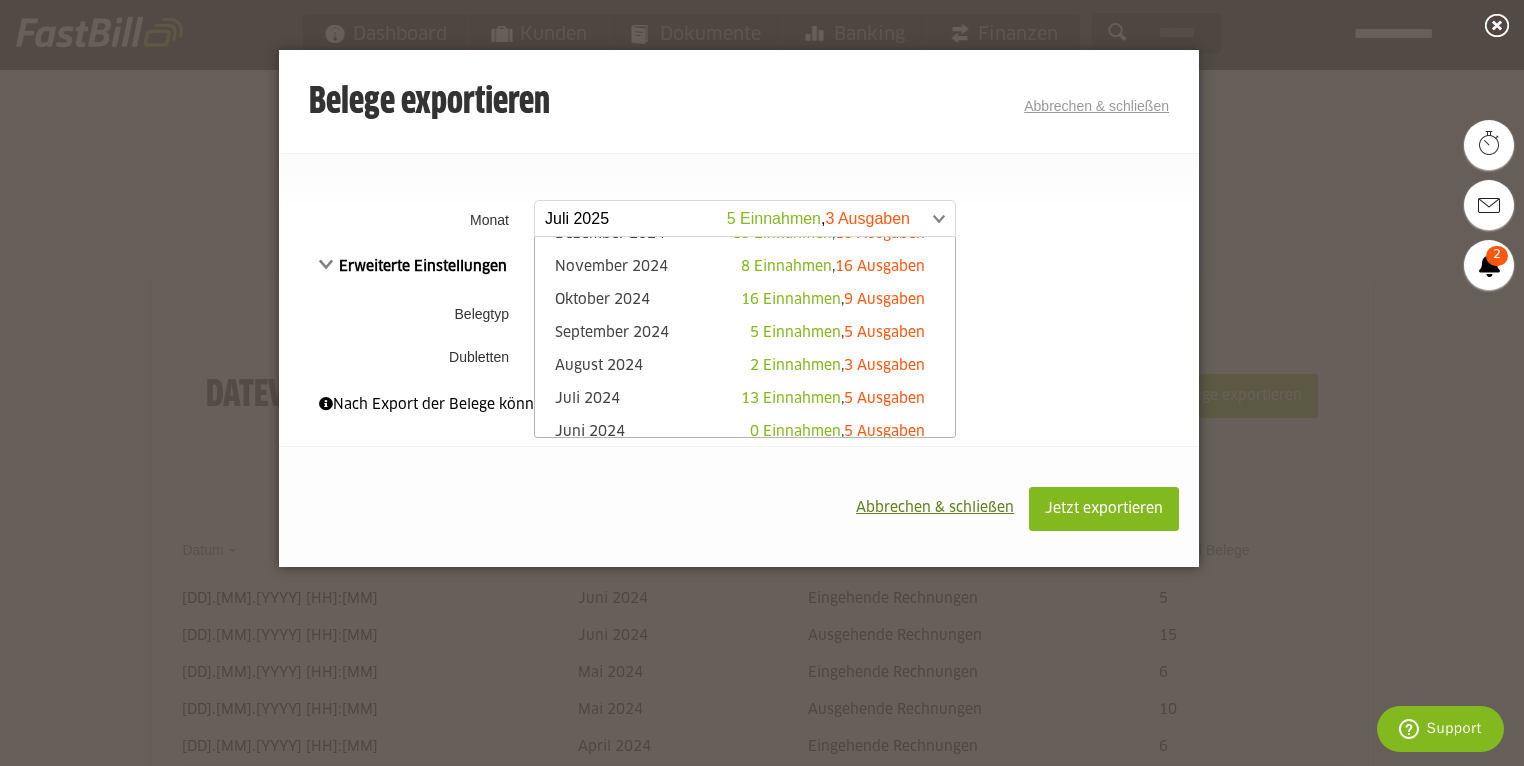 scroll, scrollTop: 320, scrollLeft: 0, axis: vertical 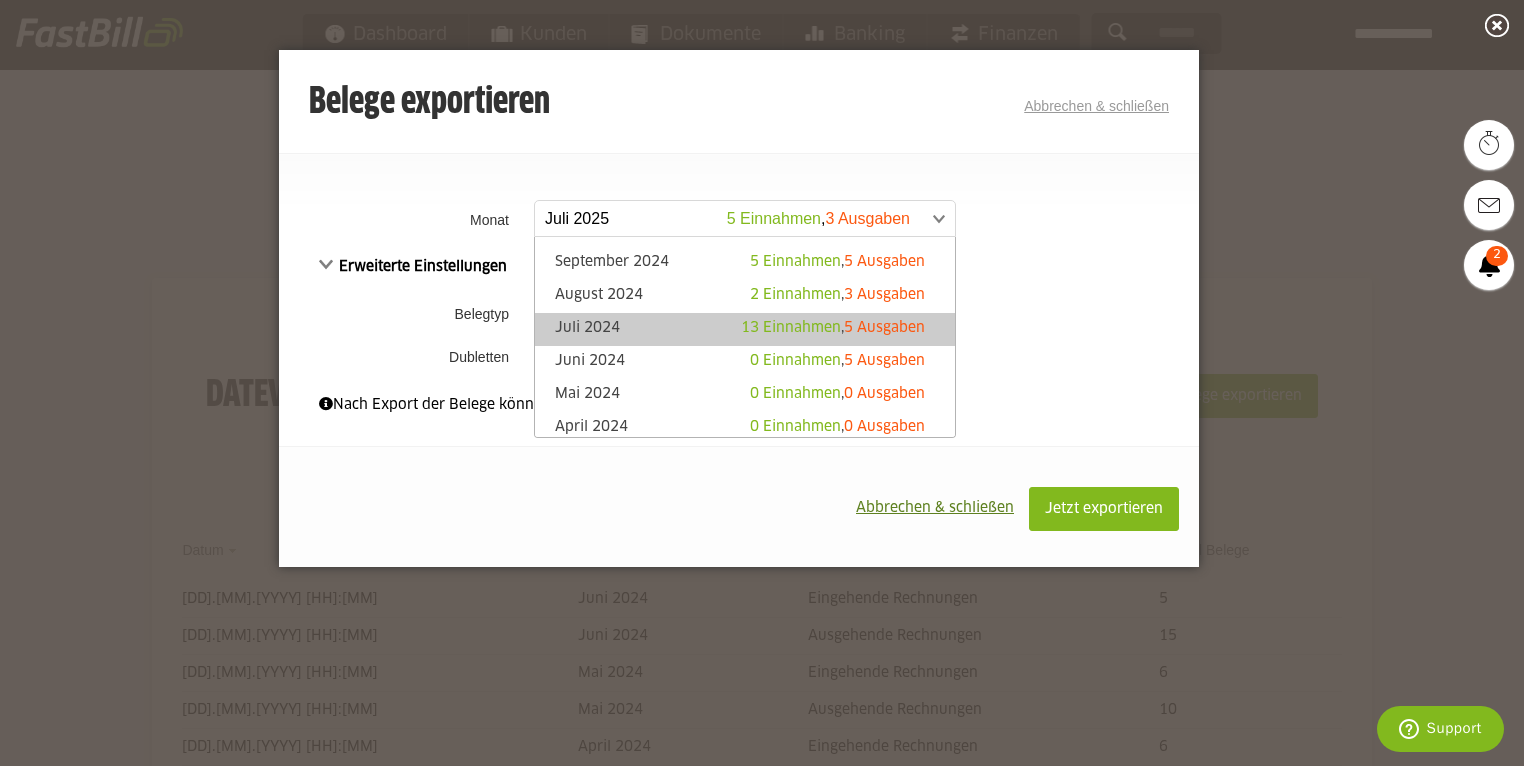 click on "[MONTH] [YEAR] 13 Einnahmen ,  5 Ausgaben" at bounding box center [745, 329] 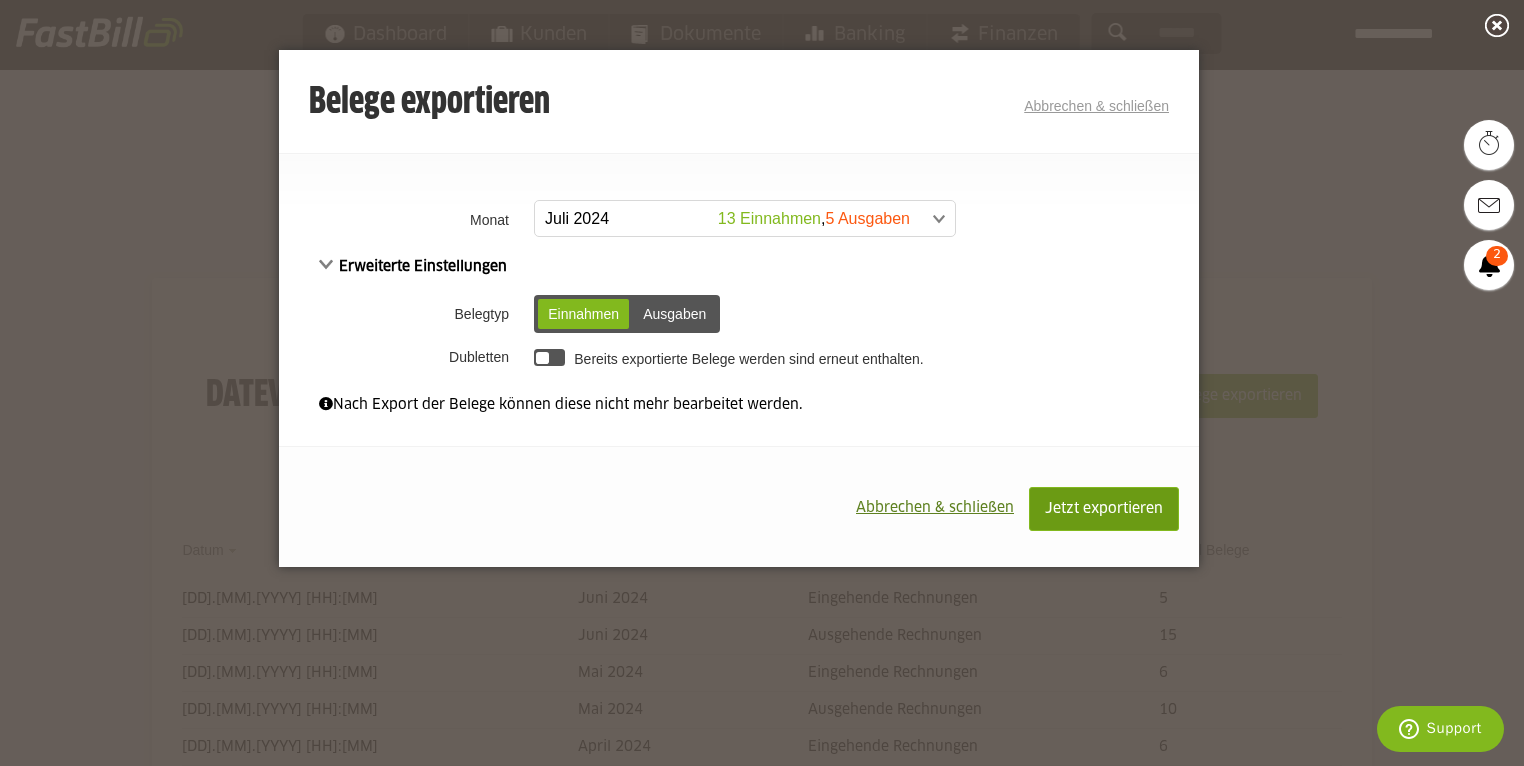 click on "Jetzt exportieren" at bounding box center (1104, 509) 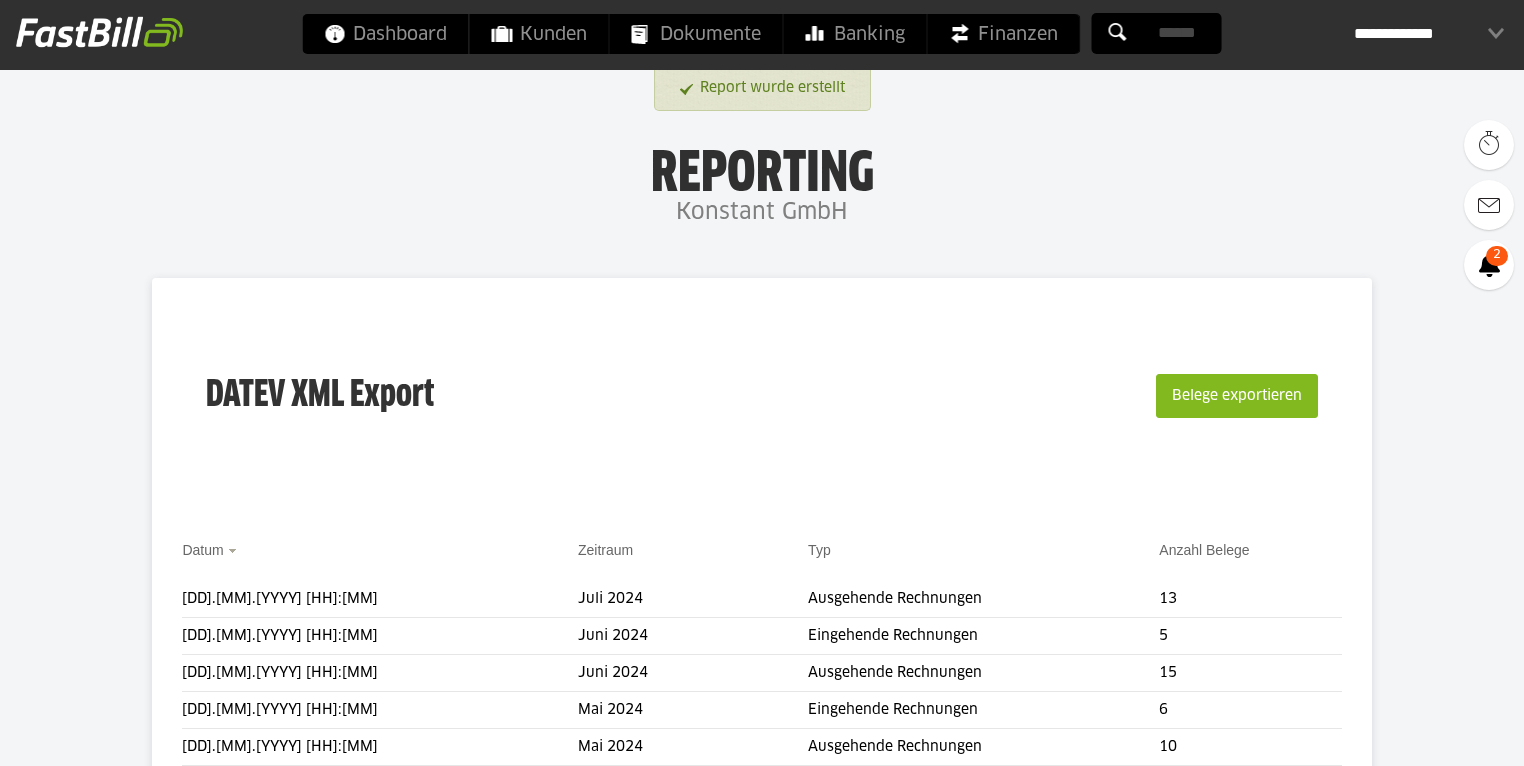 scroll, scrollTop: 0, scrollLeft: 0, axis: both 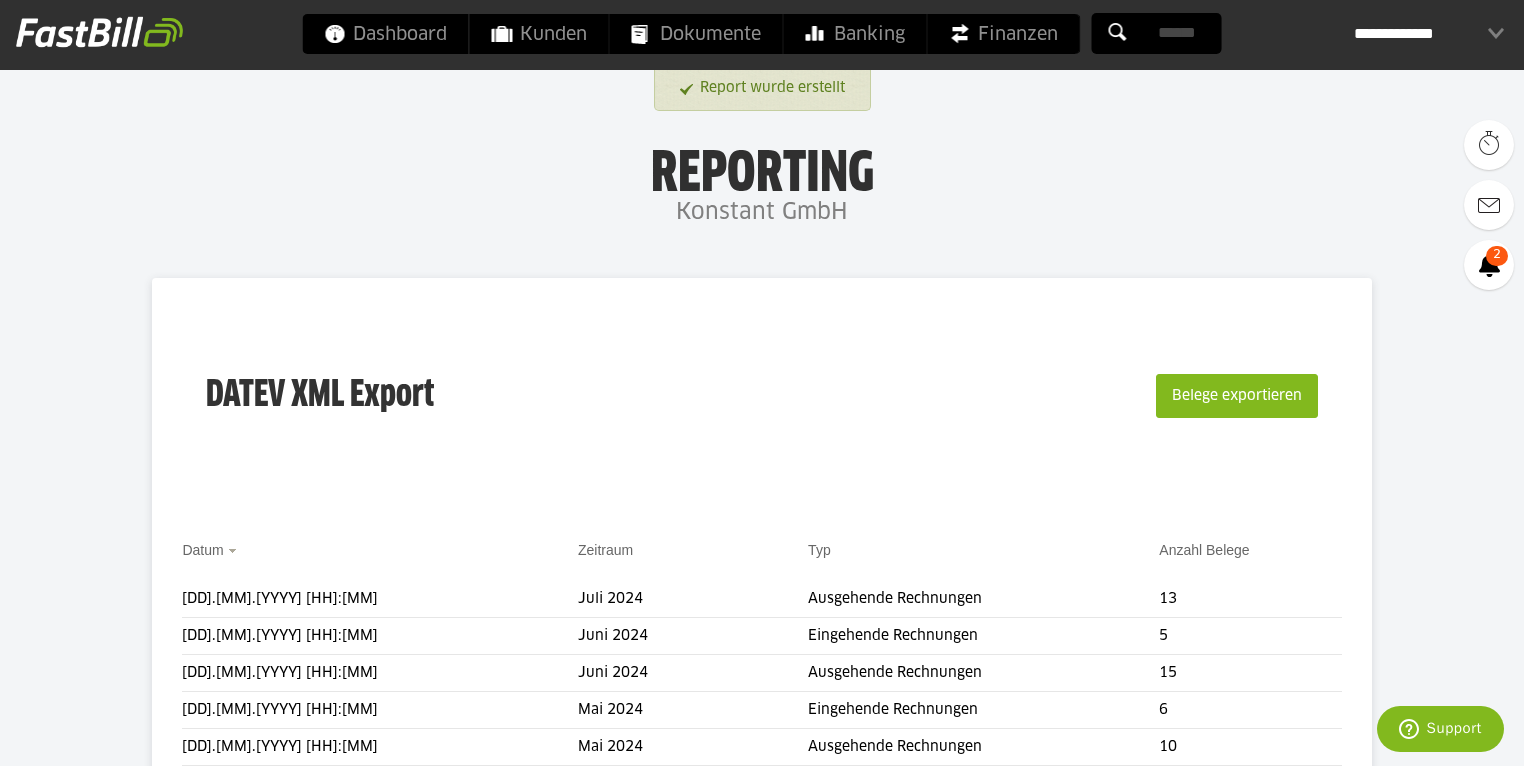 drag, startPoint x: 0, startPoint y: 0, endPoint x: 1172, endPoint y: 403, distance: 1239.3518 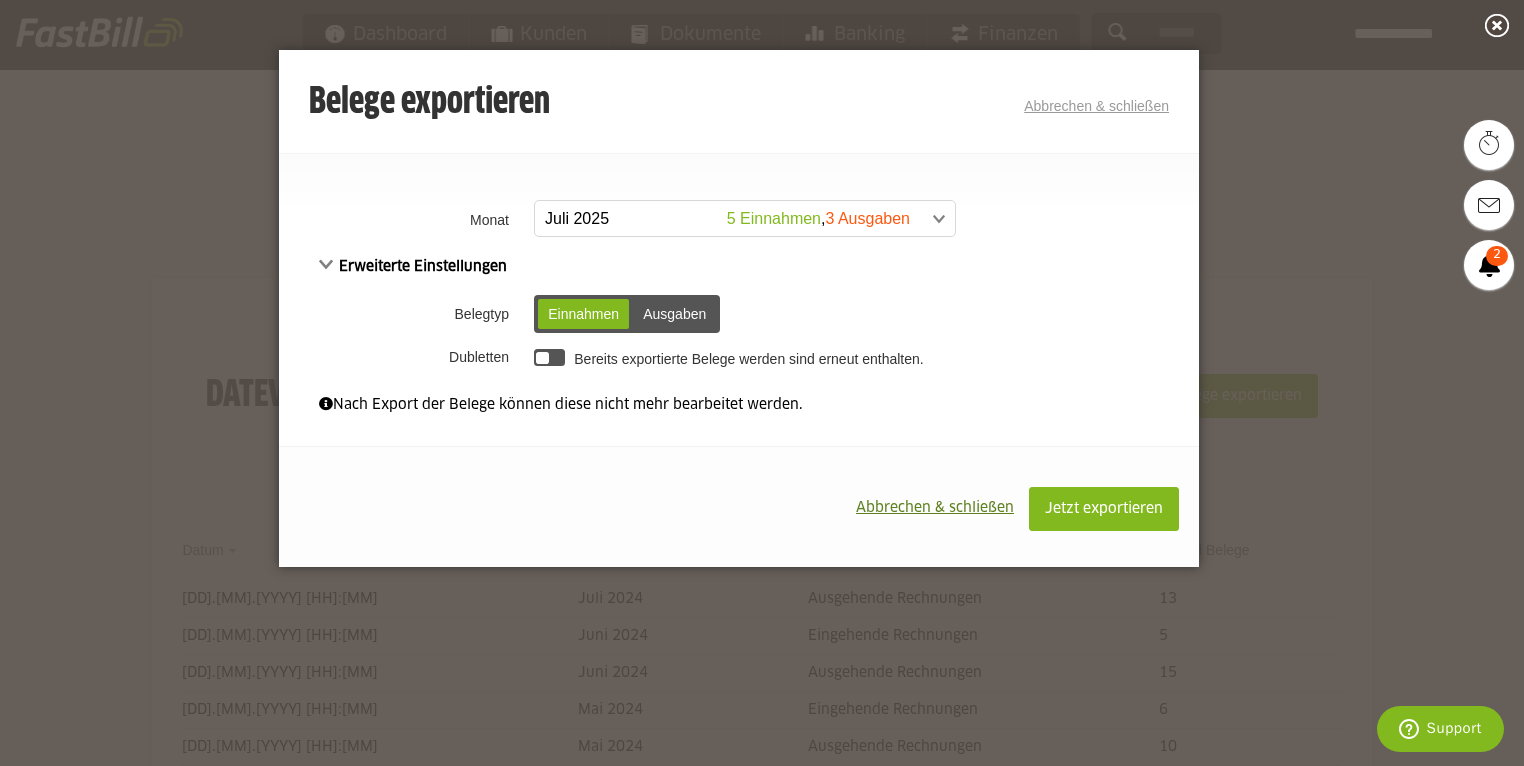 click on "Ausgaben" at bounding box center (674, 314) 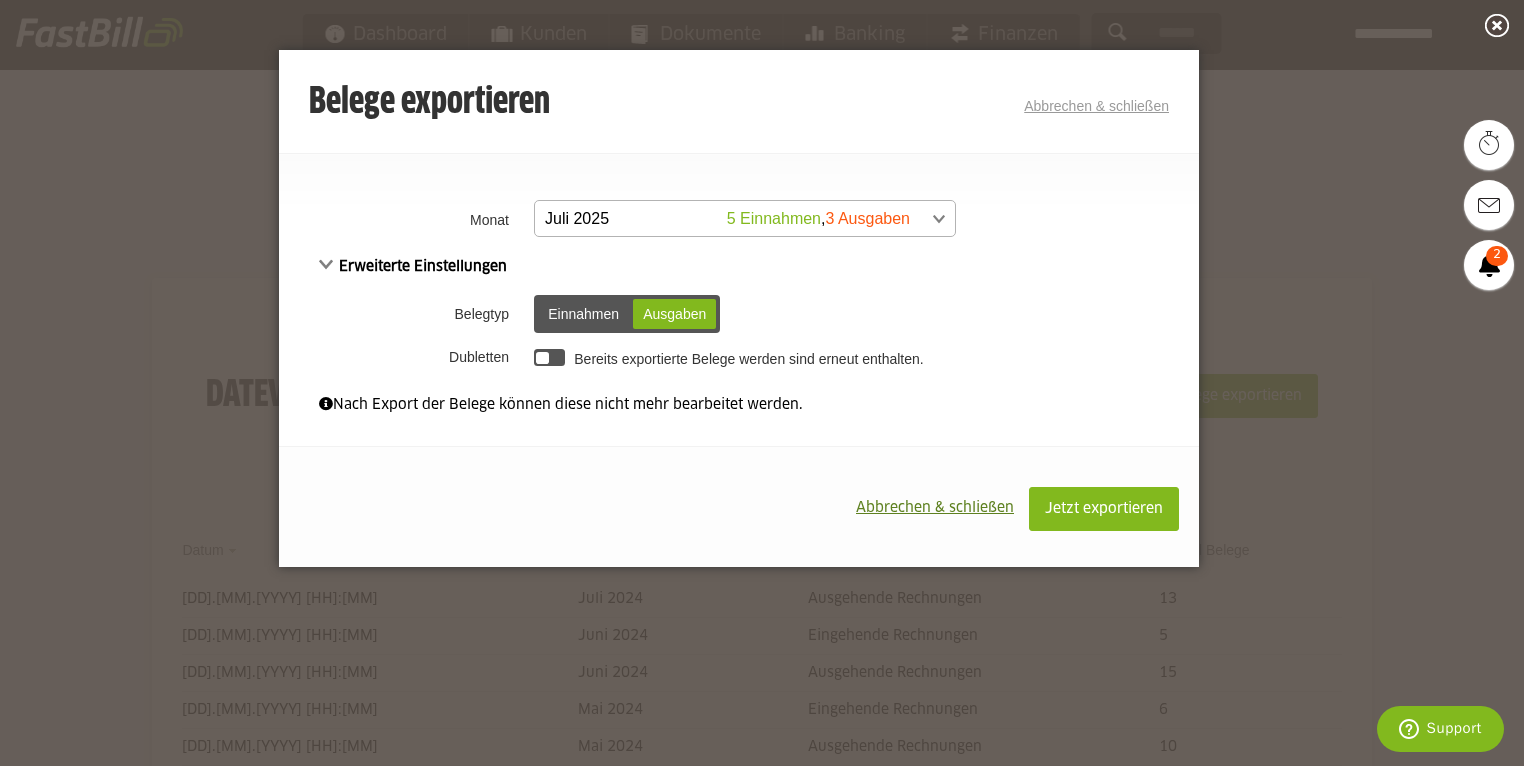 click at bounding box center [735, 219] 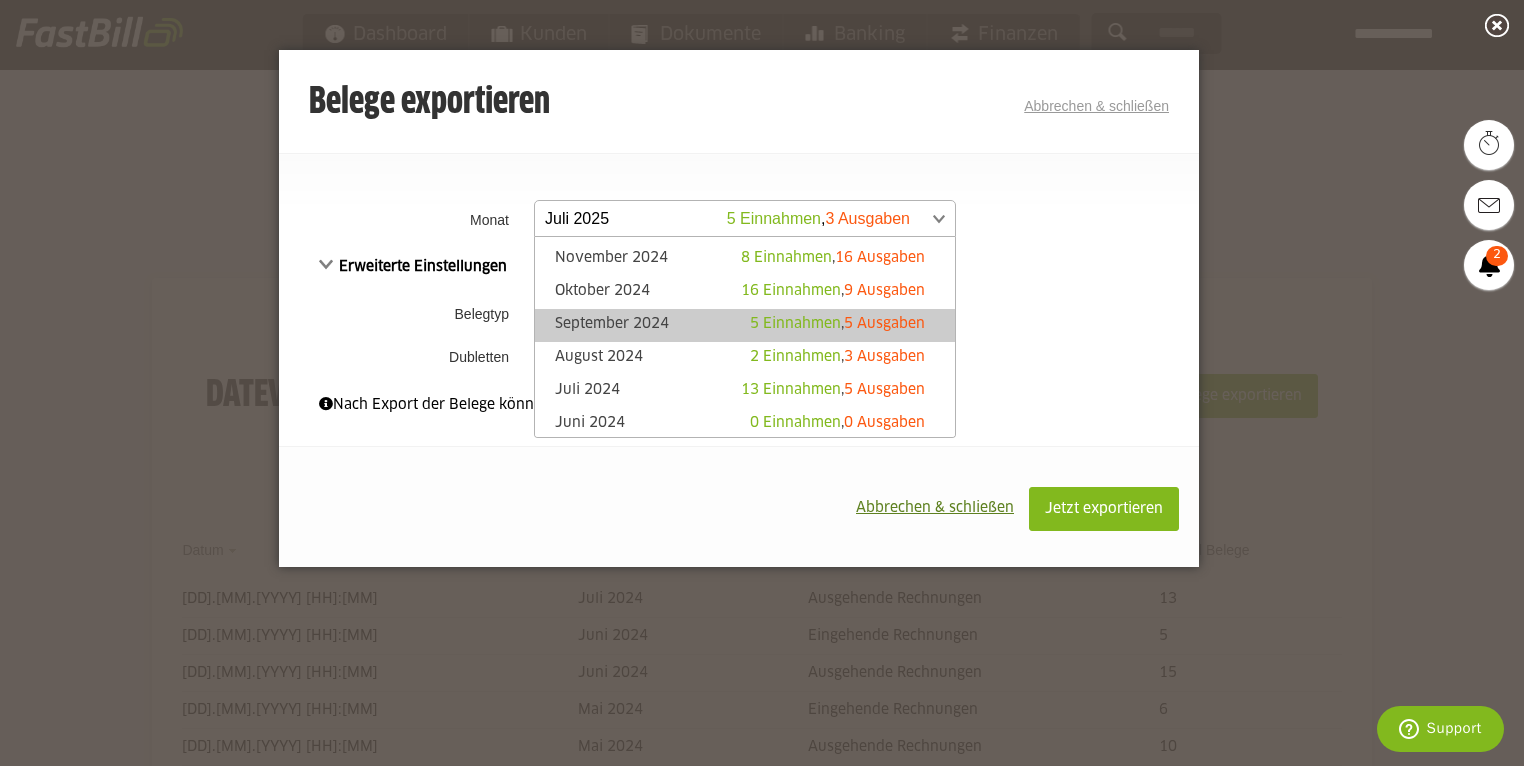 scroll, scrollTop: 320, scrollLeft: 0, axis: vertical 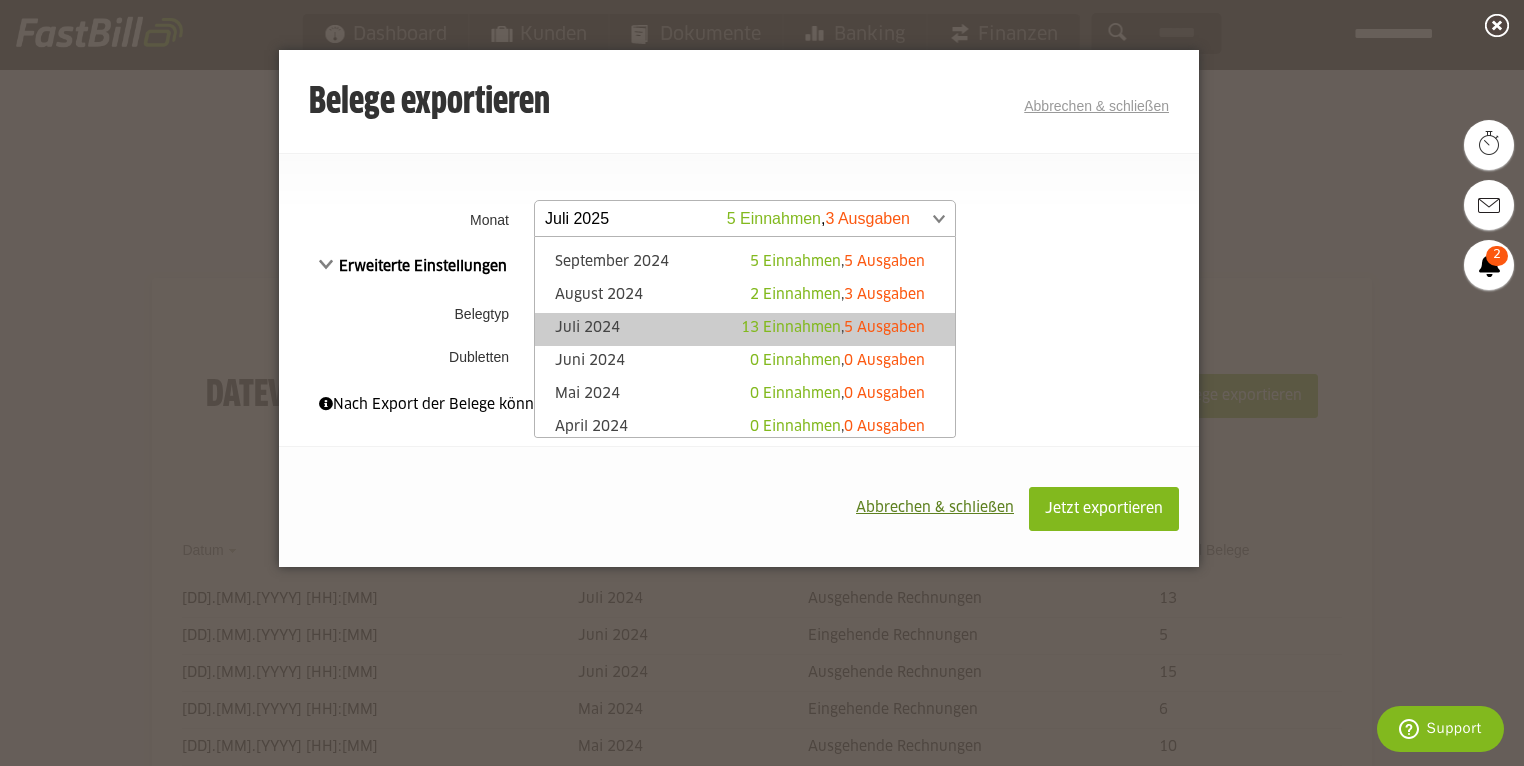 click on "Juli 2024 13 Einnahmen ,  5 Ausgaben" at bounding box center (745, 329) 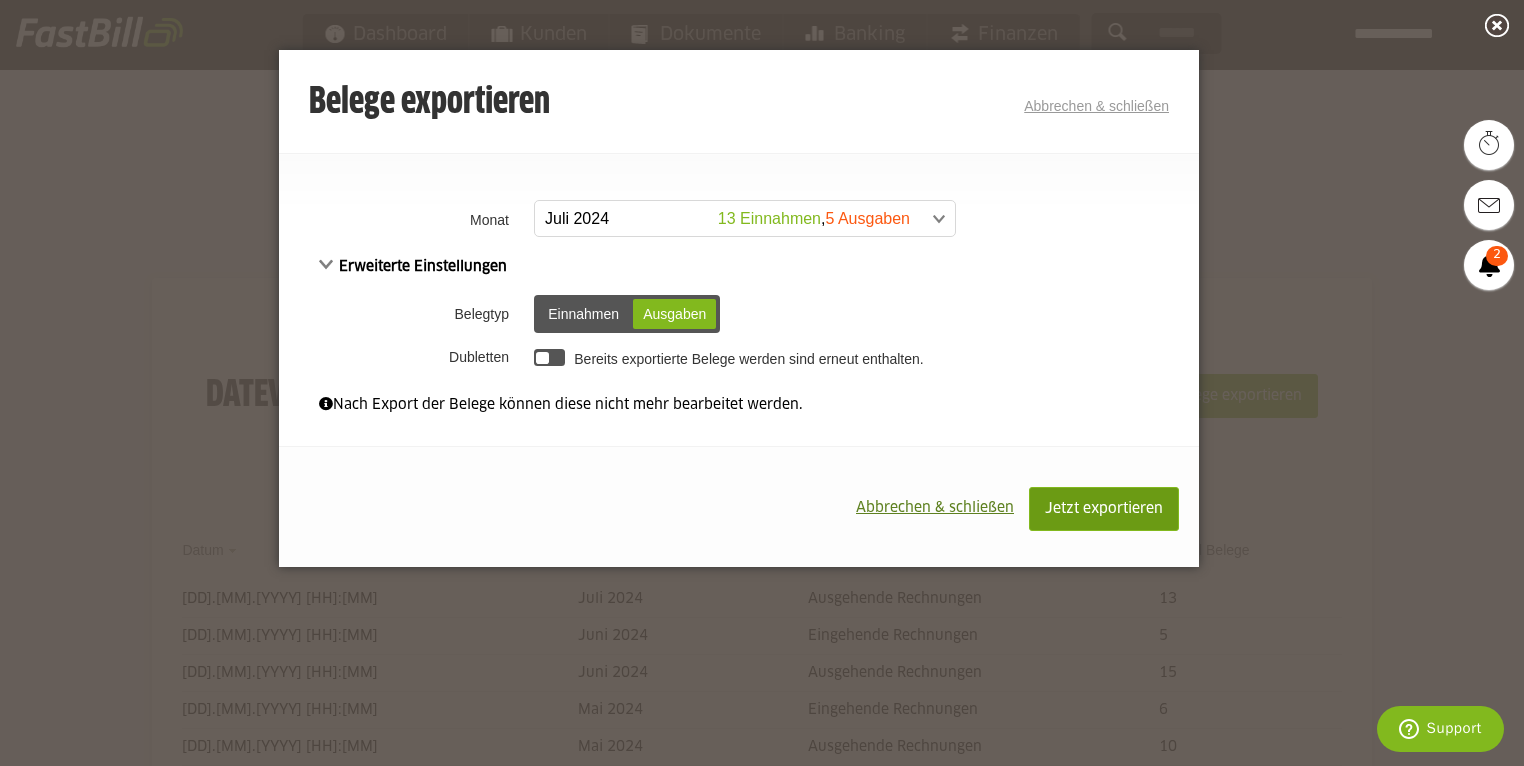click on "Jetzt exportieren" at bounding box center [1104, 509] 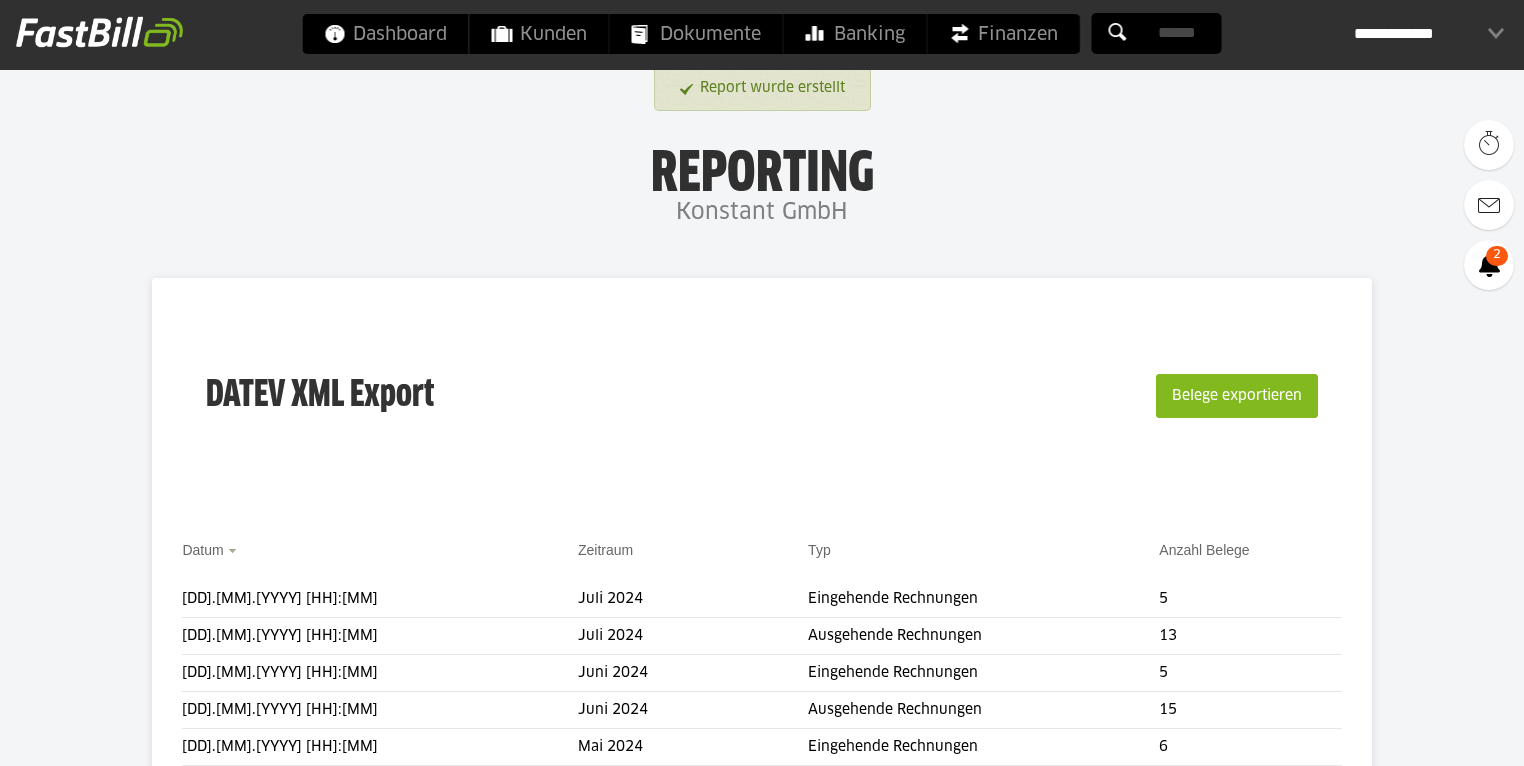 scroll, scrollTop: 0, scrollLeft: 0, axis: both 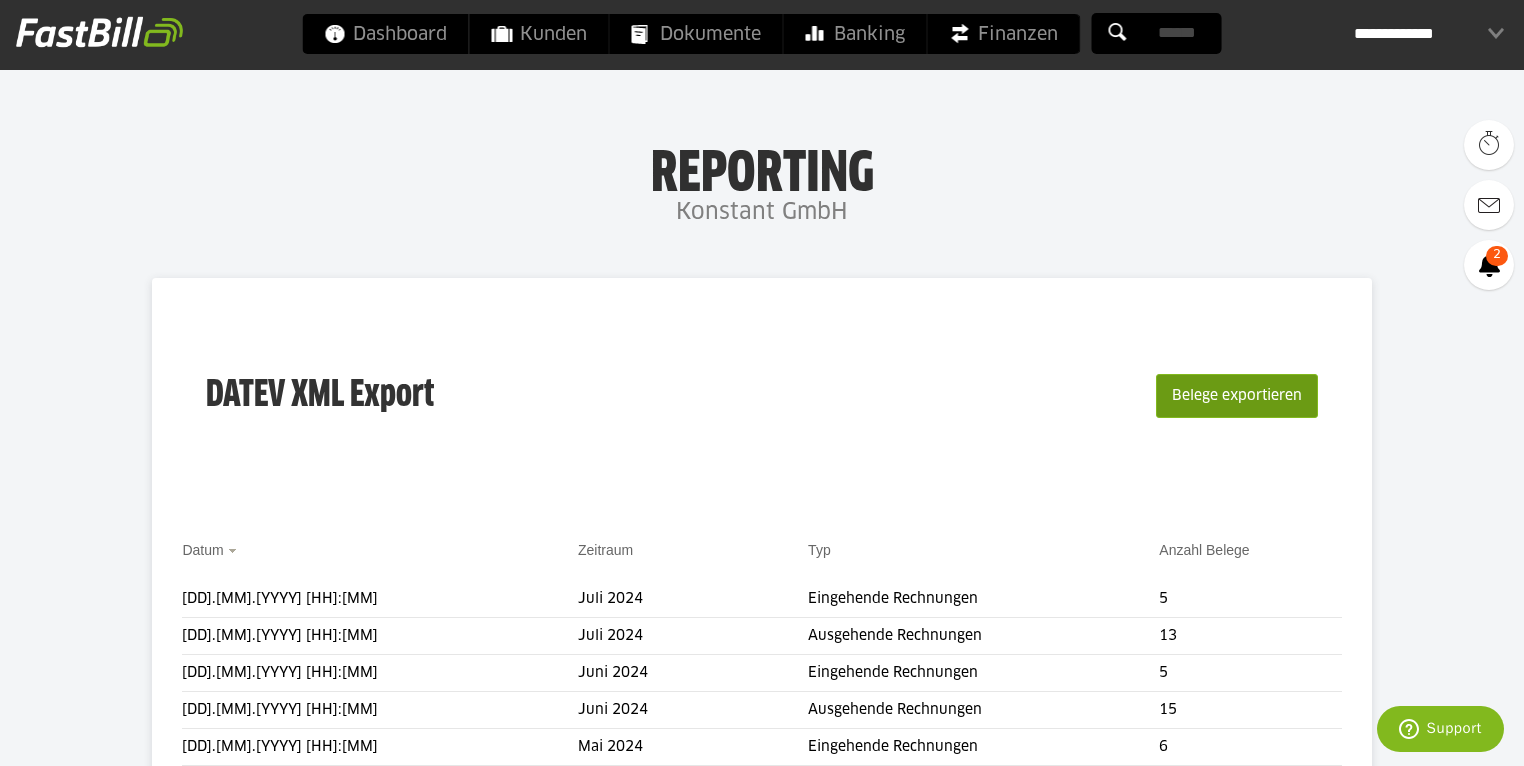 click on "Belege exportieren" at bounding box center [1237, 396] 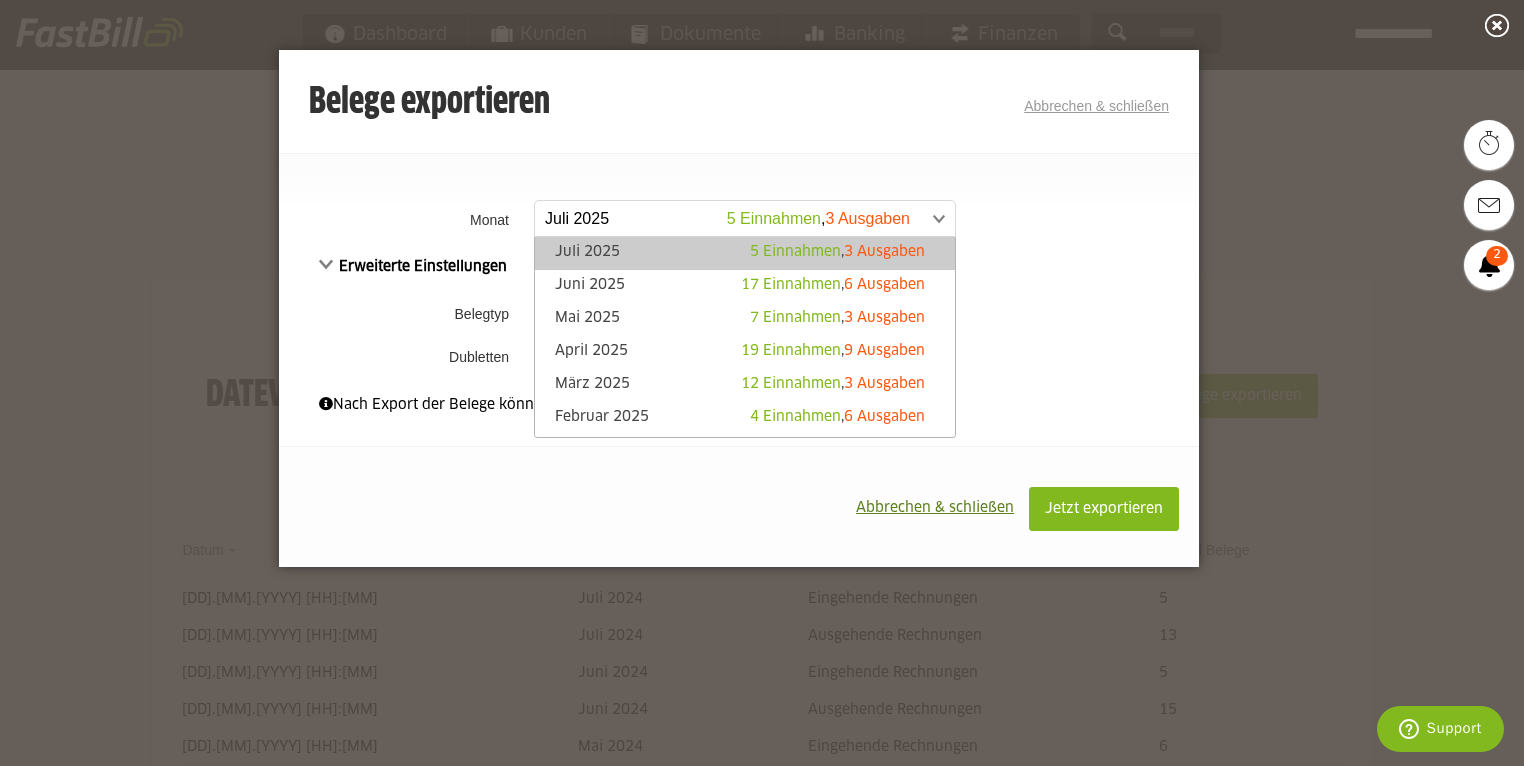 click at bounding box center (735, 219) 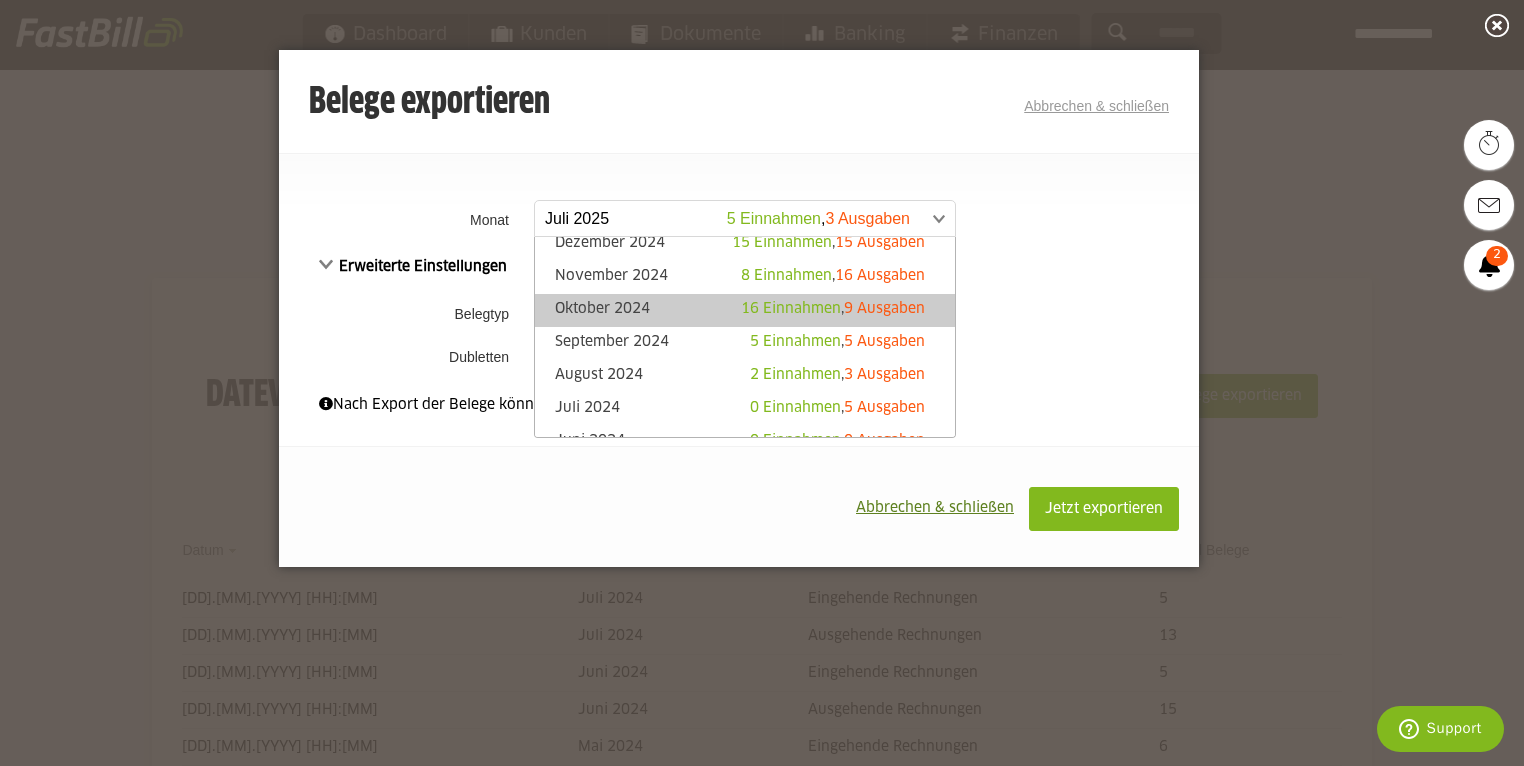 scroll, scrollTop: 320, scrollLeft: 0, axis: vertical 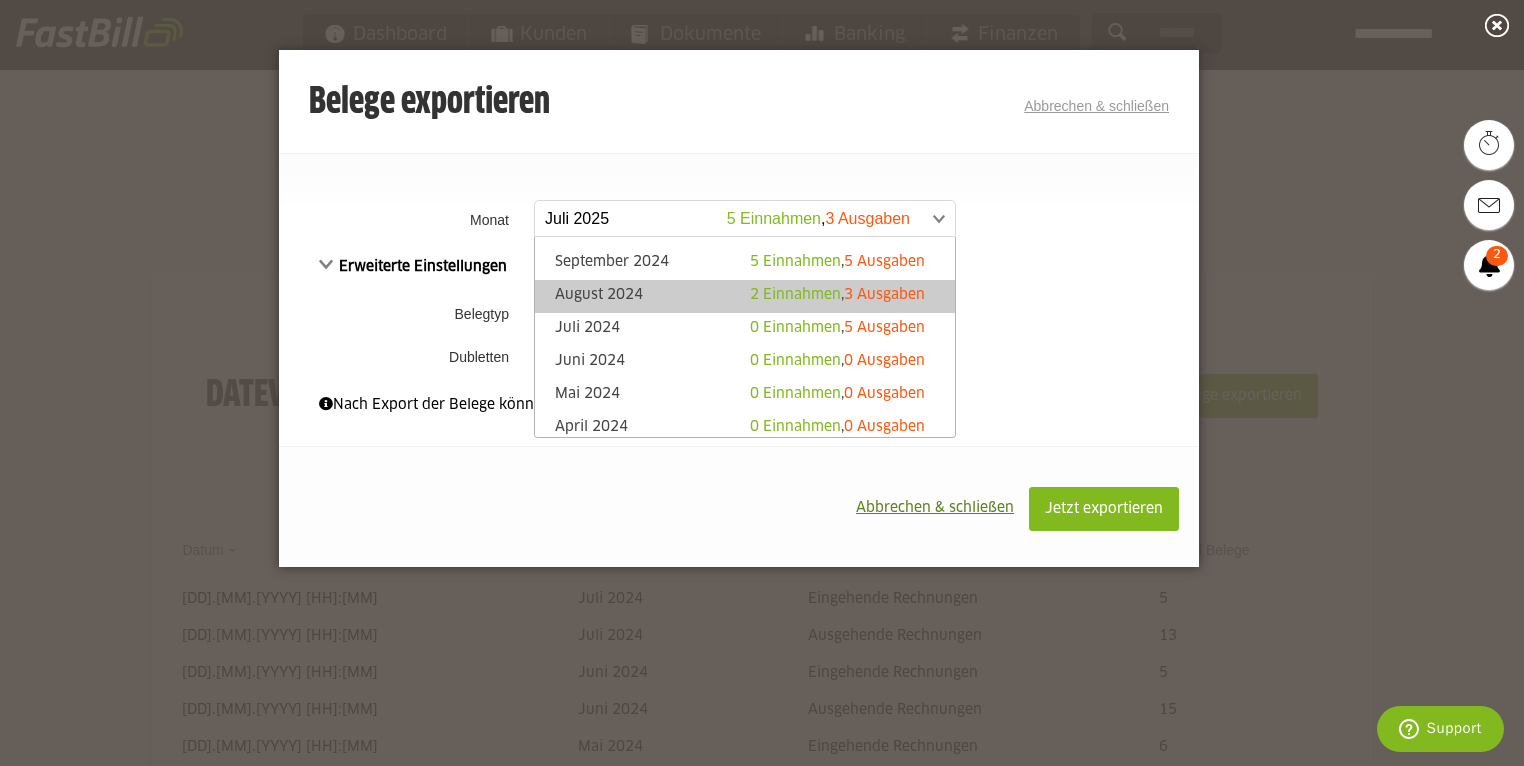 click on "August 2024 2 Einnahmen ,  3 Ausgaben" at bounding box center (745, 296) 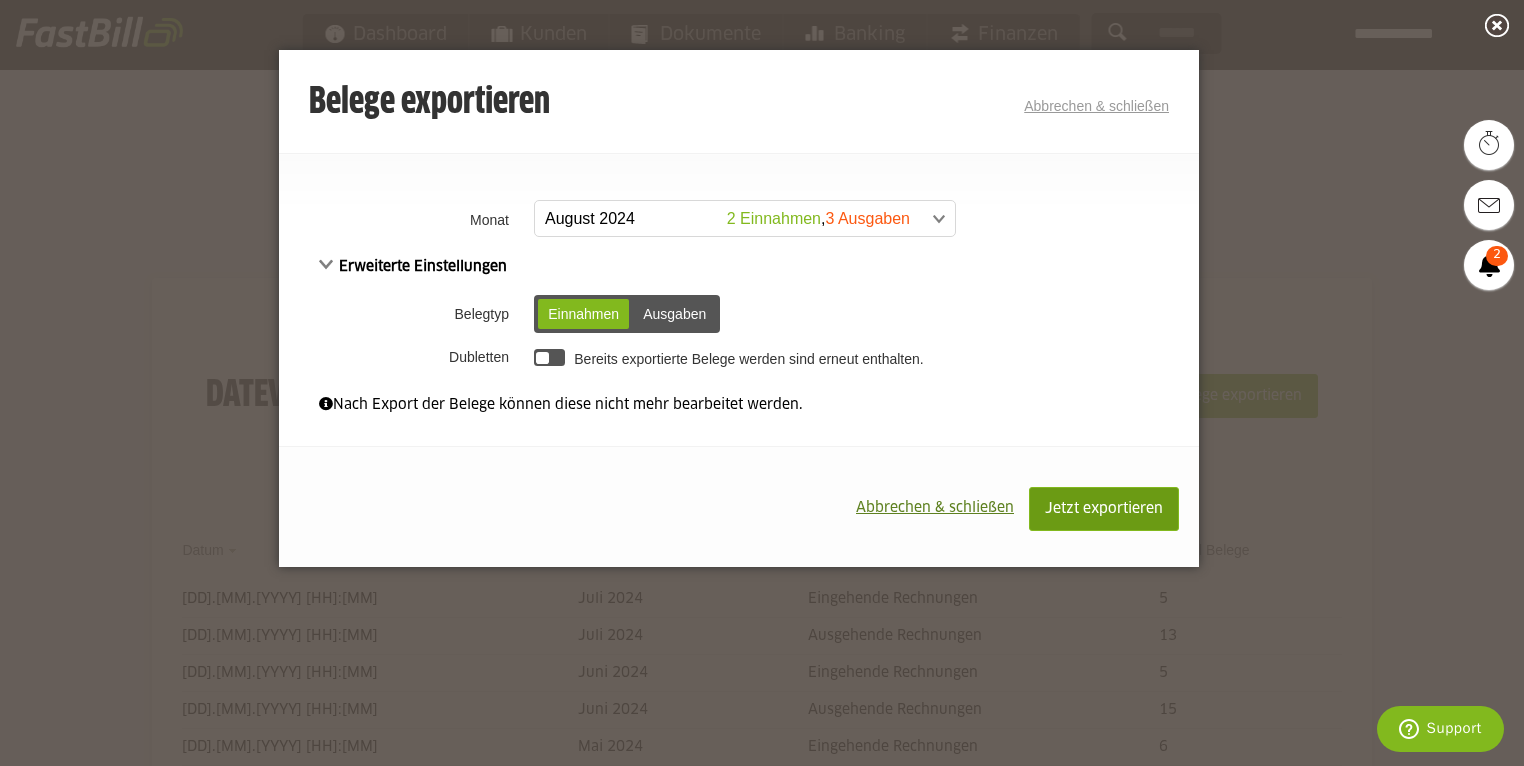 click on "Jetzt exportieren" at bounding box center [1104, 509] 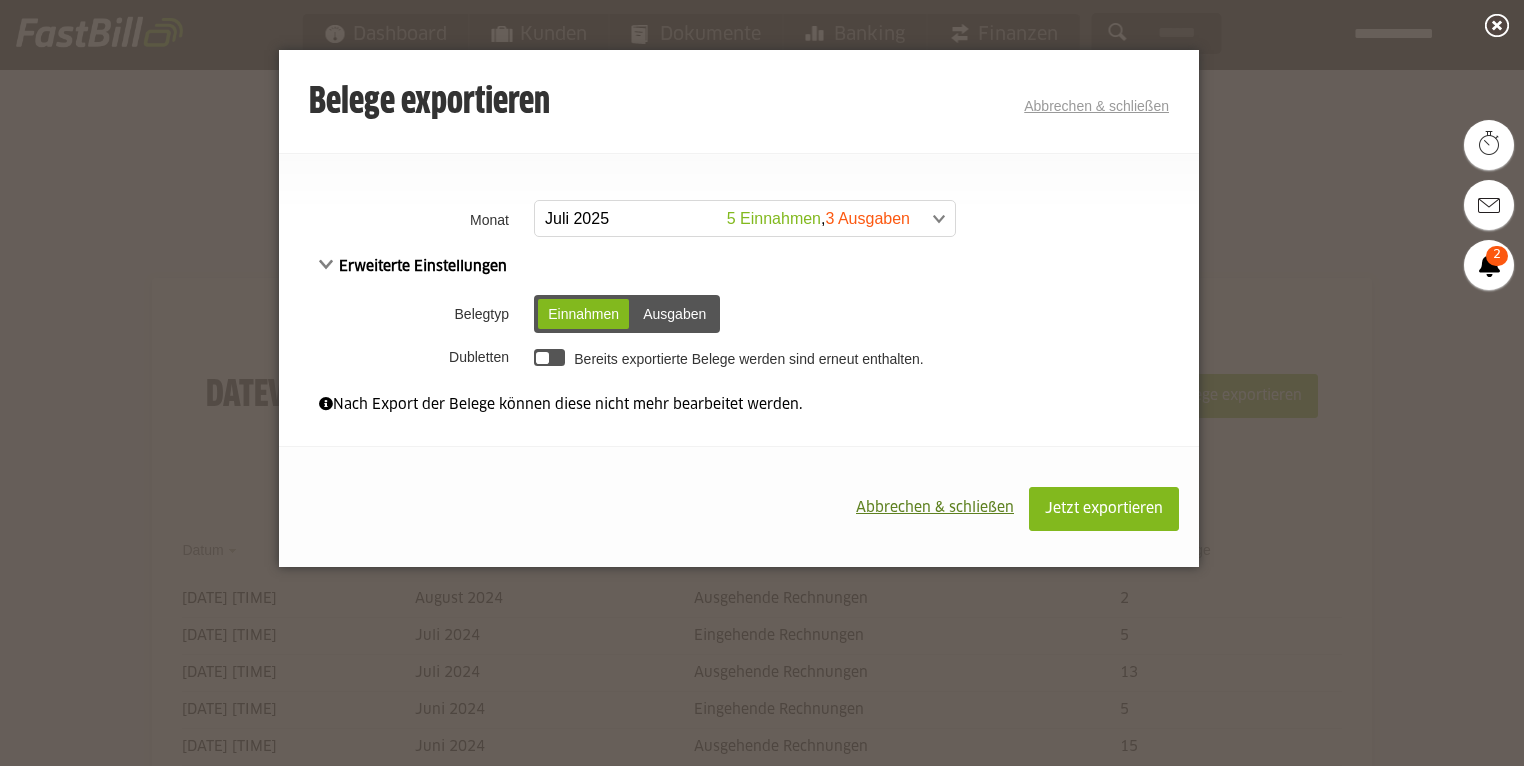 scroll, scrollTop: 0, scrollLeft: 0, axis: both 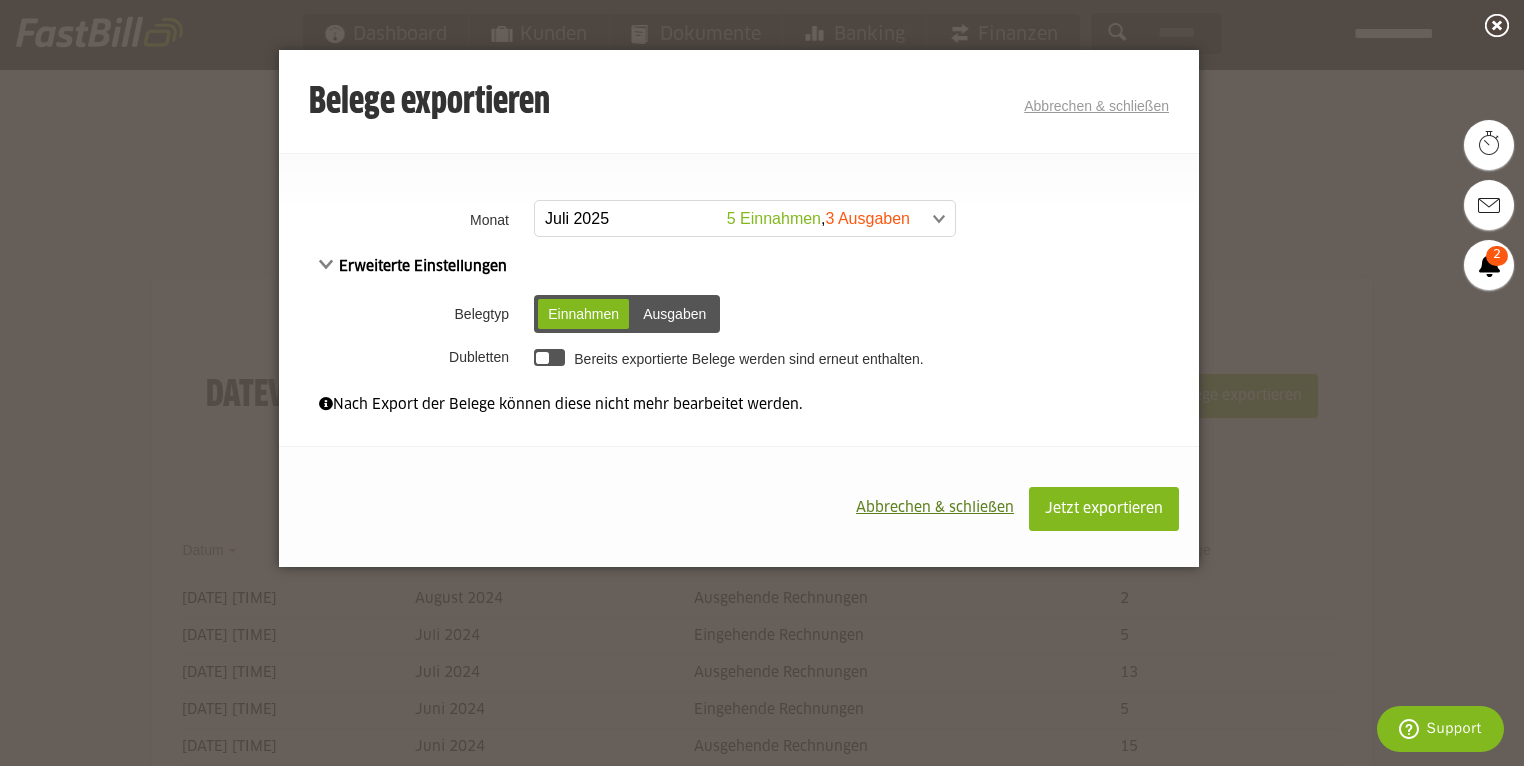 click at bounding box center (735, 219) 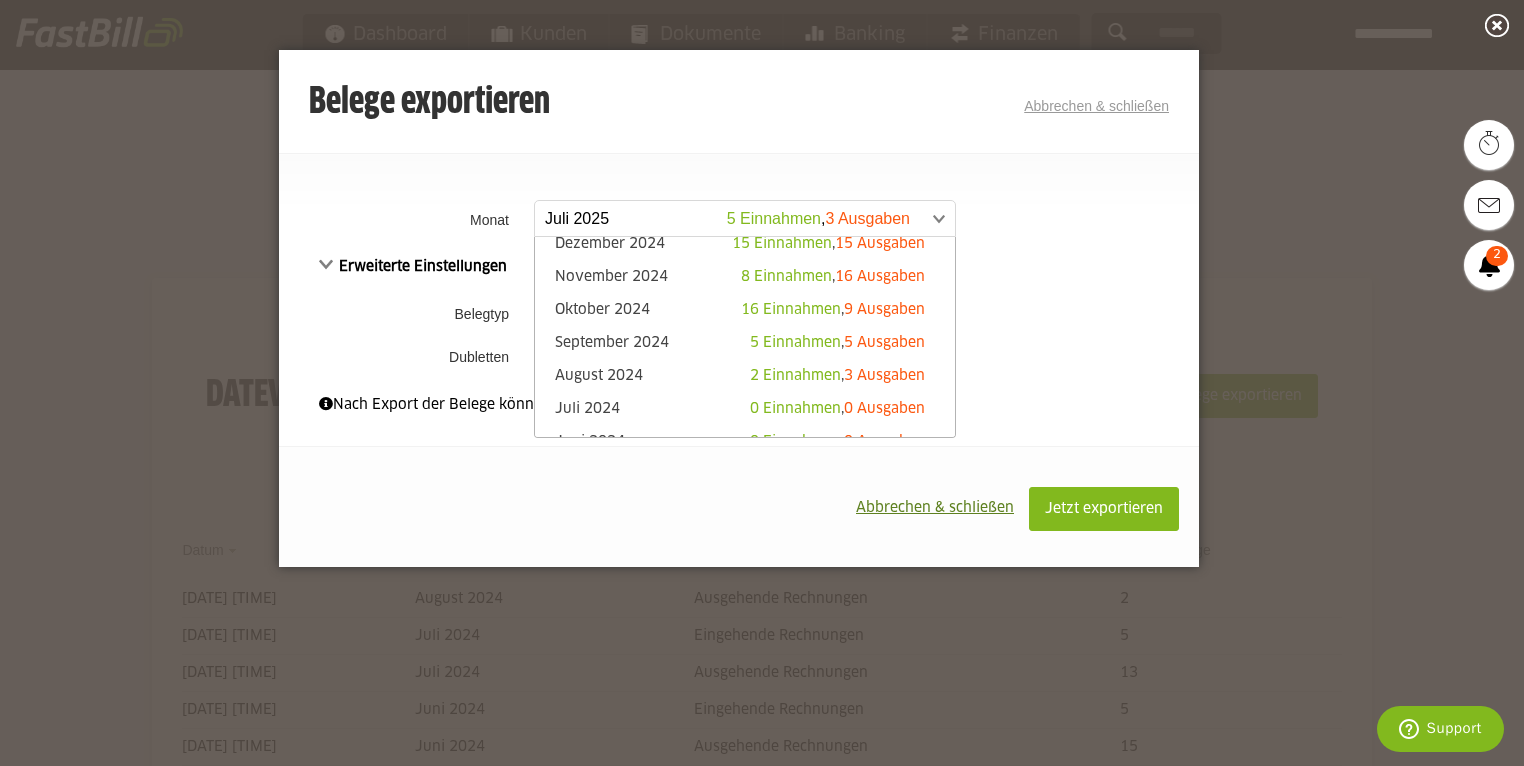 scroll, scrollTop: 240, scrollLeft: 0, axis: vertical 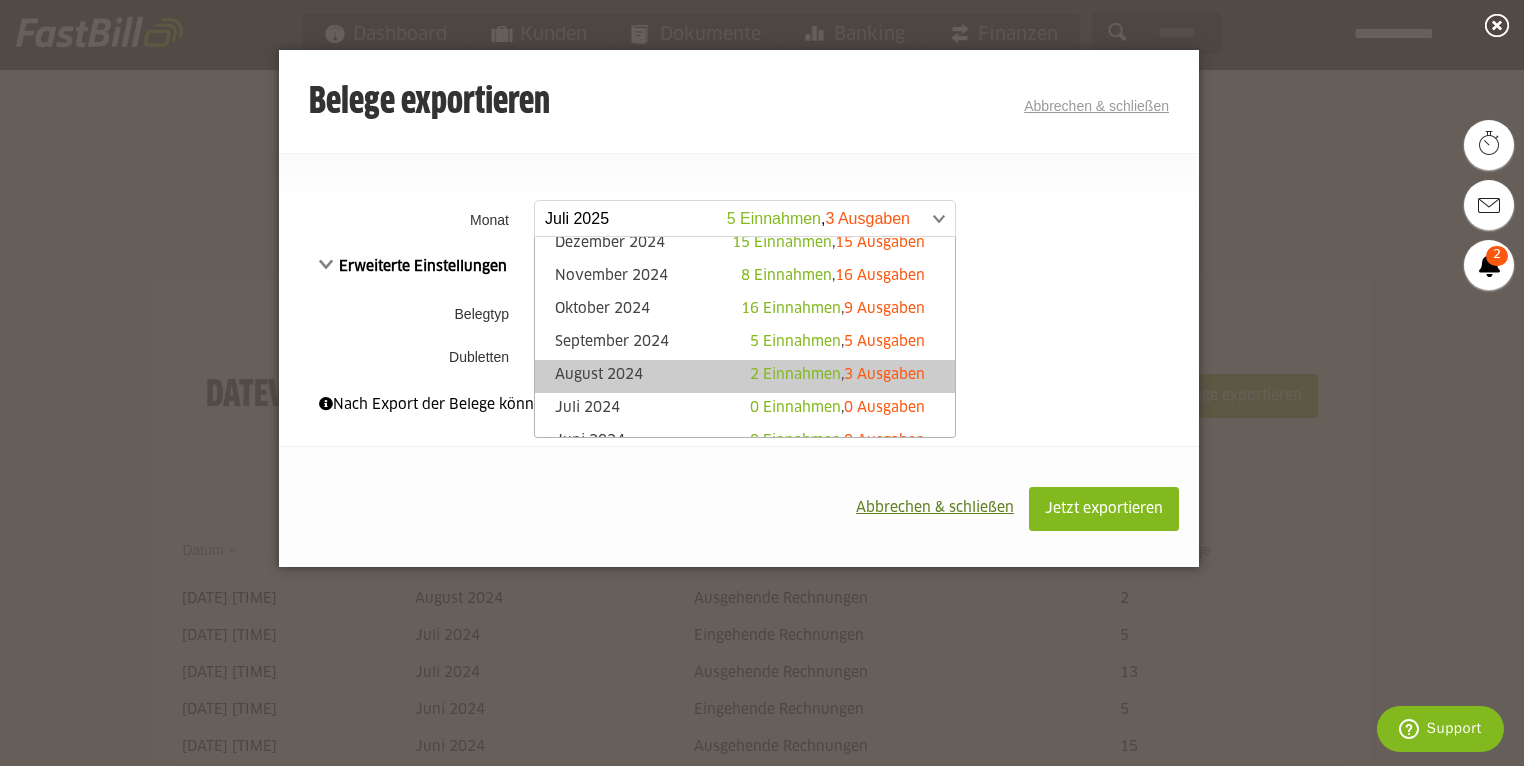 click on "August 2024 2 Einnahmen ,  3 Ausgaben" at bounding box center [745, 376] 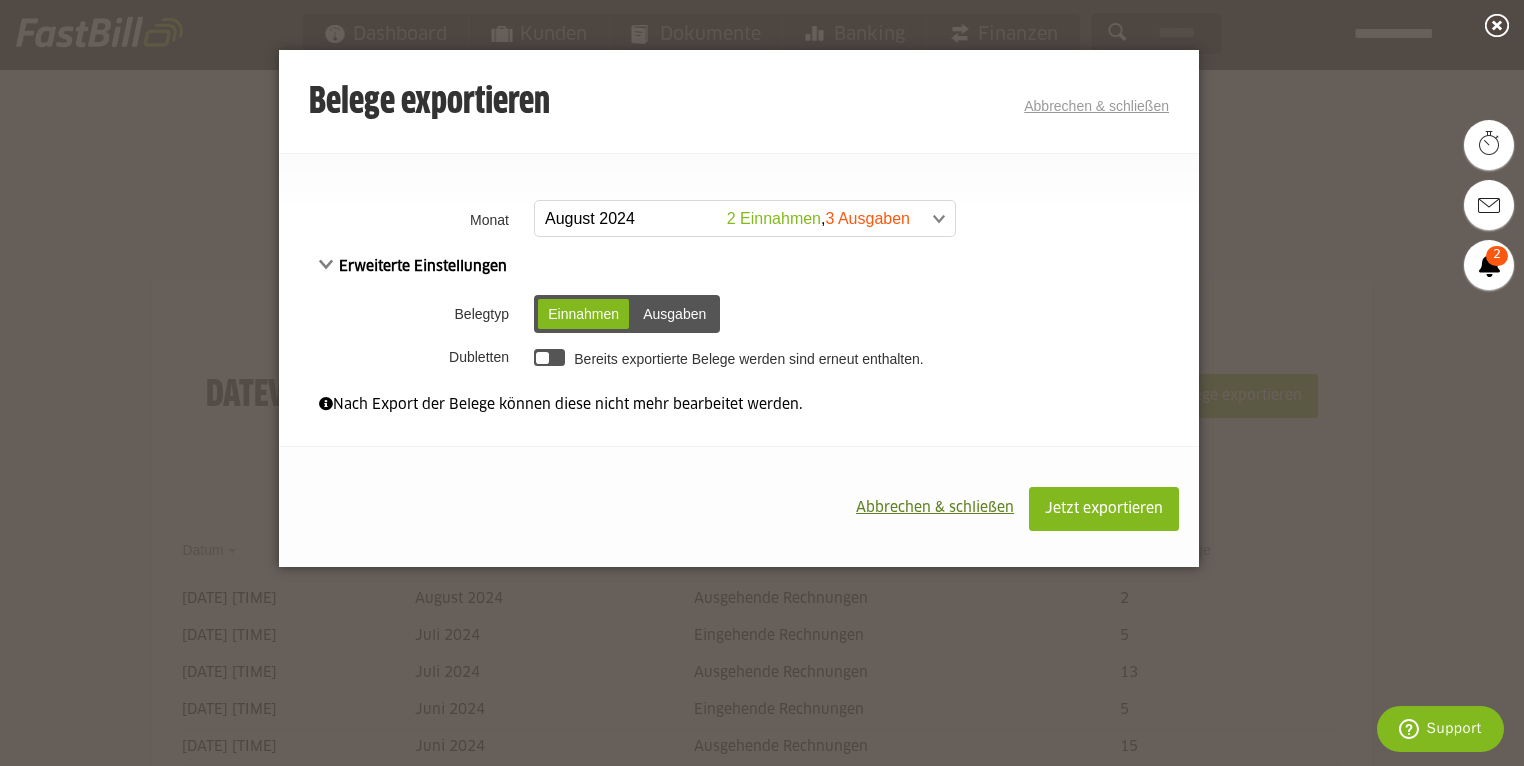 click on "Ausgaben" at bounding box center [674, 314] 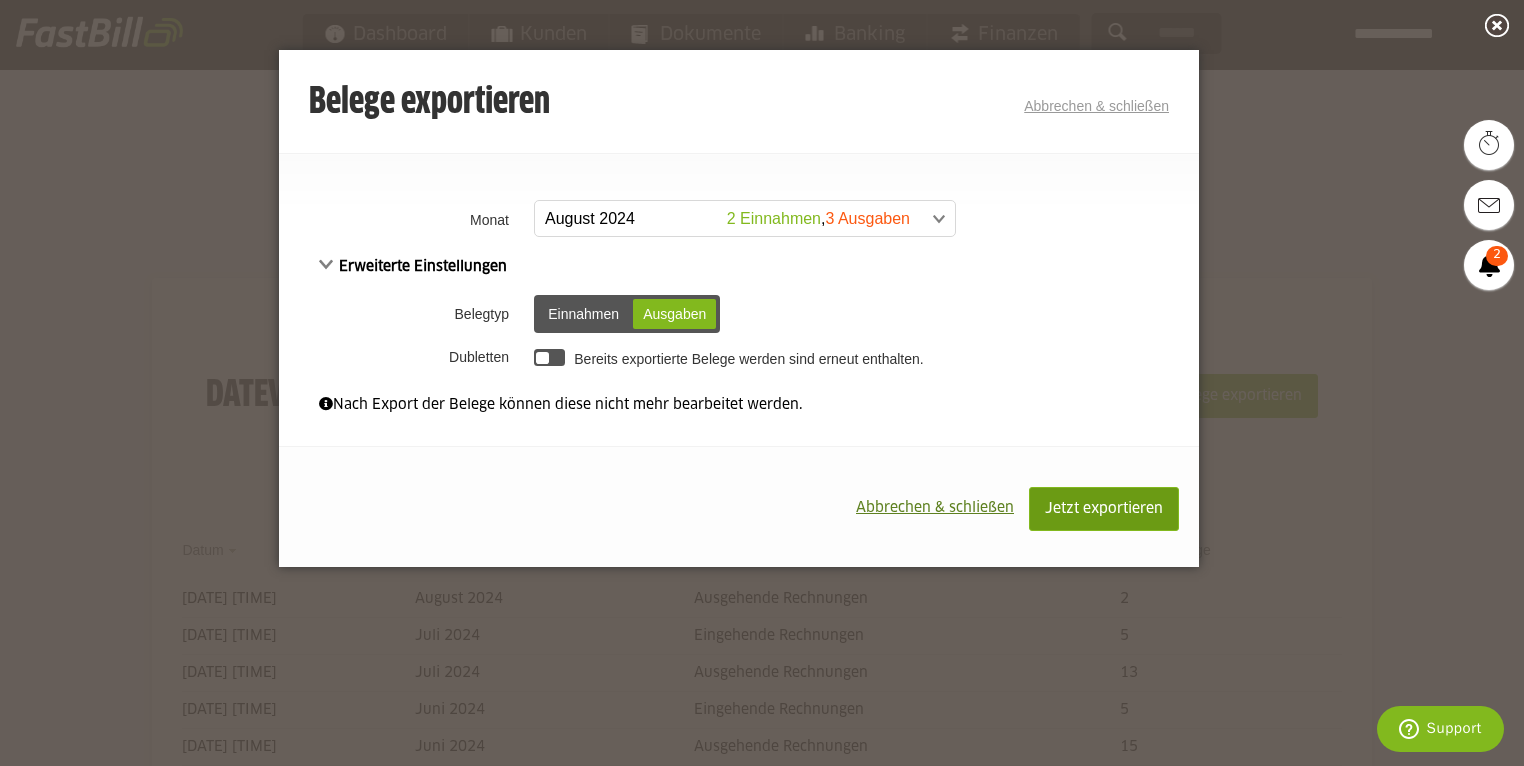 click on "Jetzt exportieren" at bounding box center (1104, 509) 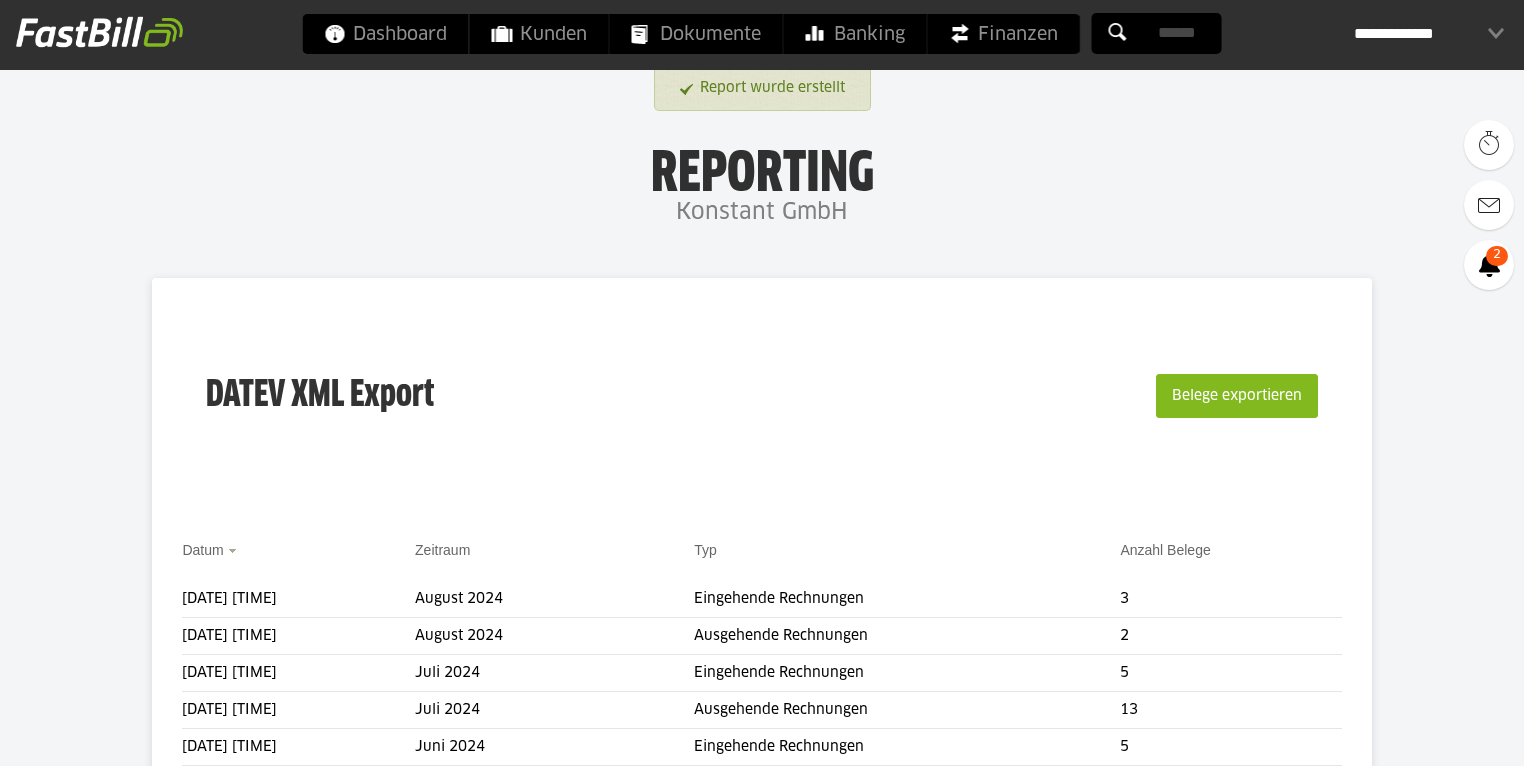 scroll, scrollTop: 0, scrollLeft: 0, axis: both 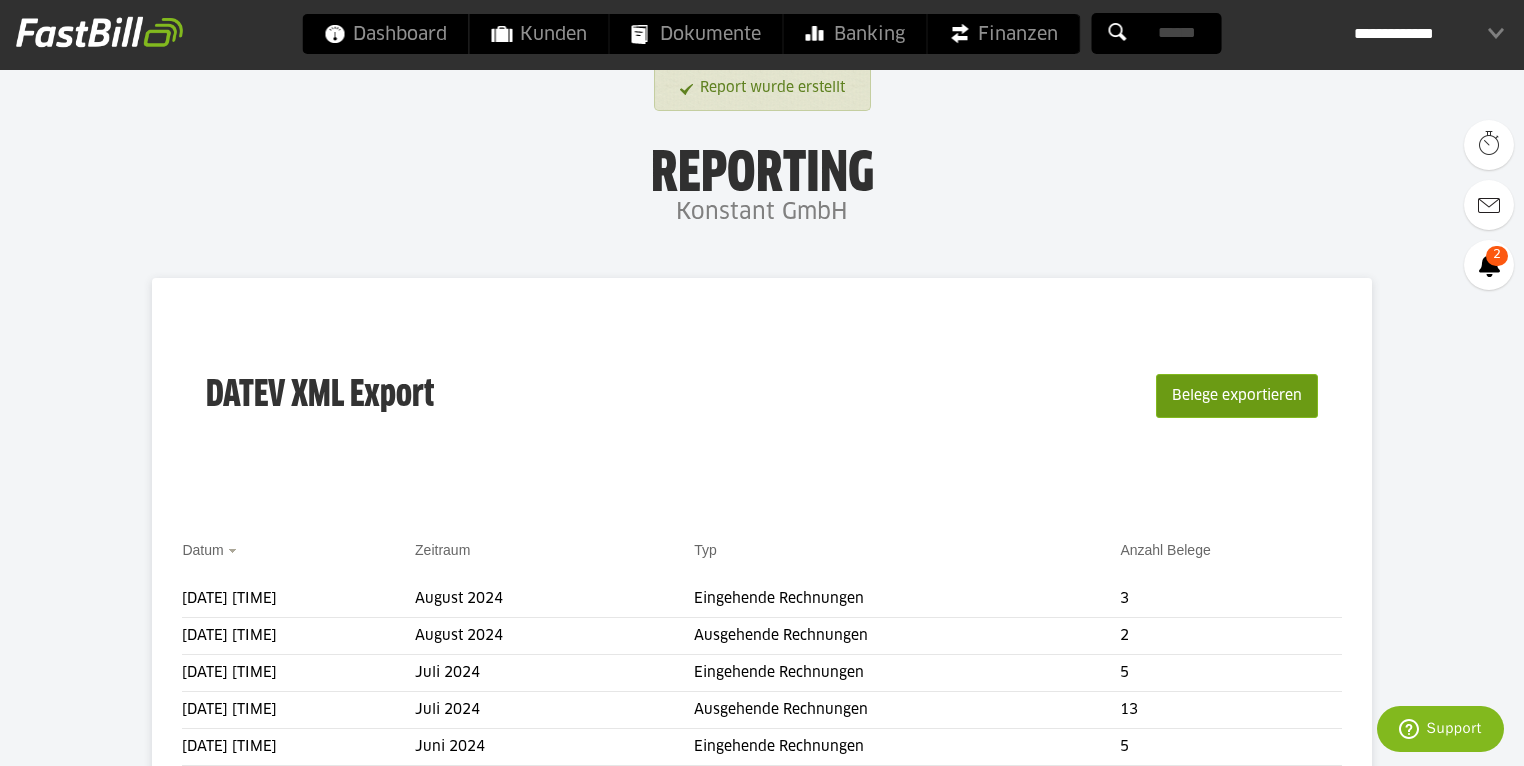 click on "Belege exportieren" at bounding box center [1237, 396] 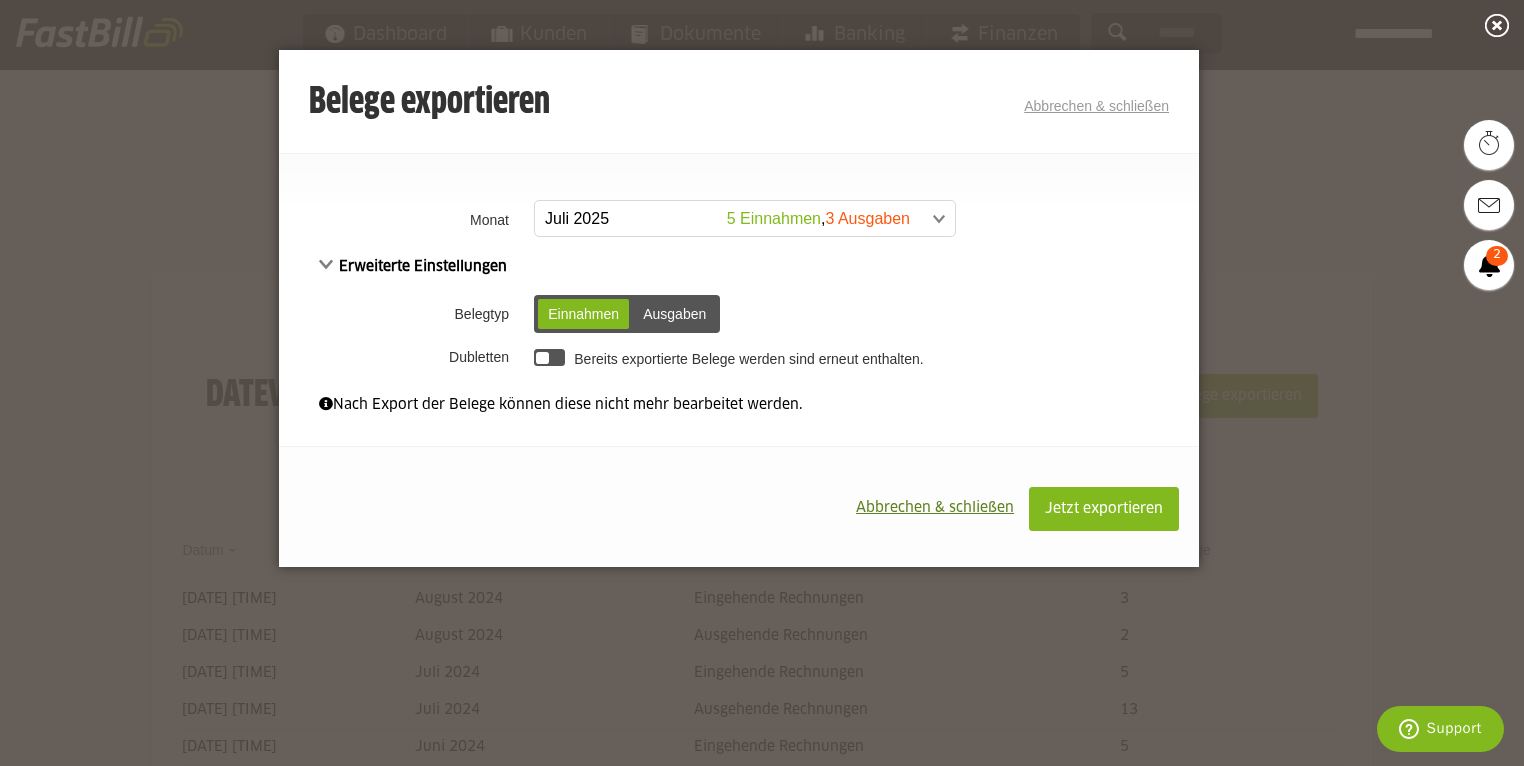 click at bounding box center (735, 219) 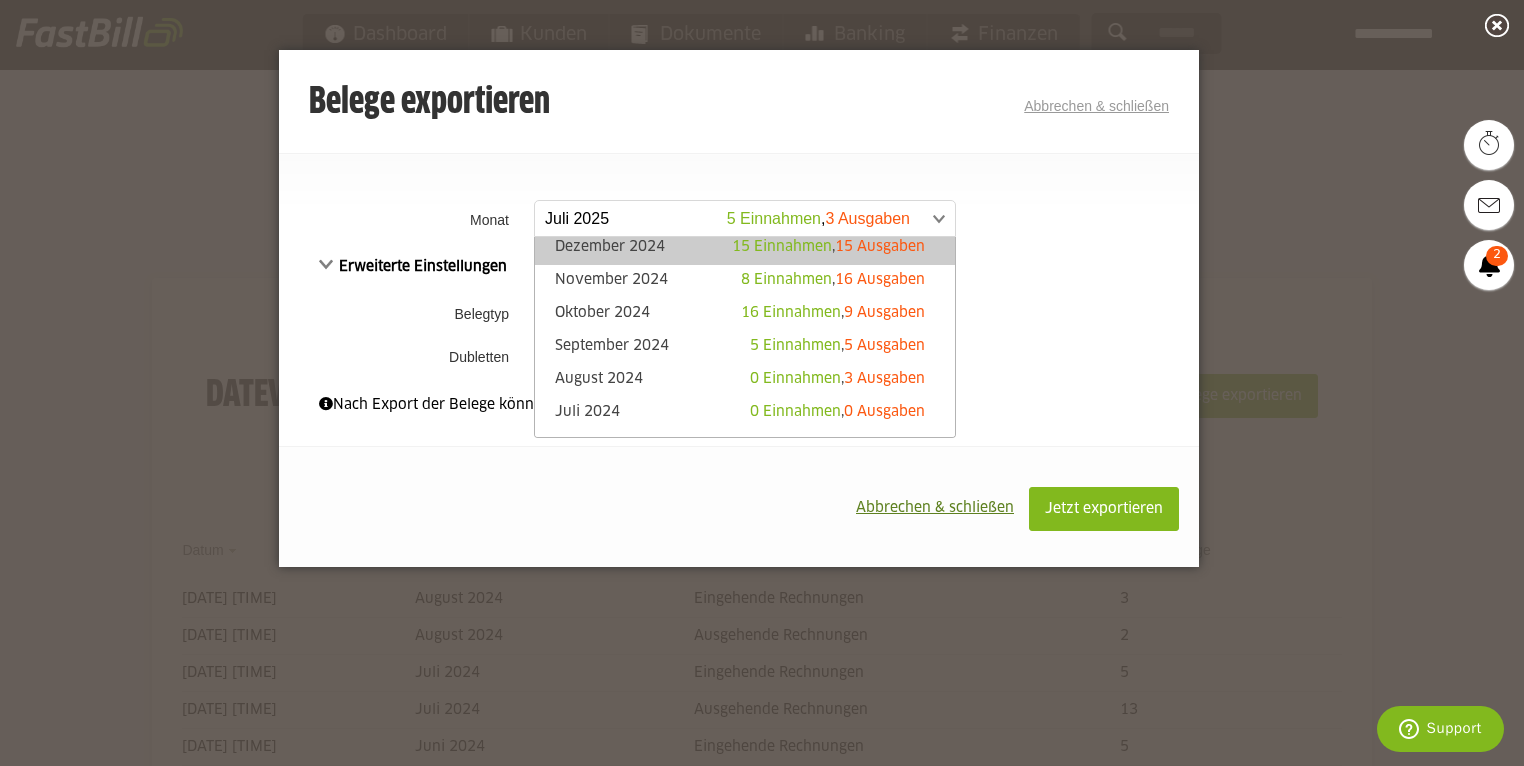 scroll, scrollTop: 240, scrollLeft: 0, axis: vertical 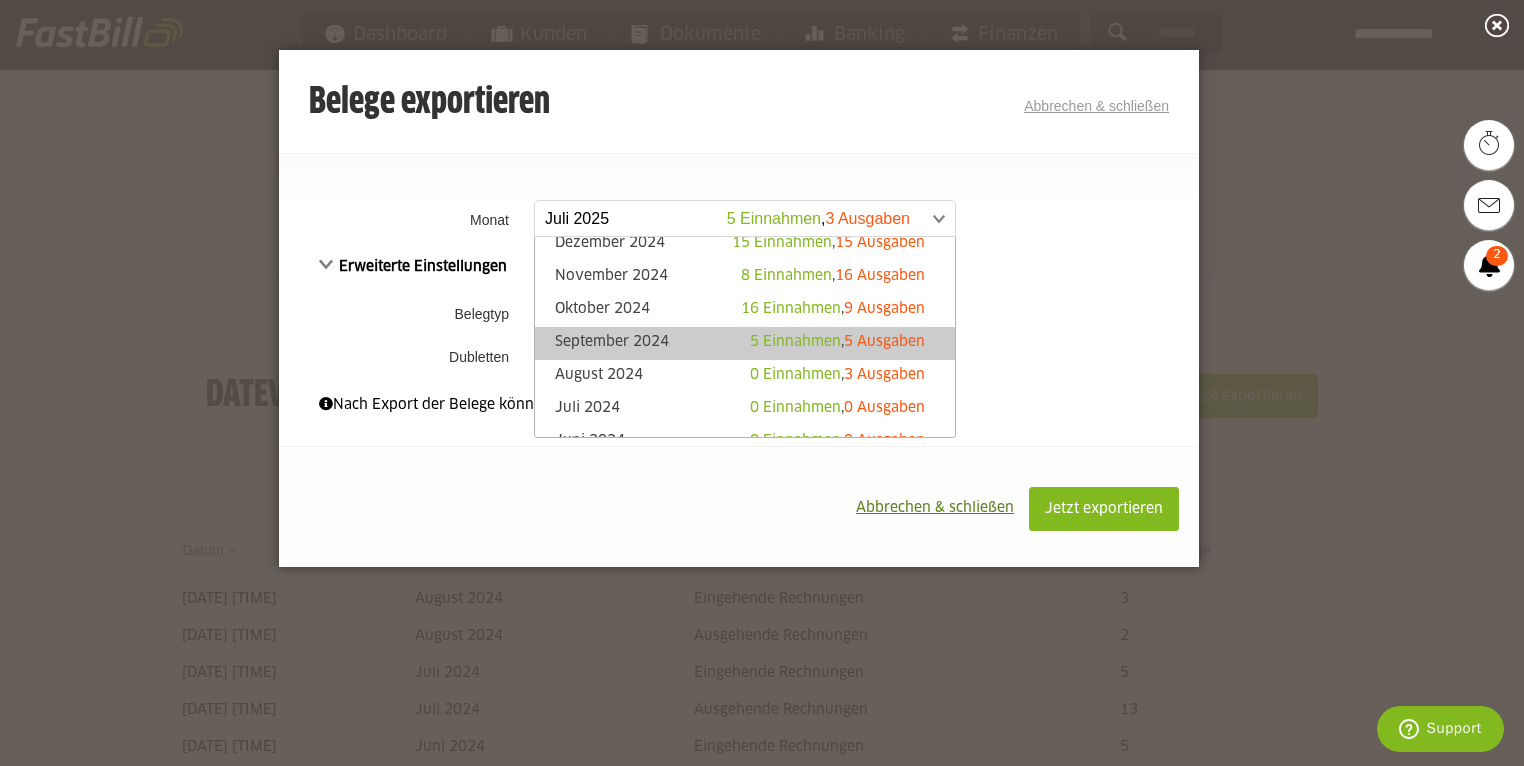 click on "September 2024 5 Einnahmen ,  5 Ausgaben" at bounding box center (745, 343) 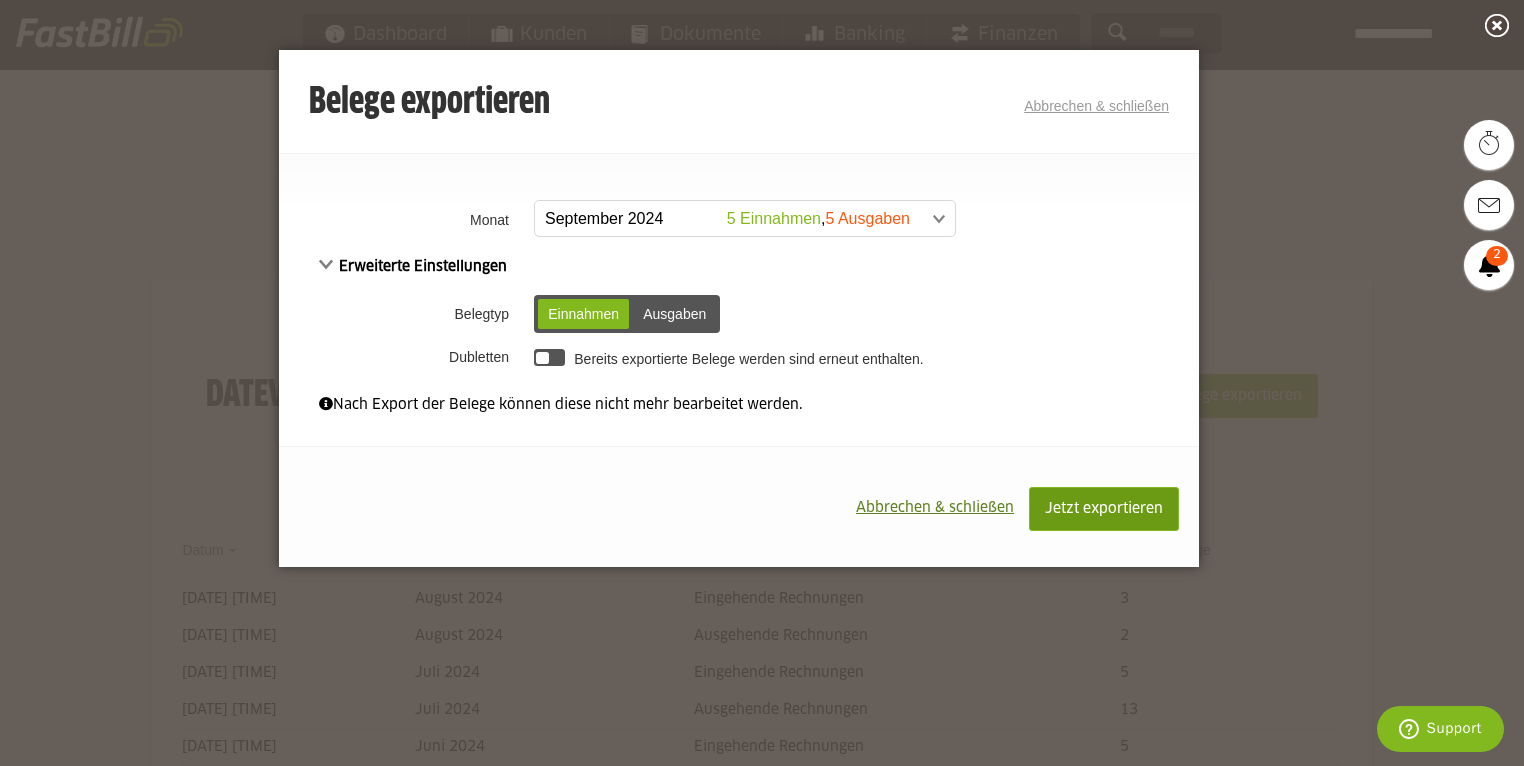 click on "Jetzt exportieren" at bounding box center [1104, 509] 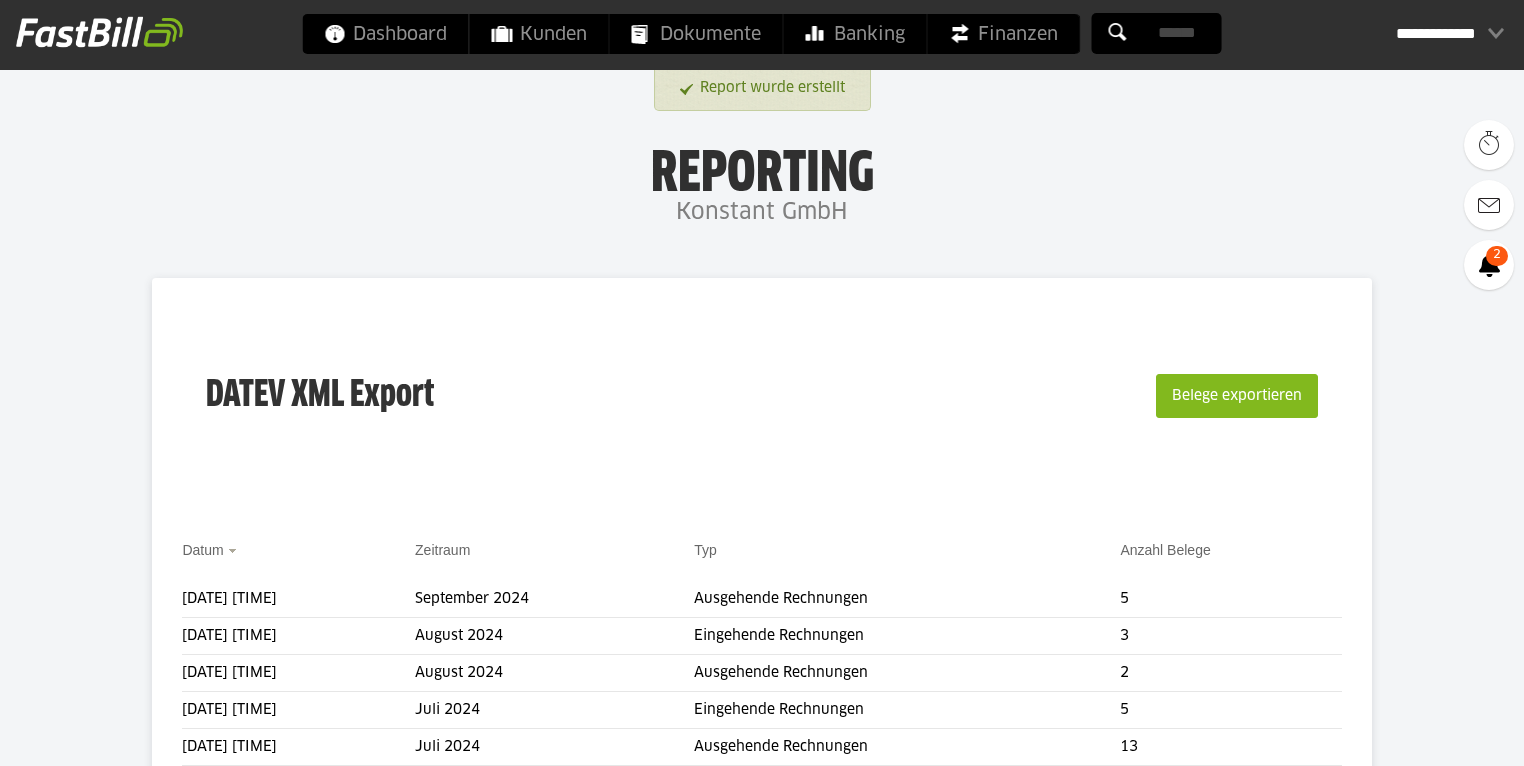 click on "Belege exportieren" at bounding box center [1237, 396] 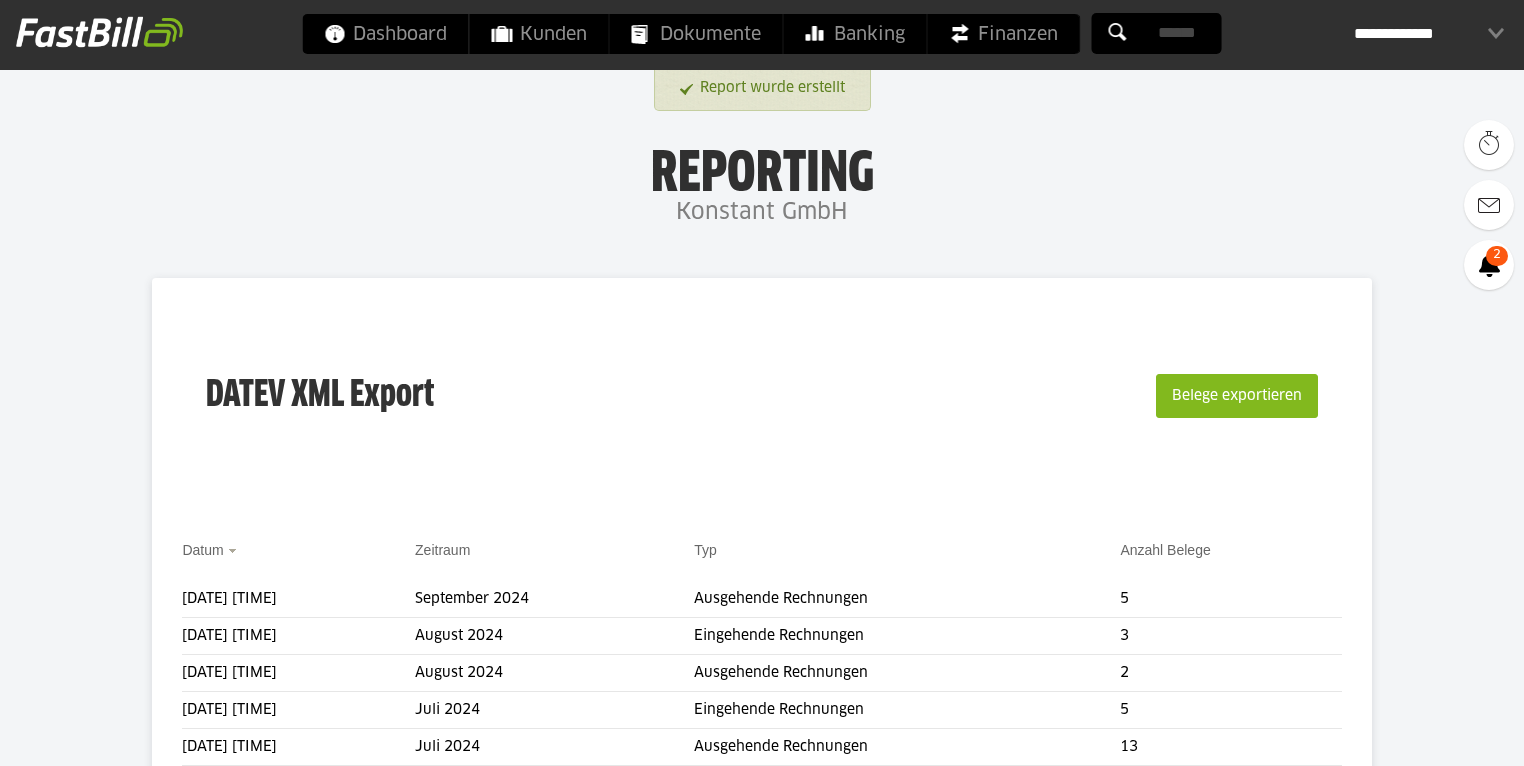 scroll, scrollTop: 0, scrollLeft: 0, axis: both 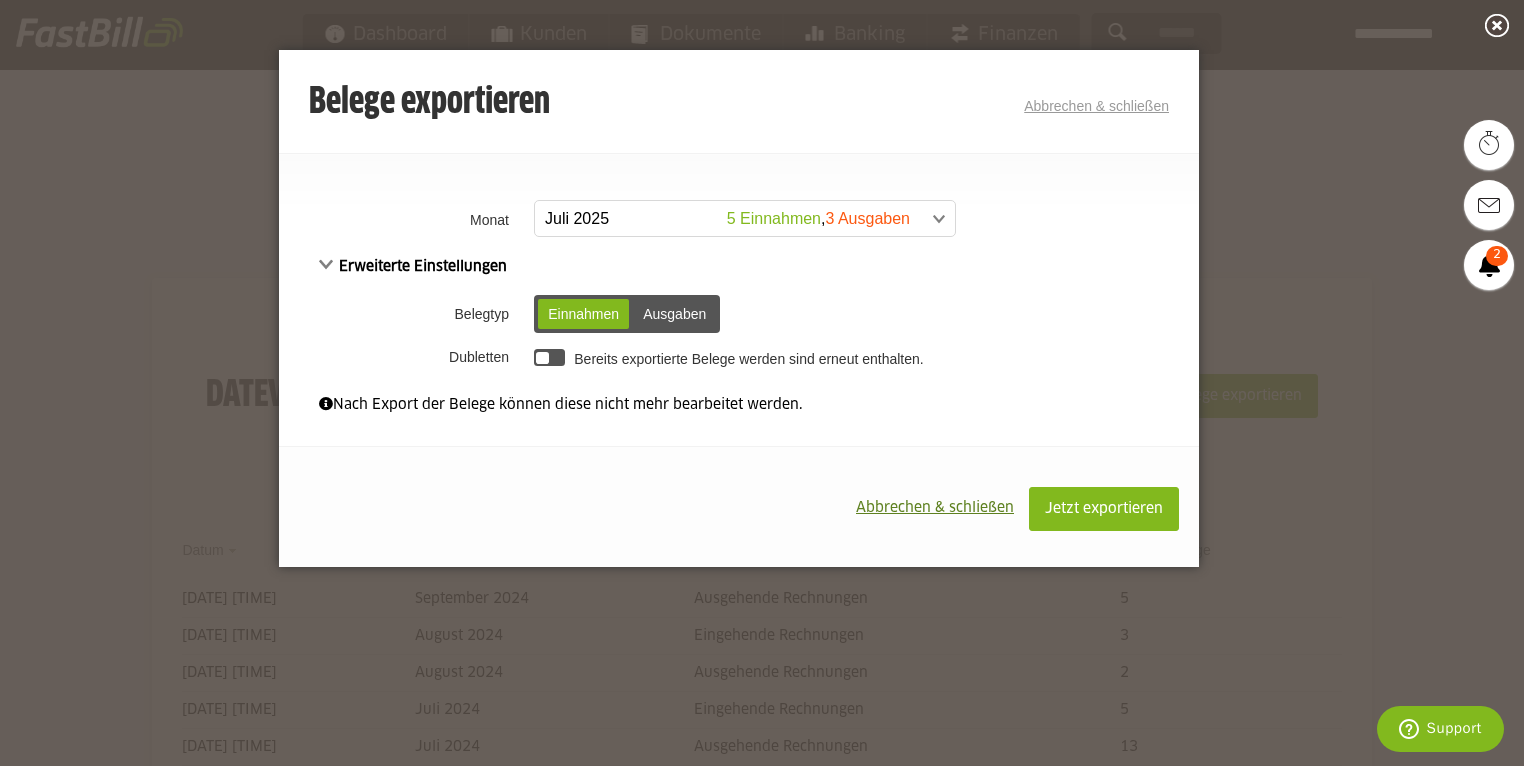 click on "Ausgaben" at bounding box center (674, 314) 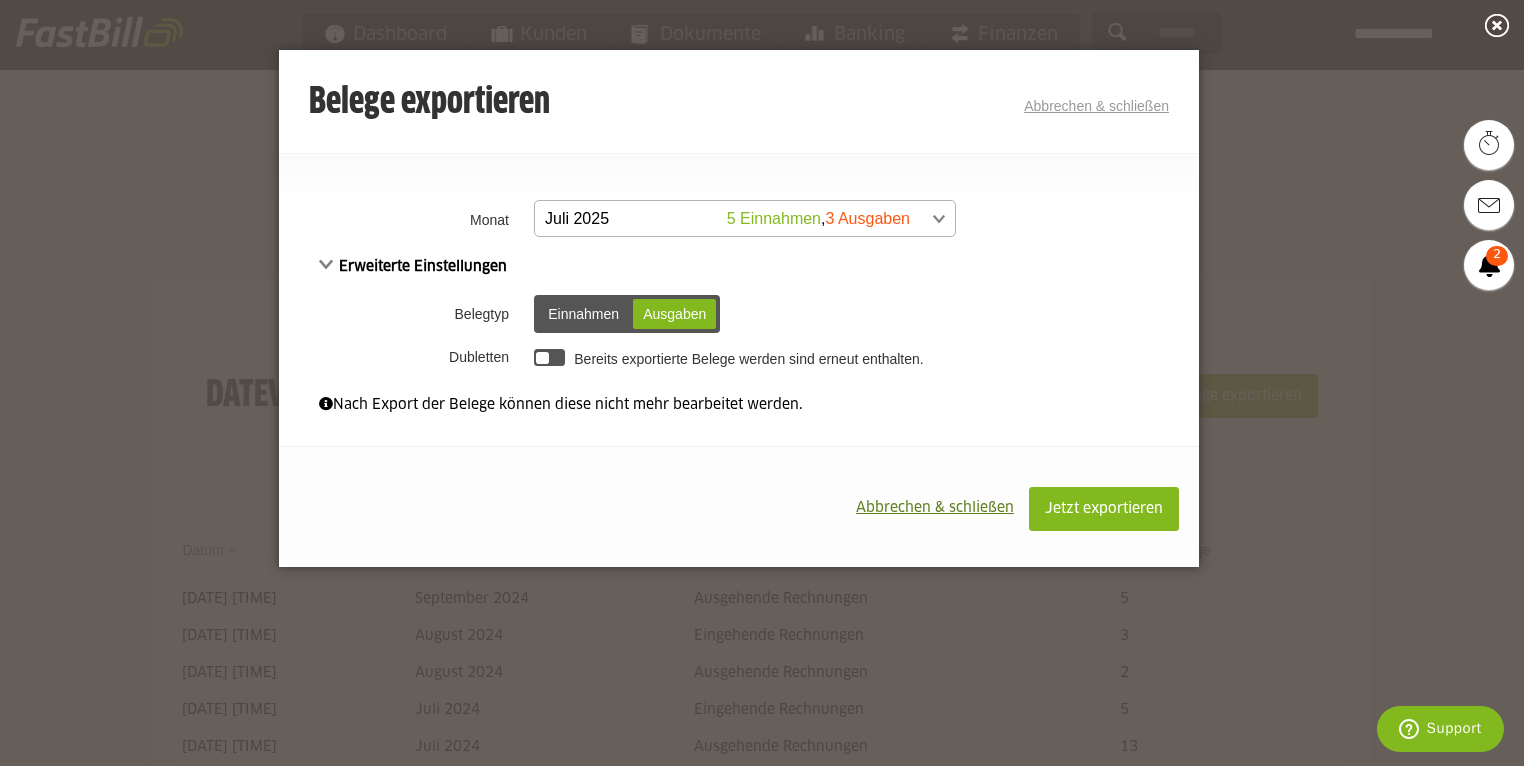 click at bounding box center [735, 219] 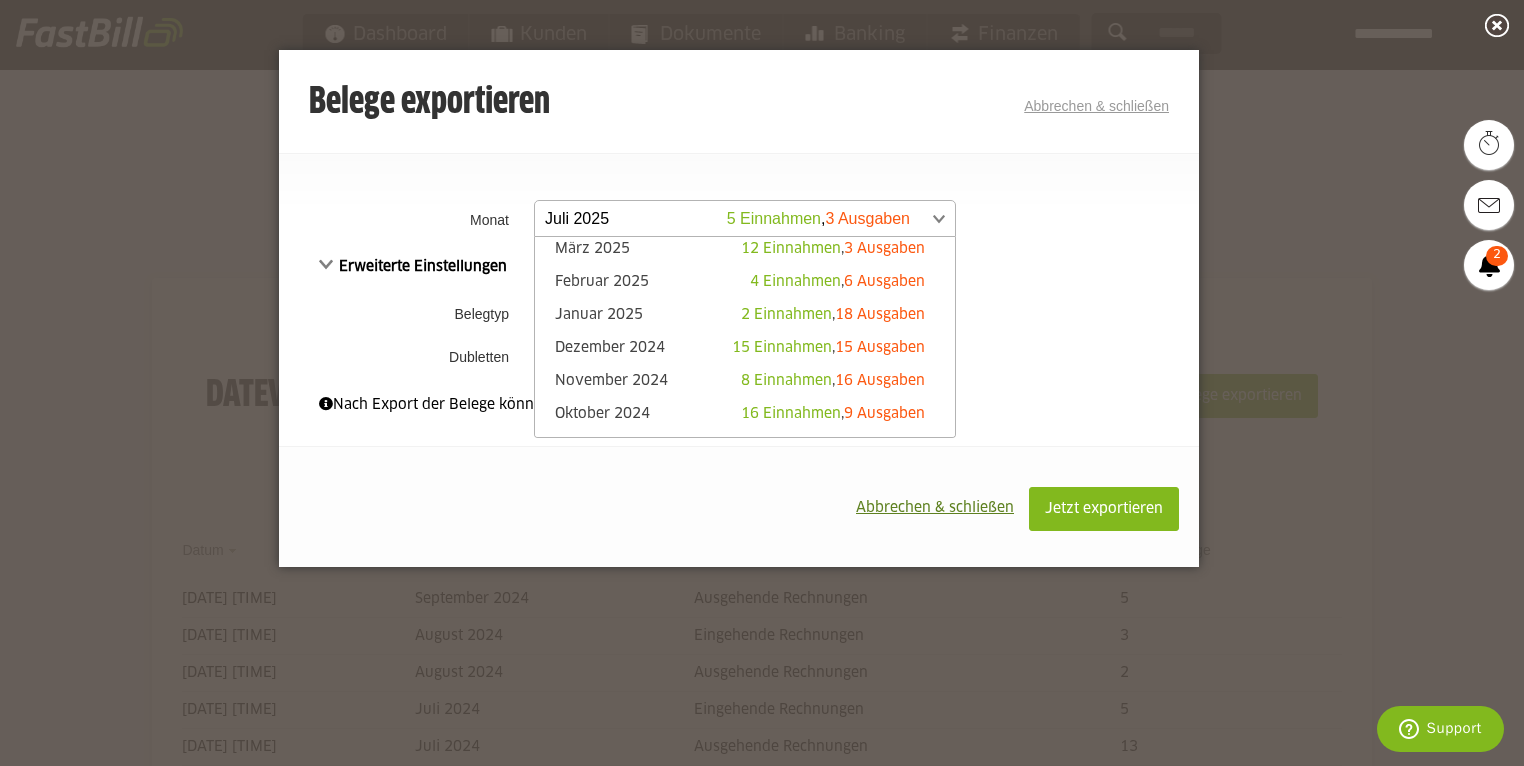 scroll, scrollTop: 240, scrollLeft: 0, axis: vertical 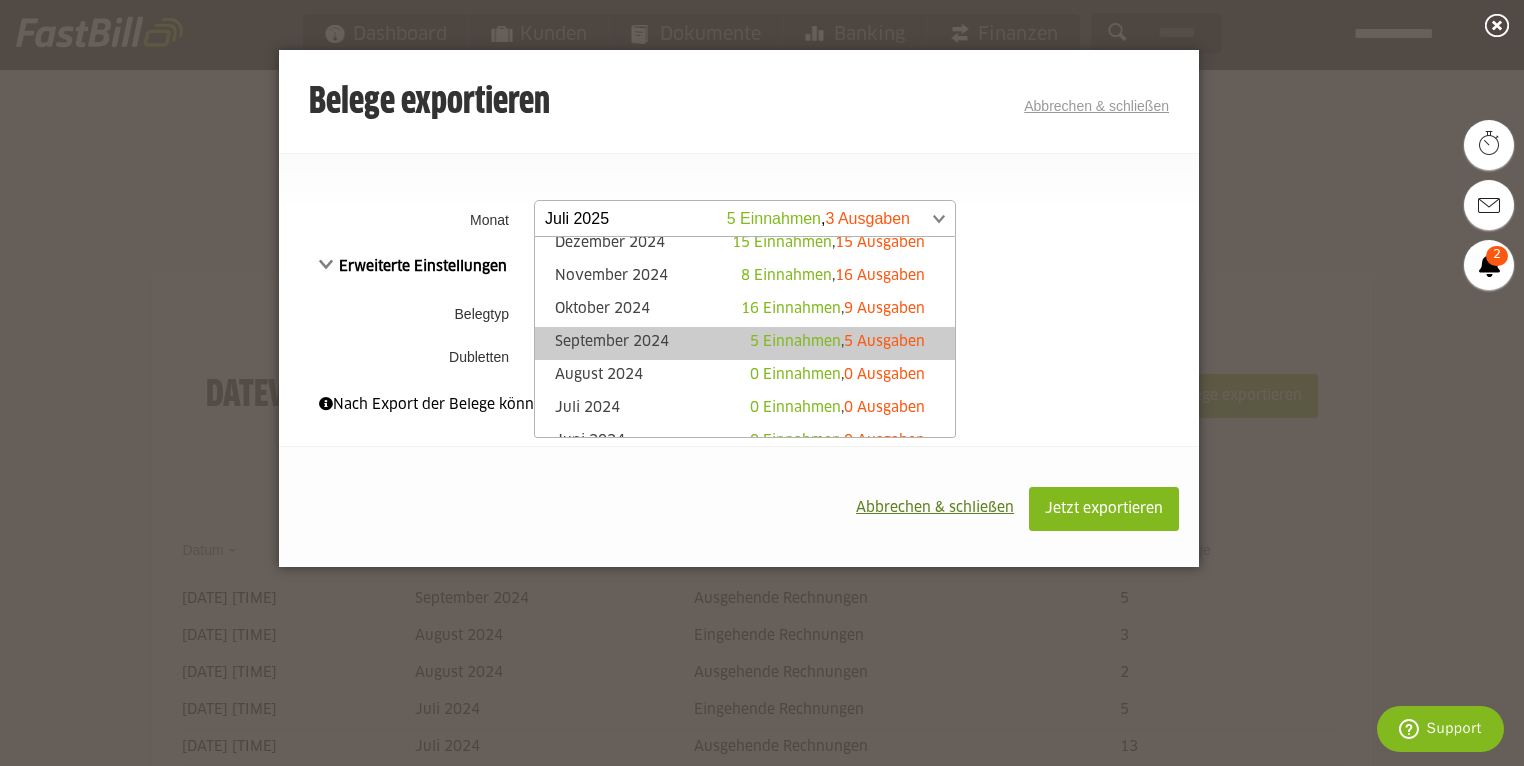 click on "[MONTH] [YEAR] 5 Einnahmen ,  5 Ausgaben" at bounding box center [745, 343] 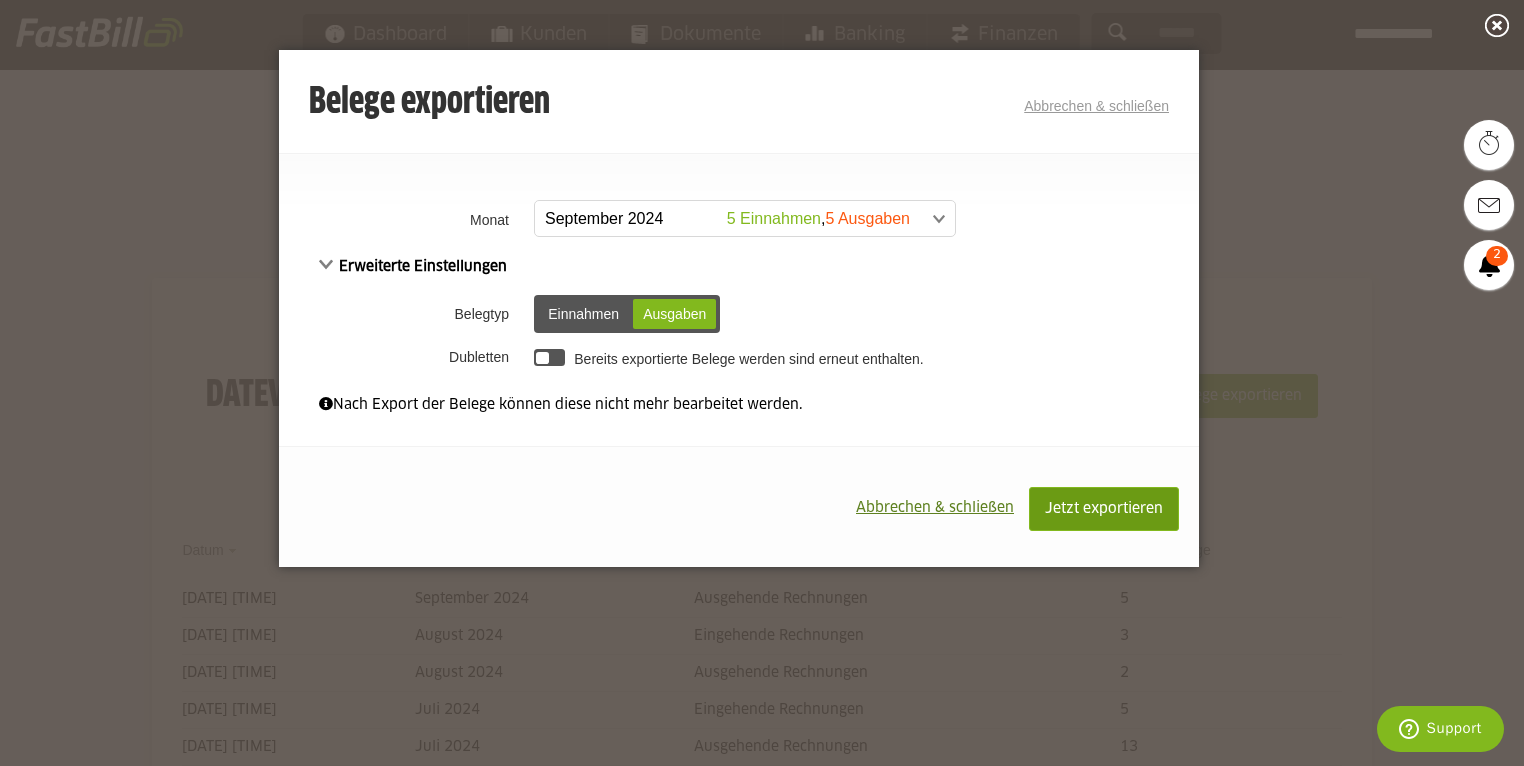 click on "Jetzt exportieren" at bounding box center (1104, 509) 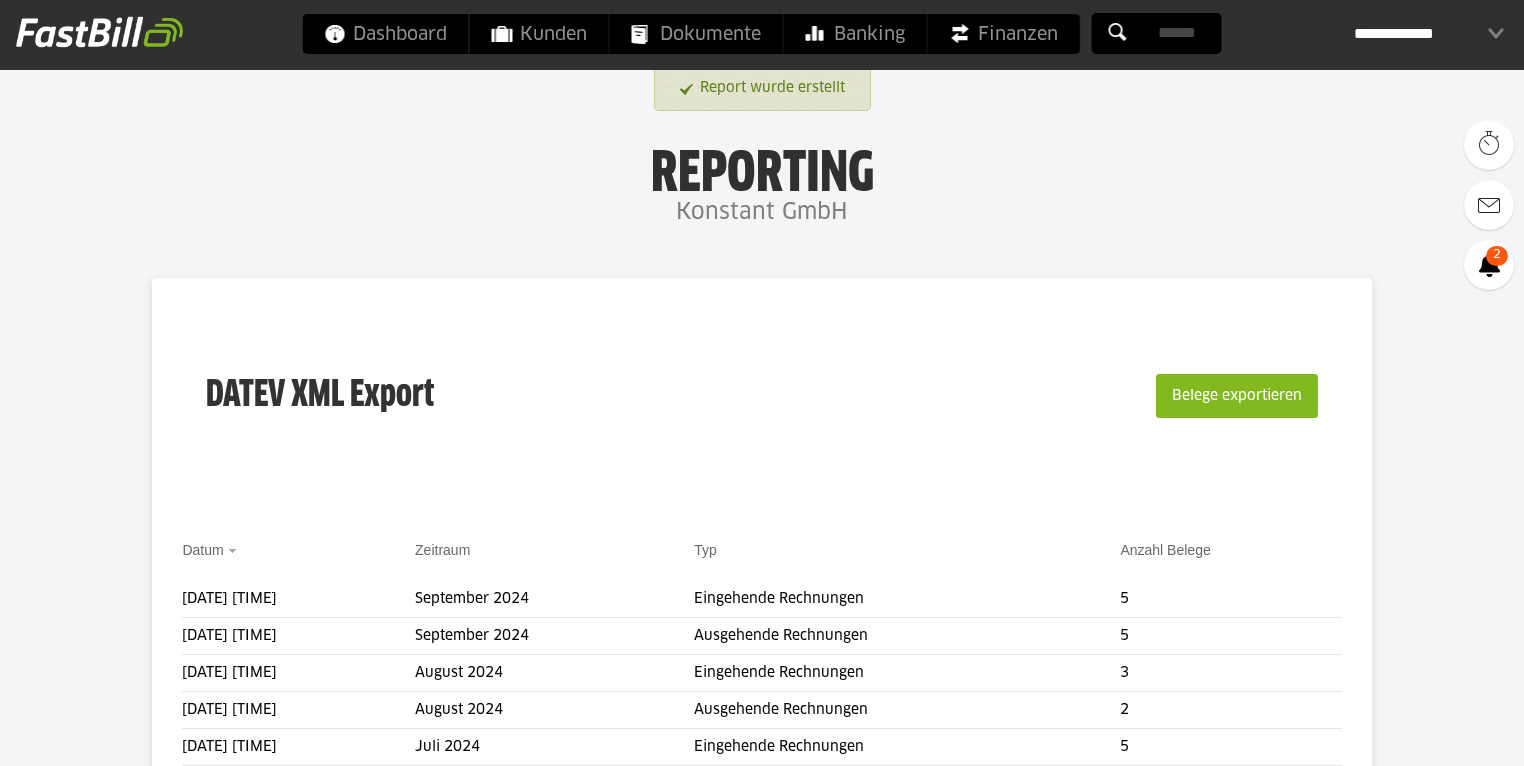 scroll, scrollTop: 160, scrollLeft: 0, axis: vertical 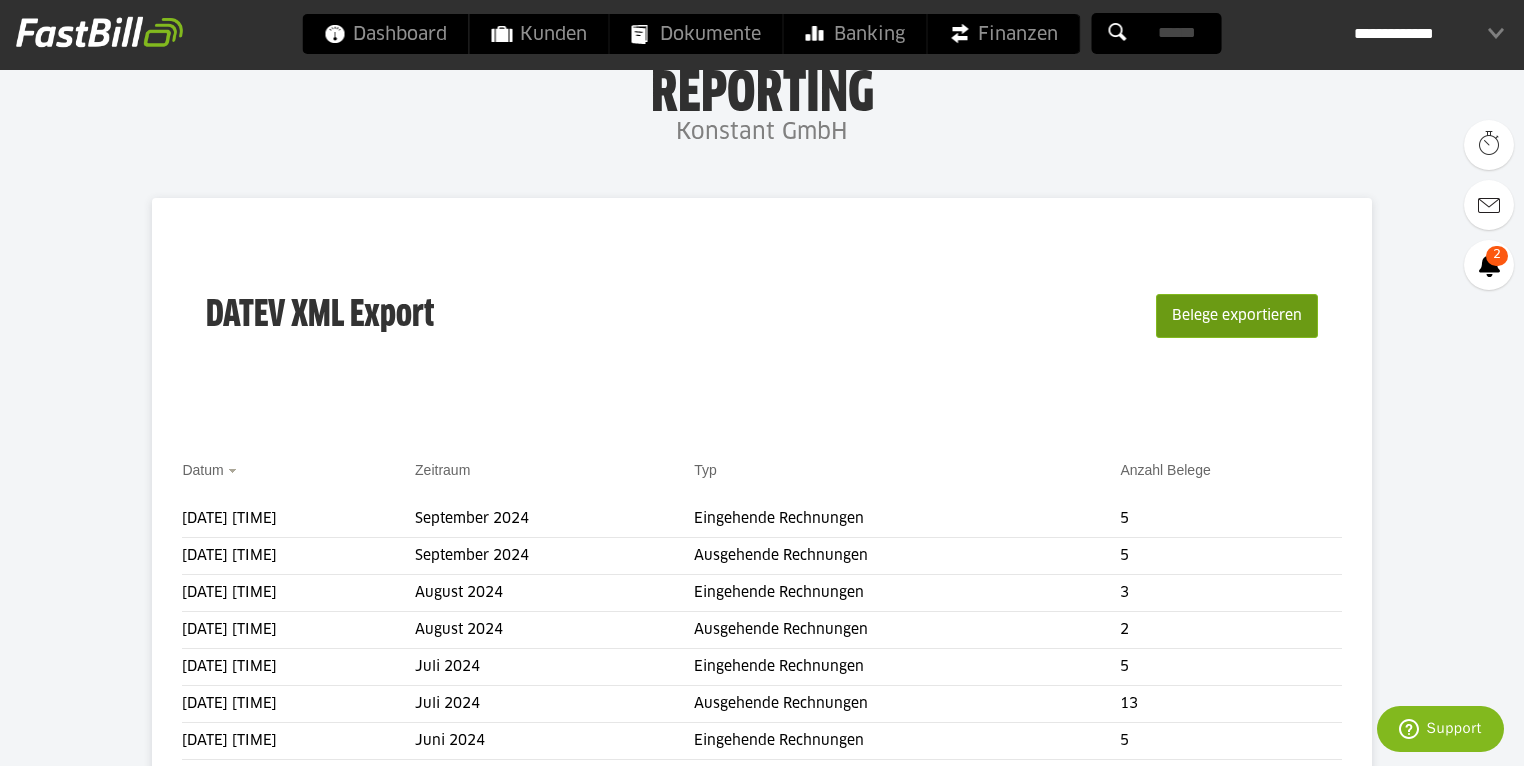 click on "Belege exportieren" at bounding box center [1237, 316] 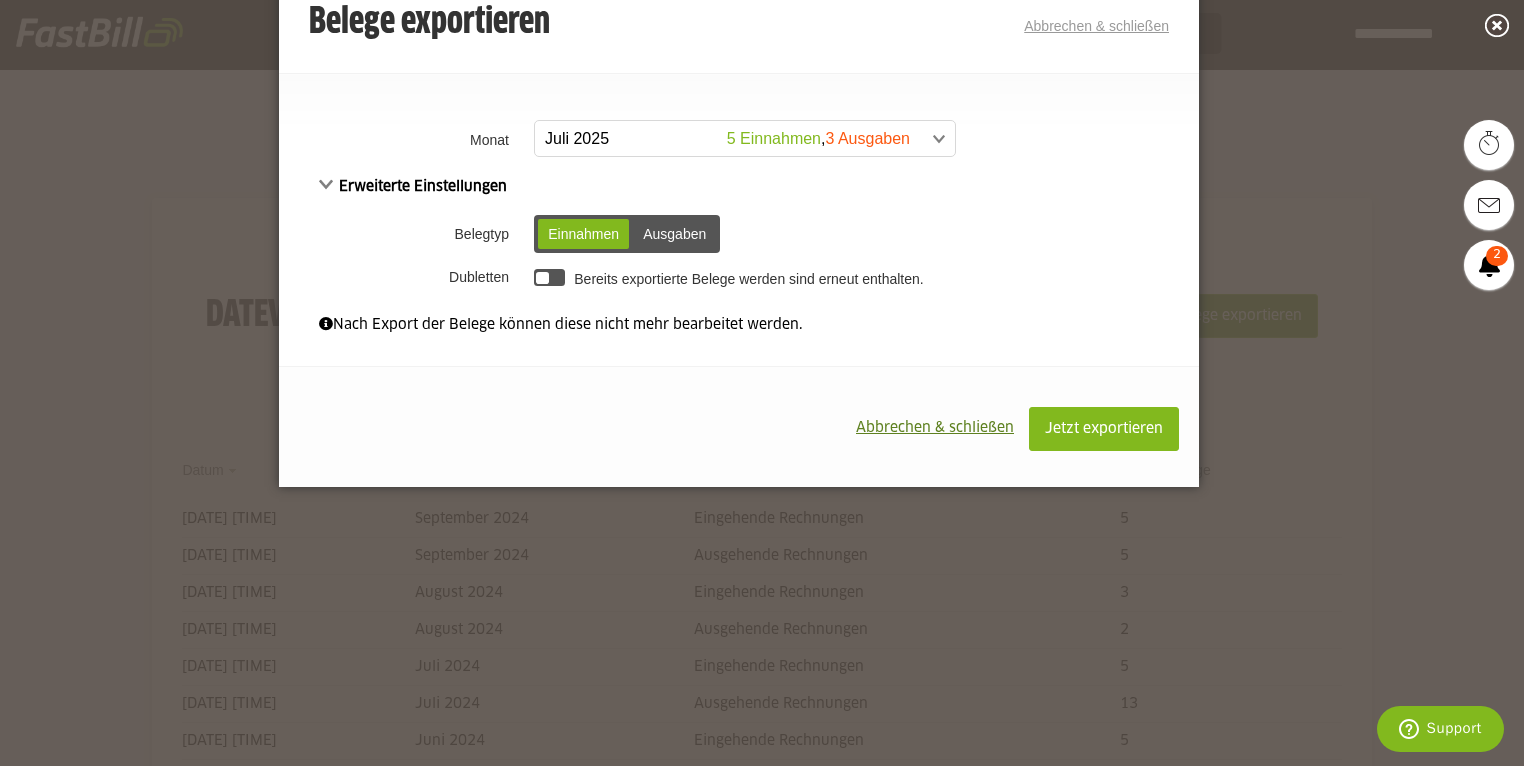 scroll, scrollTop: 0, scrollLeft: 0, axis: both 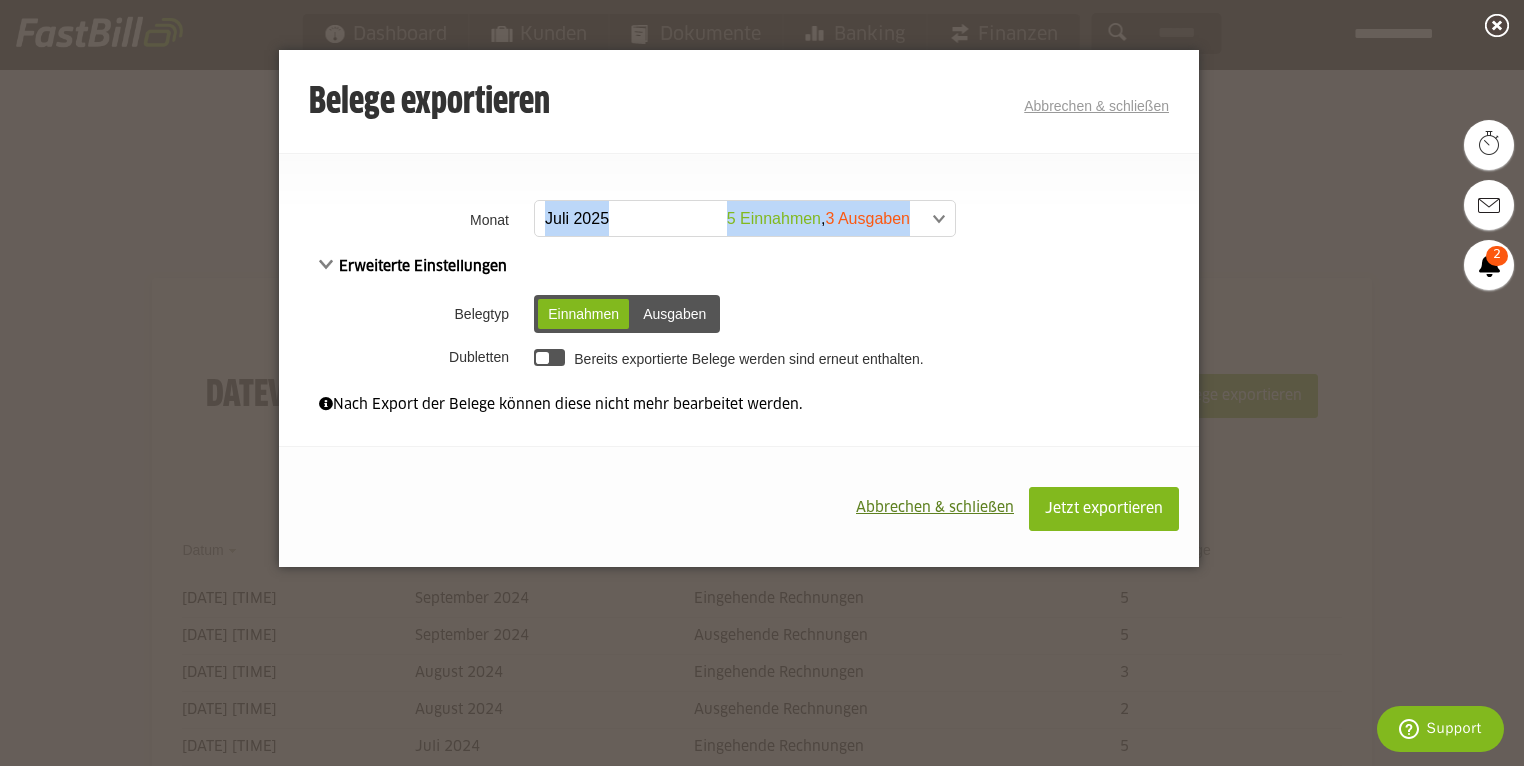 click on "**********" at bounding box center (864, 219) 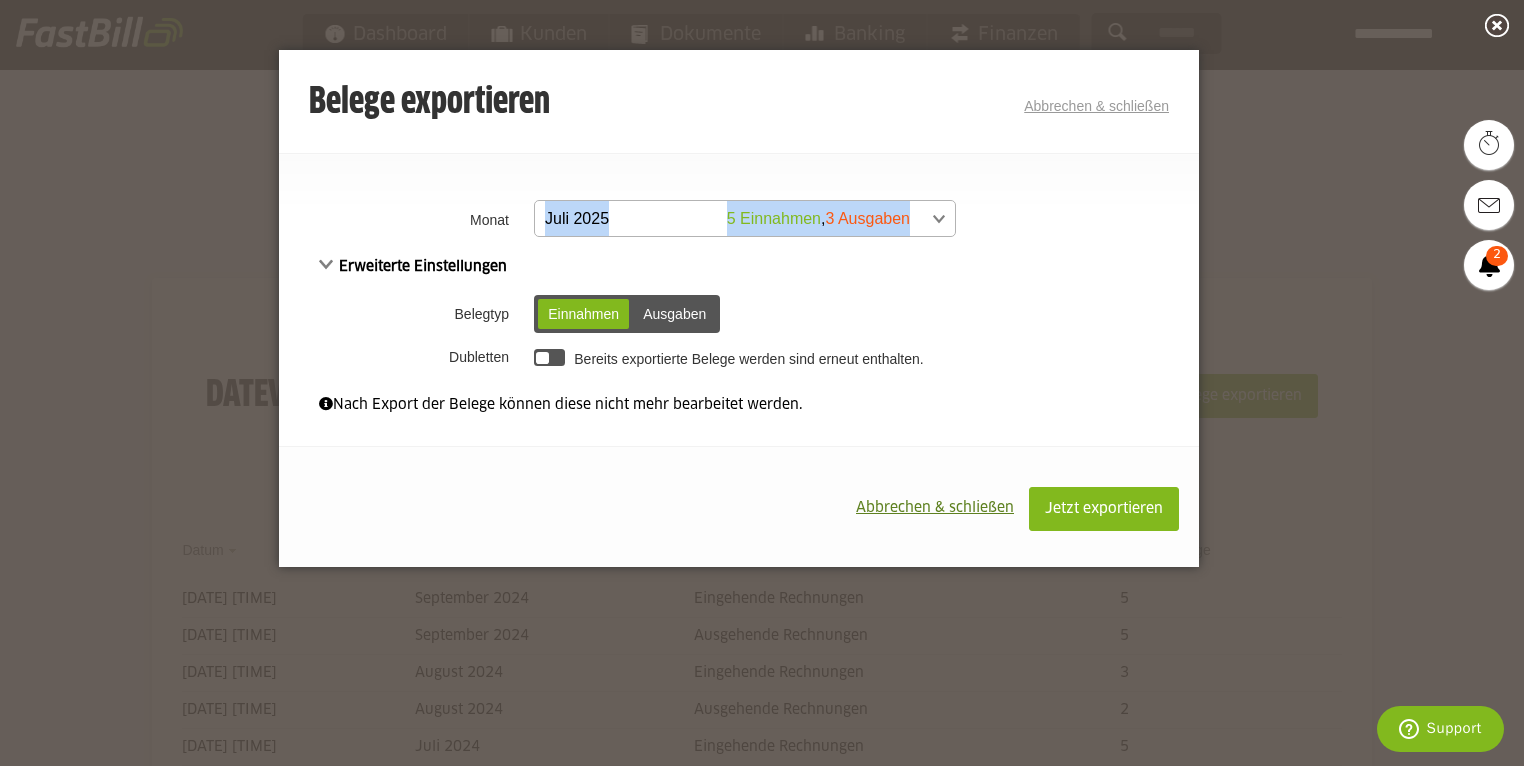 click at bounding box center [735, 219] 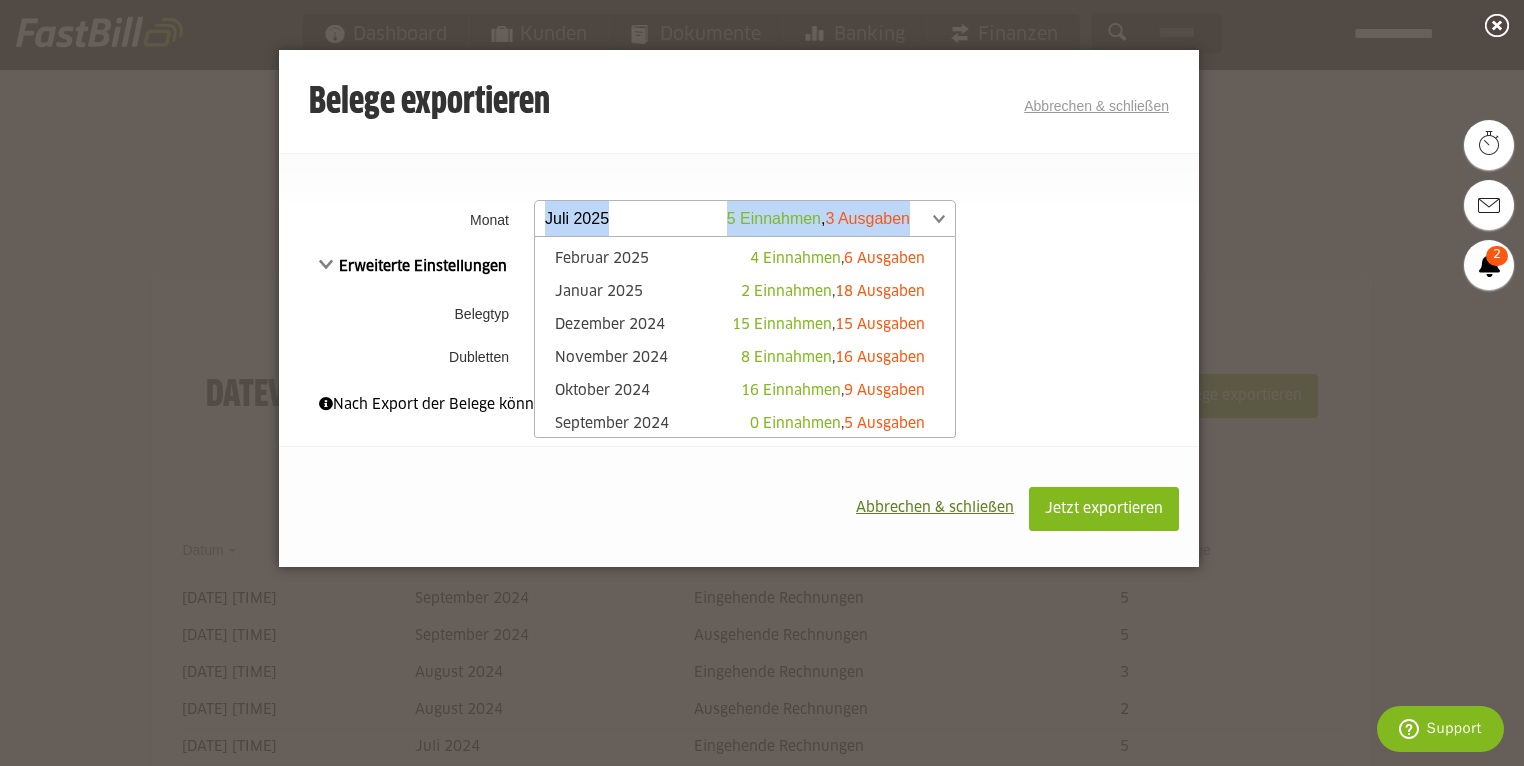 scroll, scrollTop: 160, scrollLeft: 0, axis: vertical 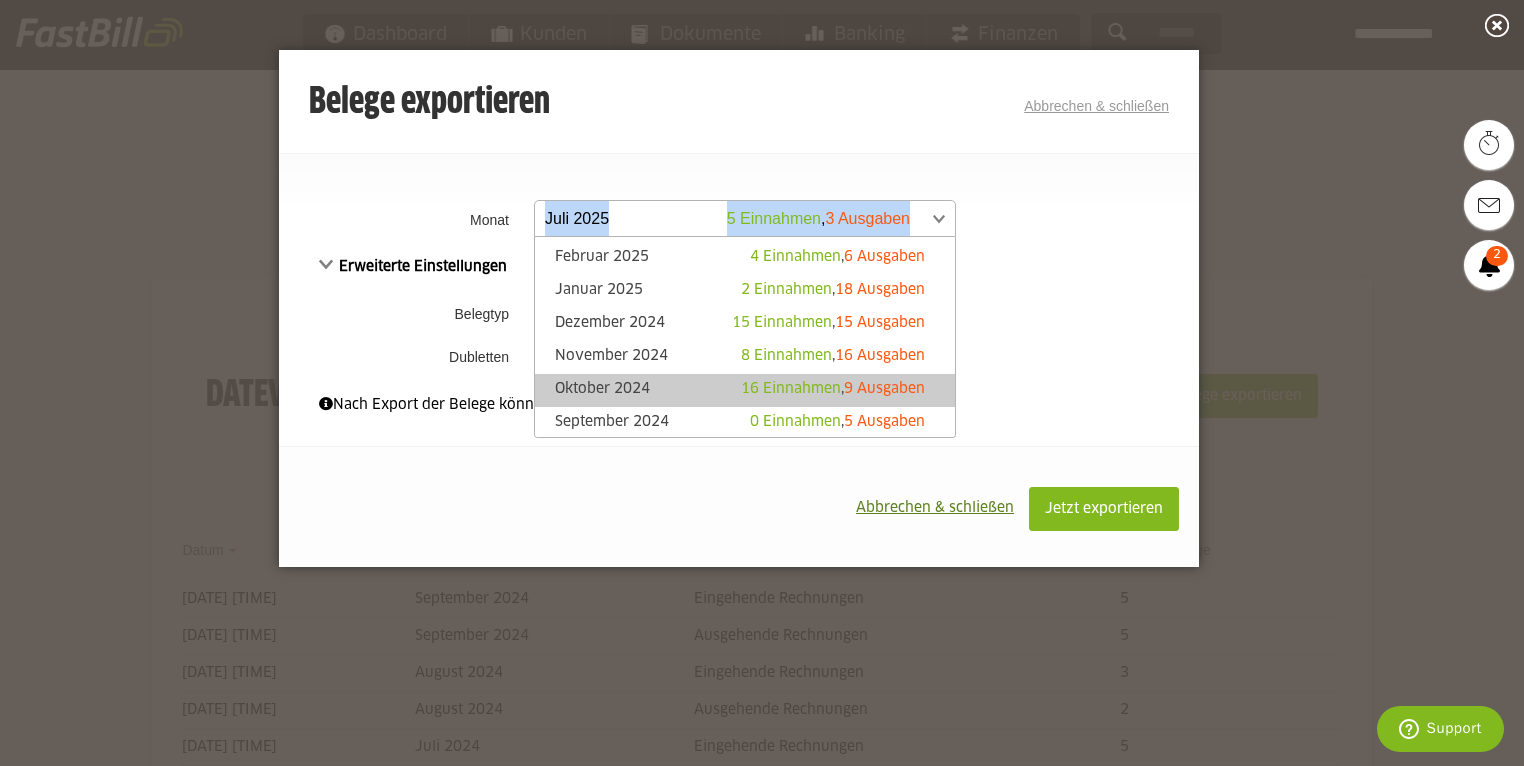 click on "[MONTH] [YEAR] [NUMBER] Einnahmen ,  [NUMBER] Ausgaben" at bounding box center (745, 390) 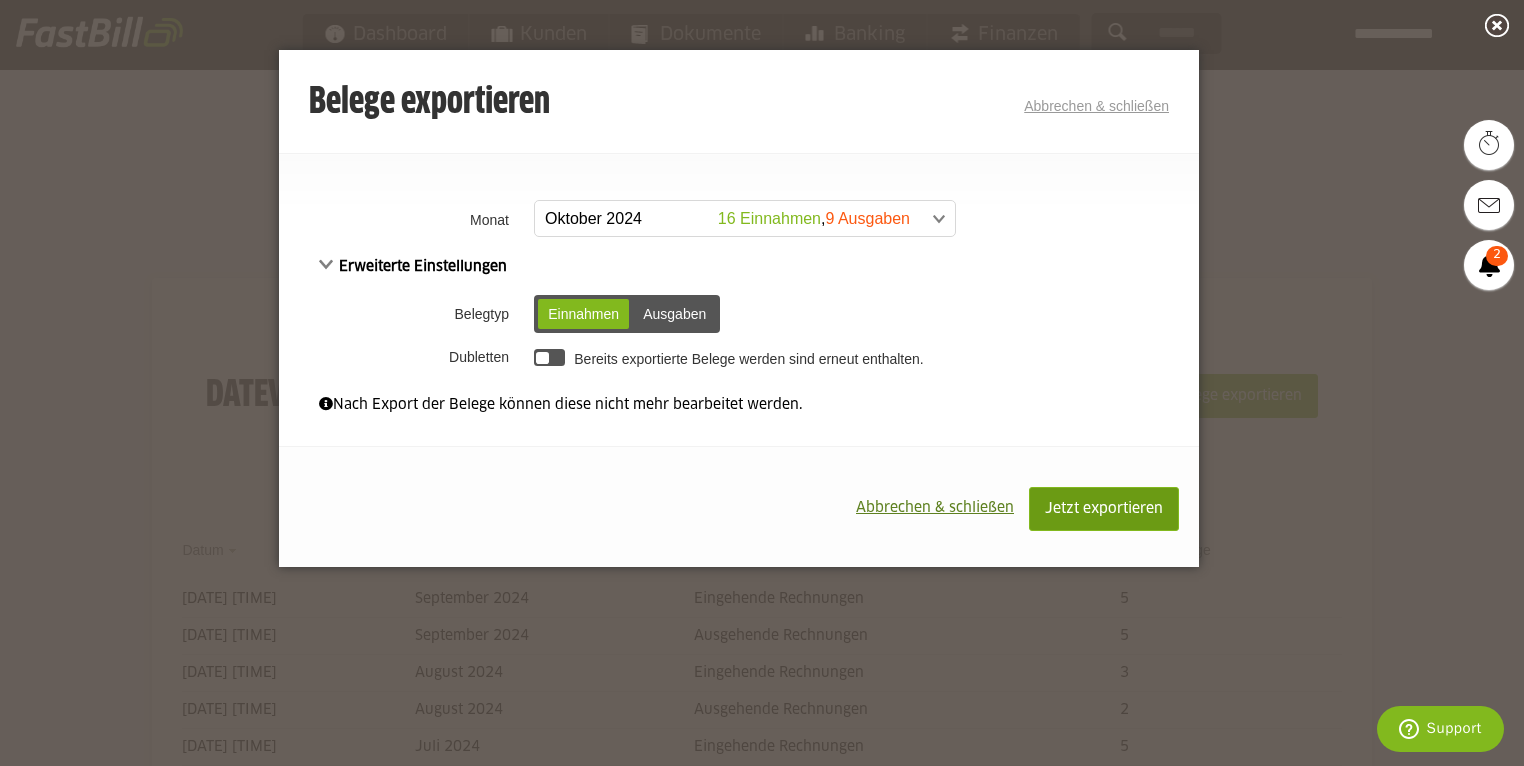 click on "Jetzt exportieren" at bounding box center [1104, 509] 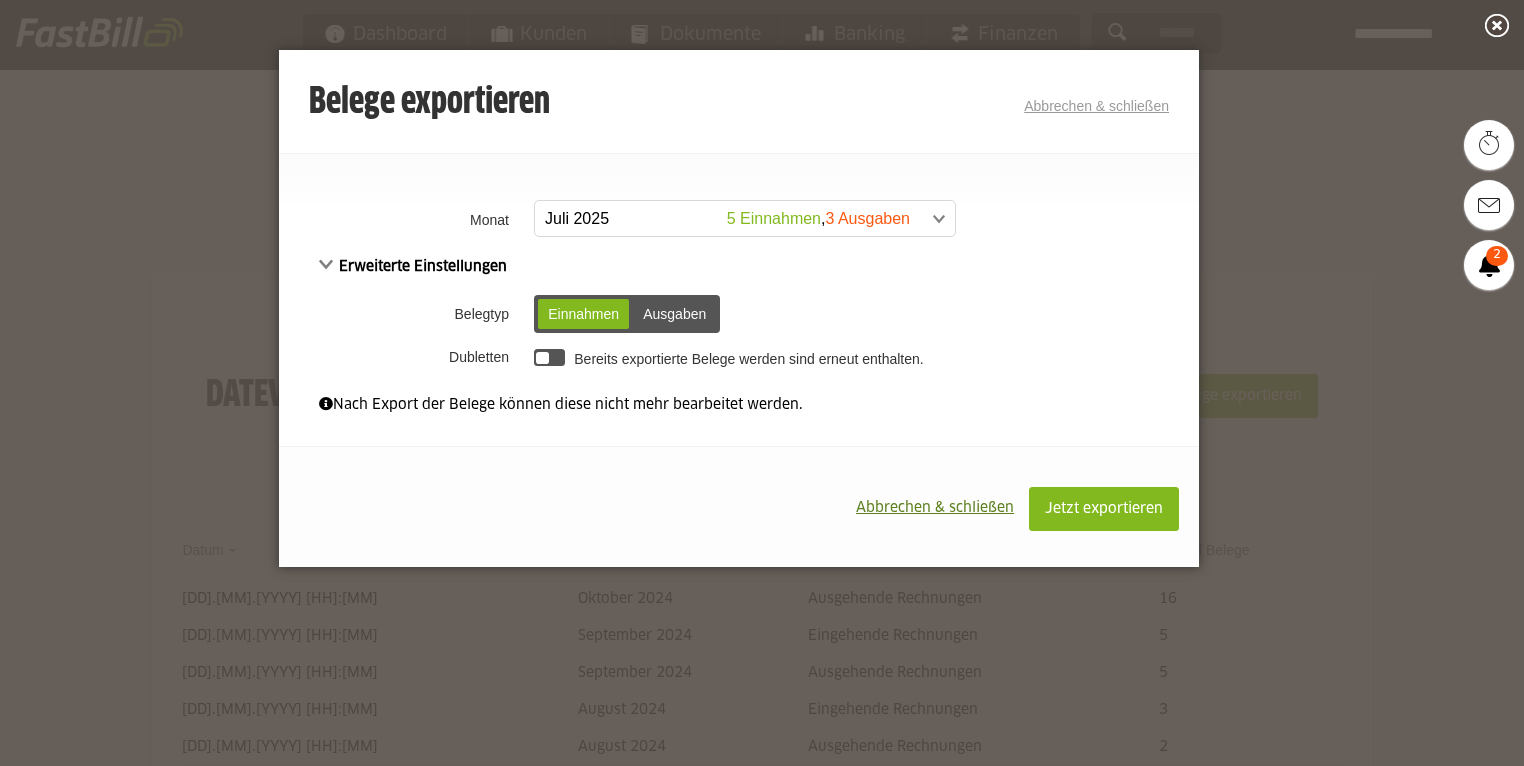 scroll, scrollTop: 0, scrollLeft: 0, axis: both 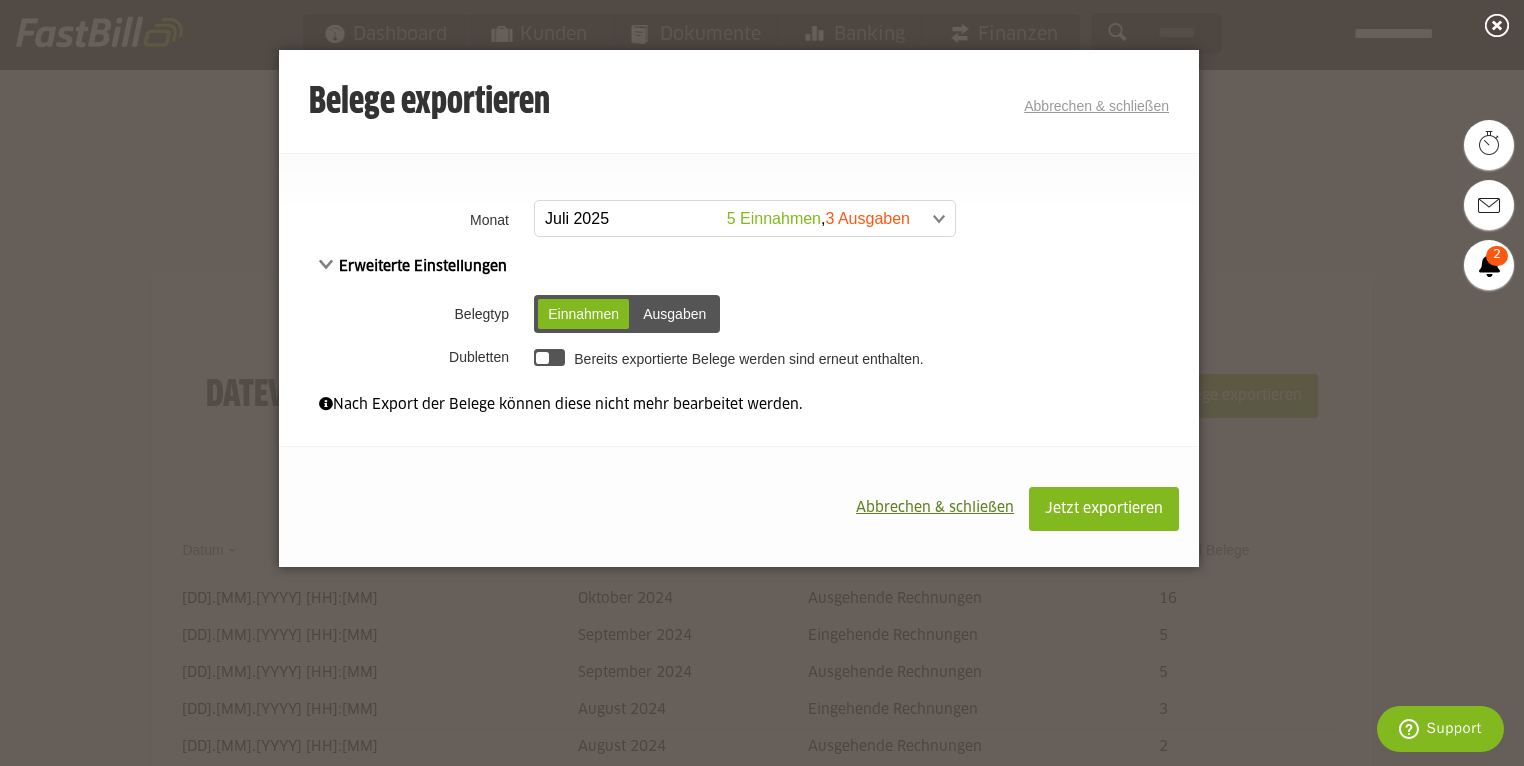 click on "Ausgaben" at bounding box center (674, 314) 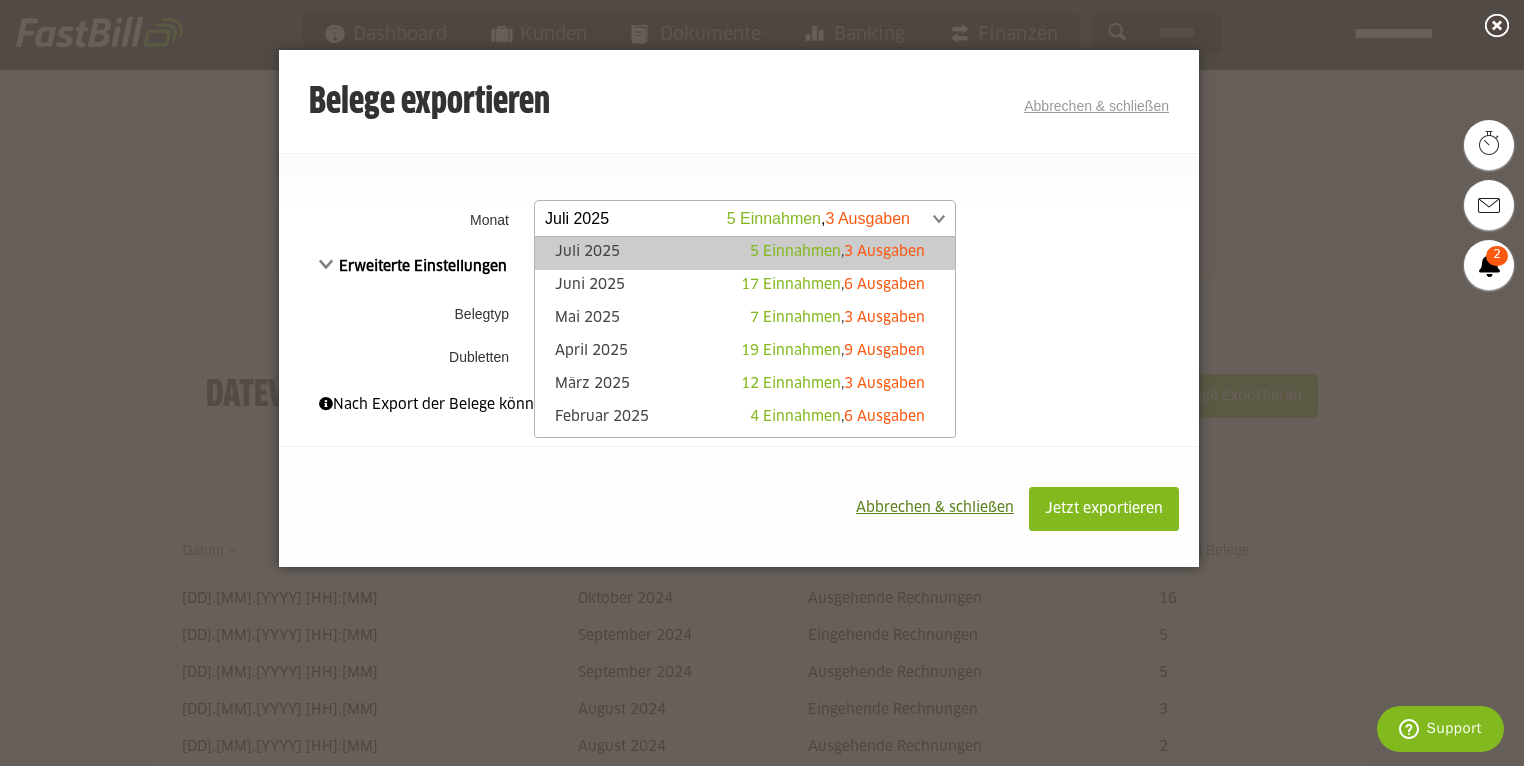 click at bounding box center [735, 219] 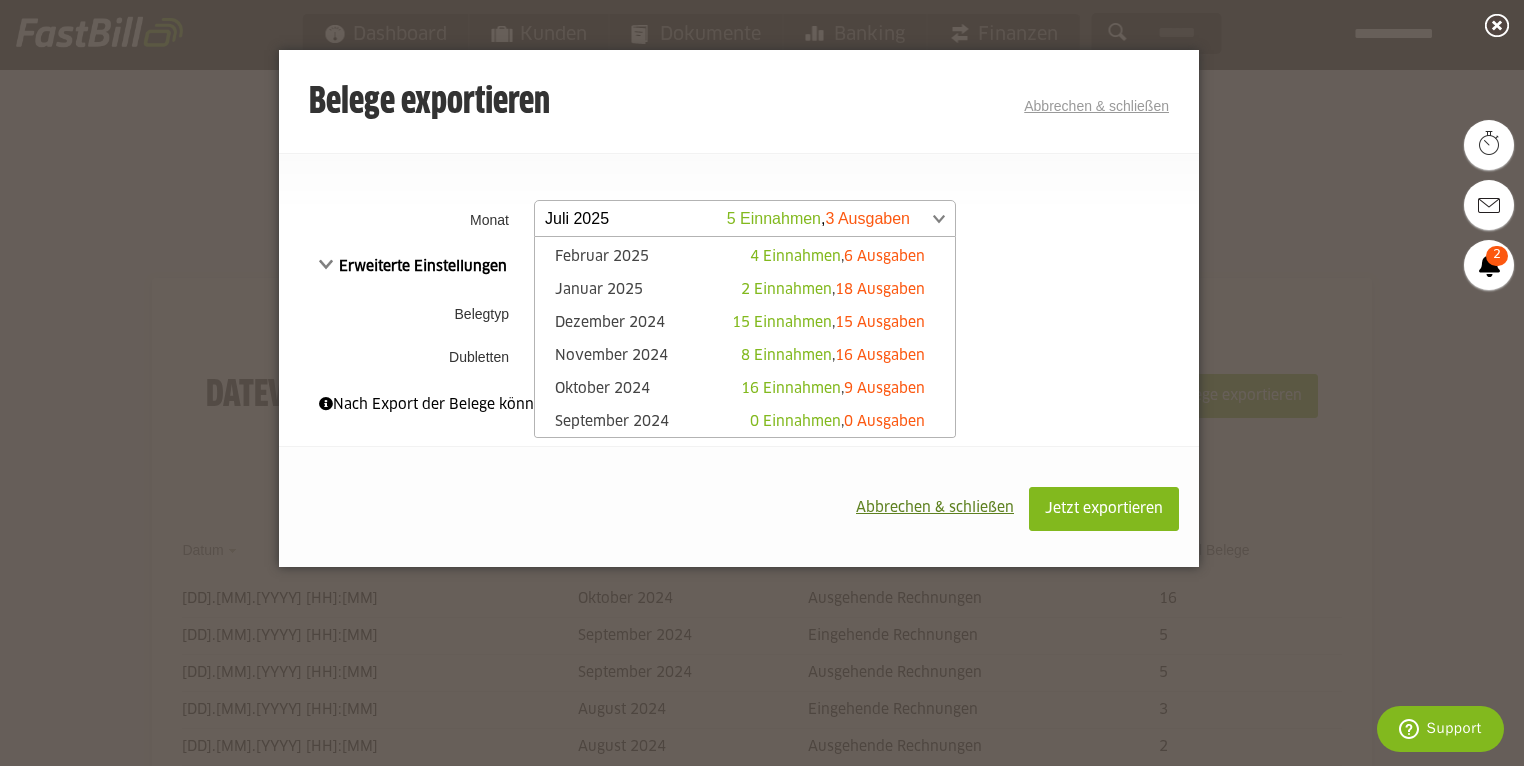 scroll, scrollTop: 240, scrollLeft: 0, axis: vertical 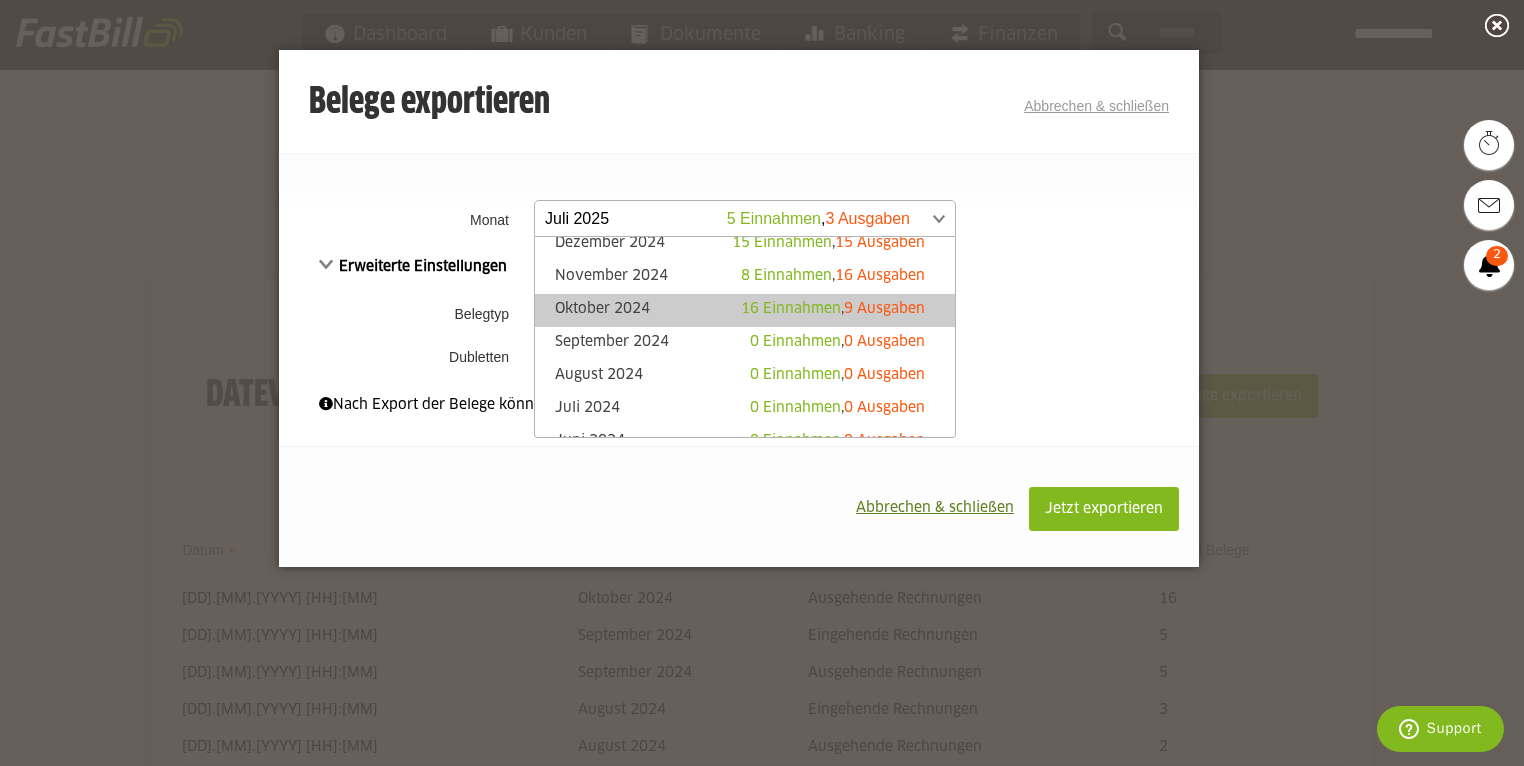 click on "Oktober 2024 16 Einnahmen ,  9 Ausgaben" at bounding box center (745, 310) 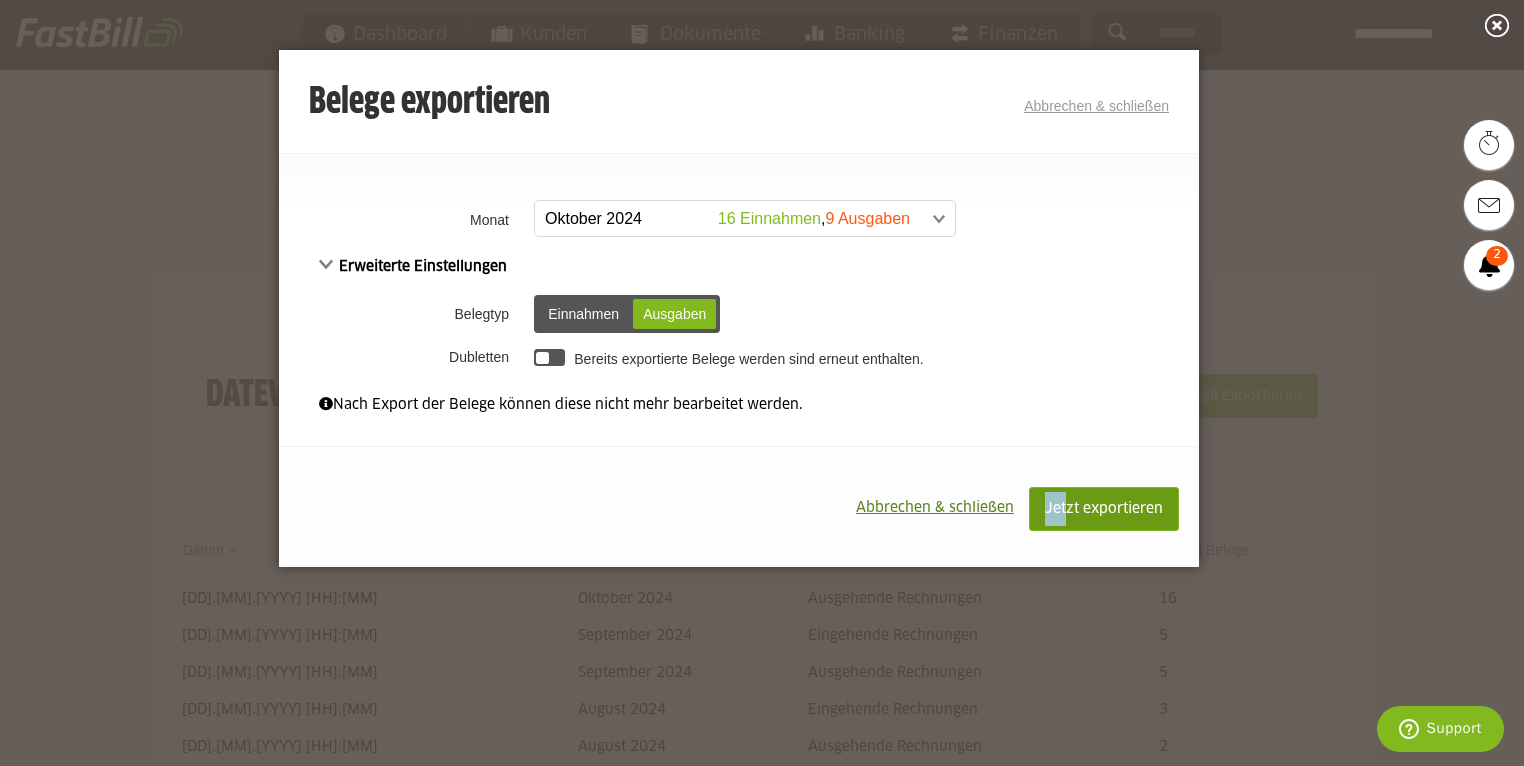 click on "Jetzt exportieren Abbrechen & schließen" at bounding box center [739, 506] 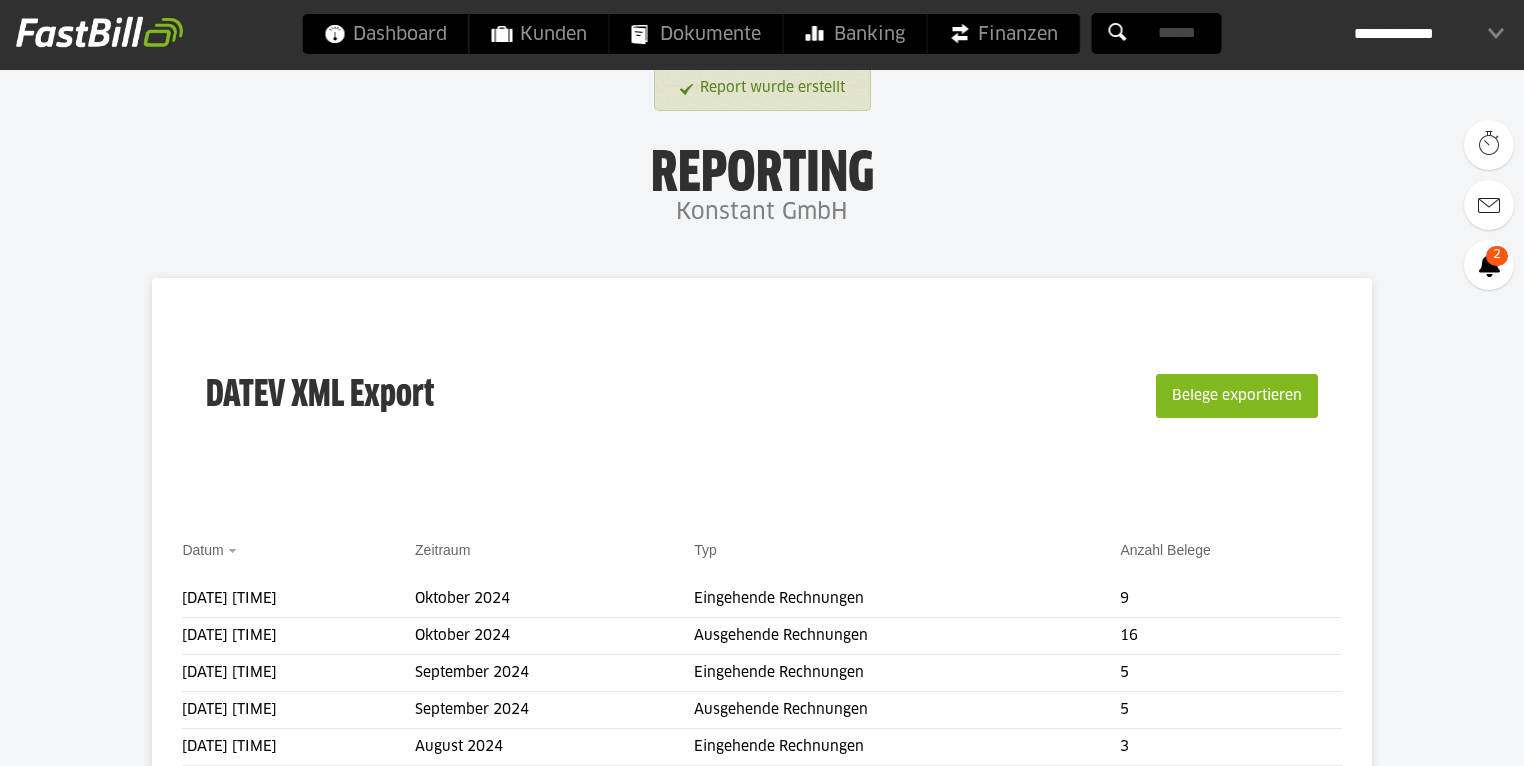 scroll, scrollTop: 0, scrollLeft: 0, axis: both 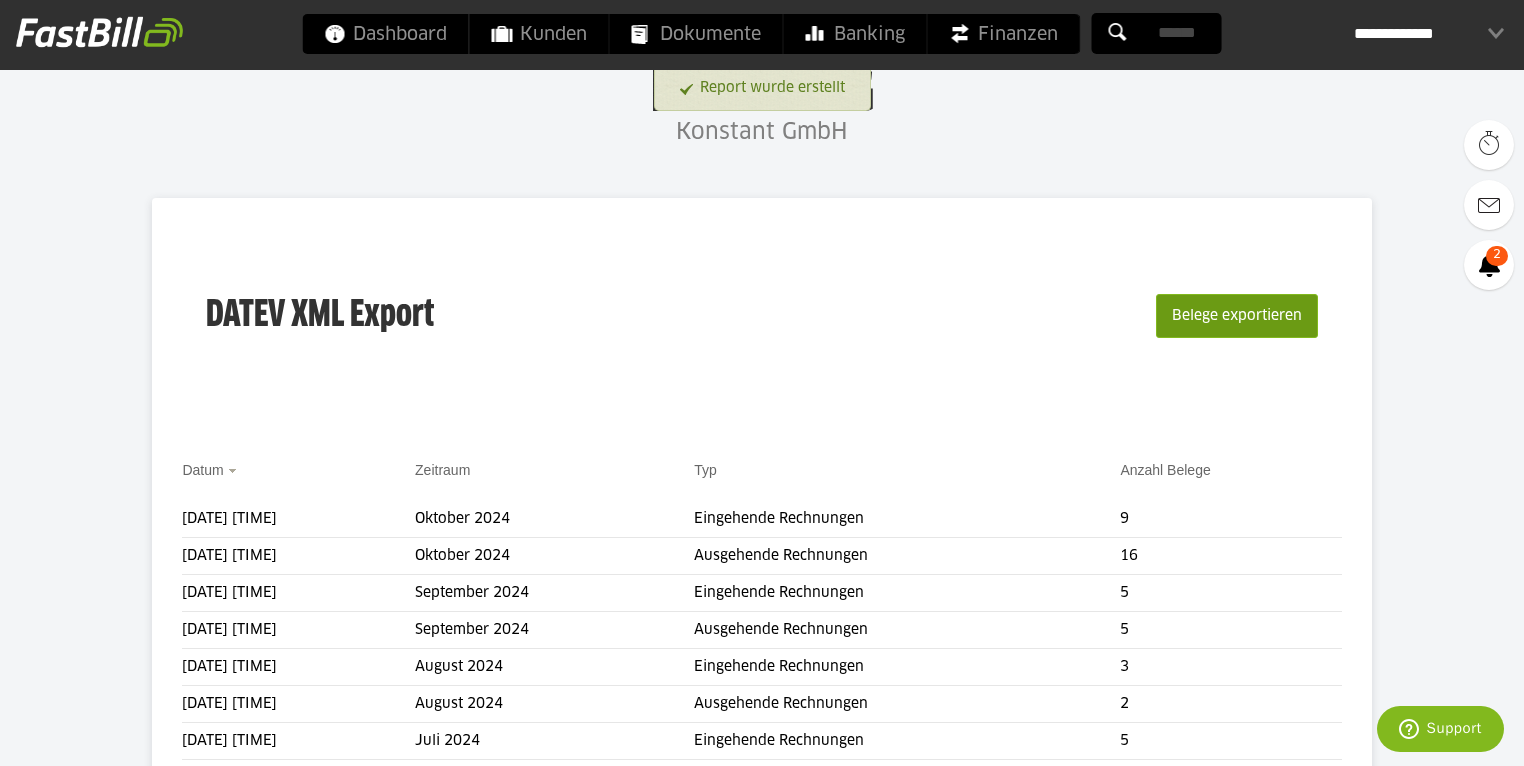 click on "Belege exportieren" at bounding box center (1237, 316) 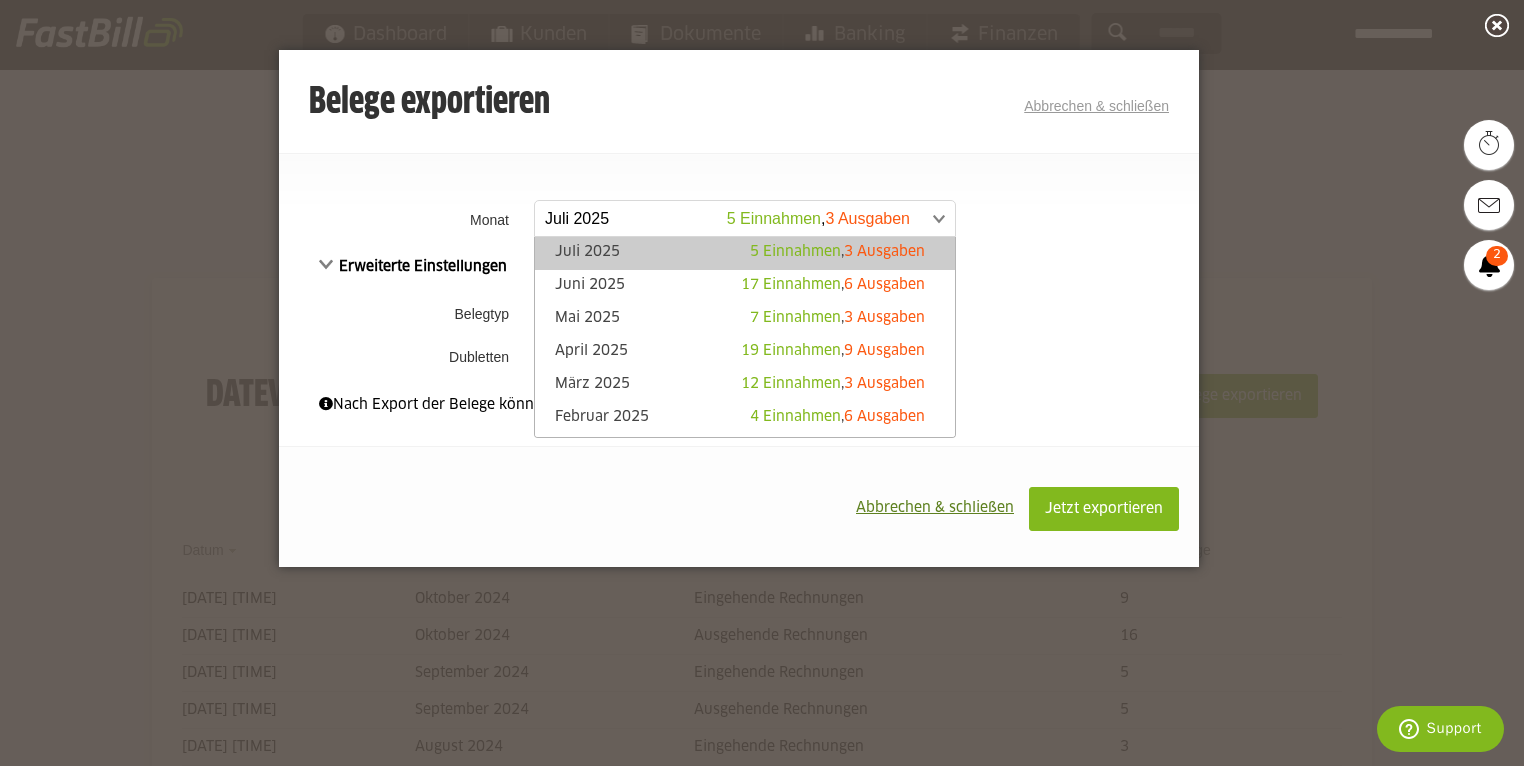 click at bounding box center (735, 219) 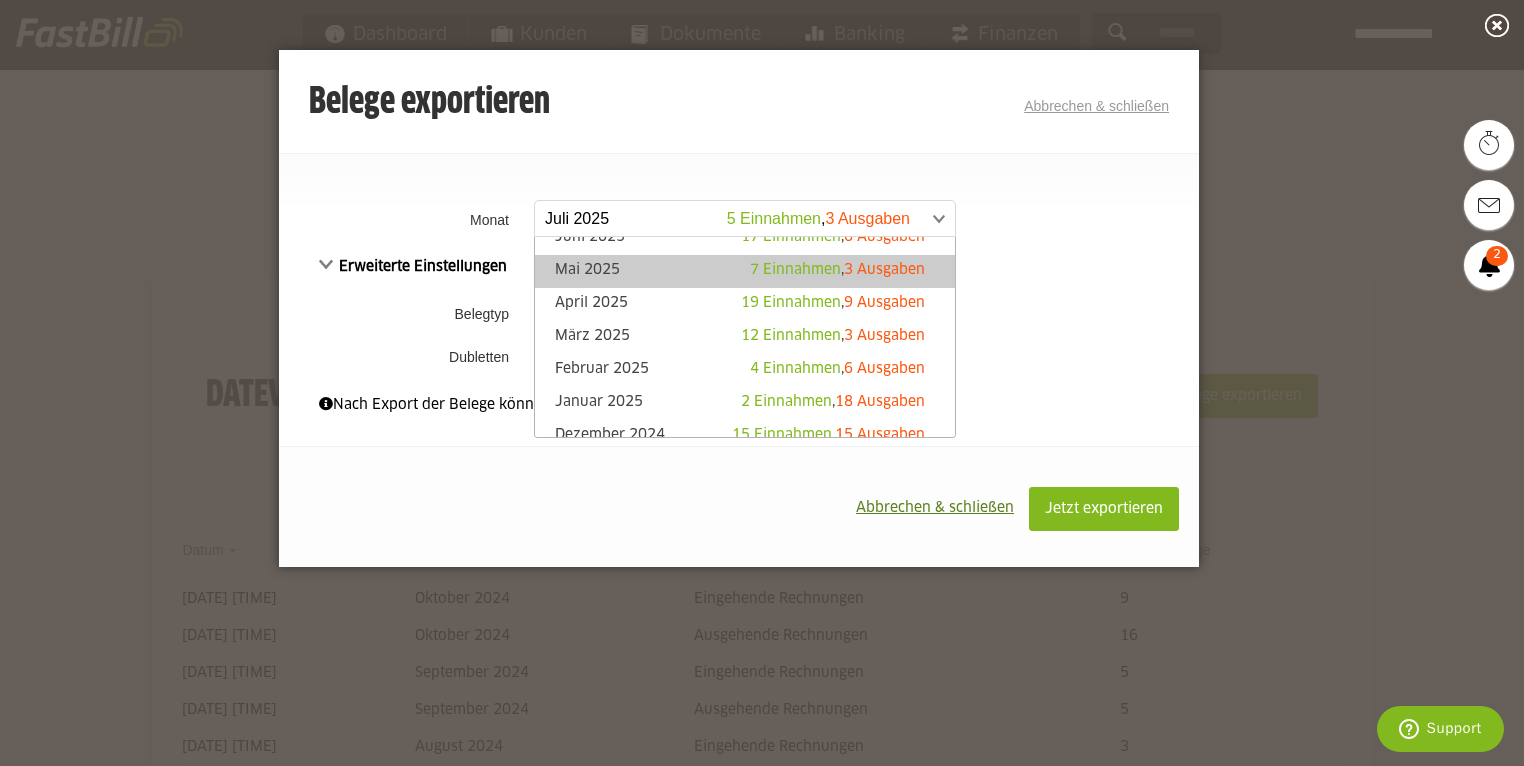 scroll, scrollTop: 160, scrollLeft: 0, axis: vertical 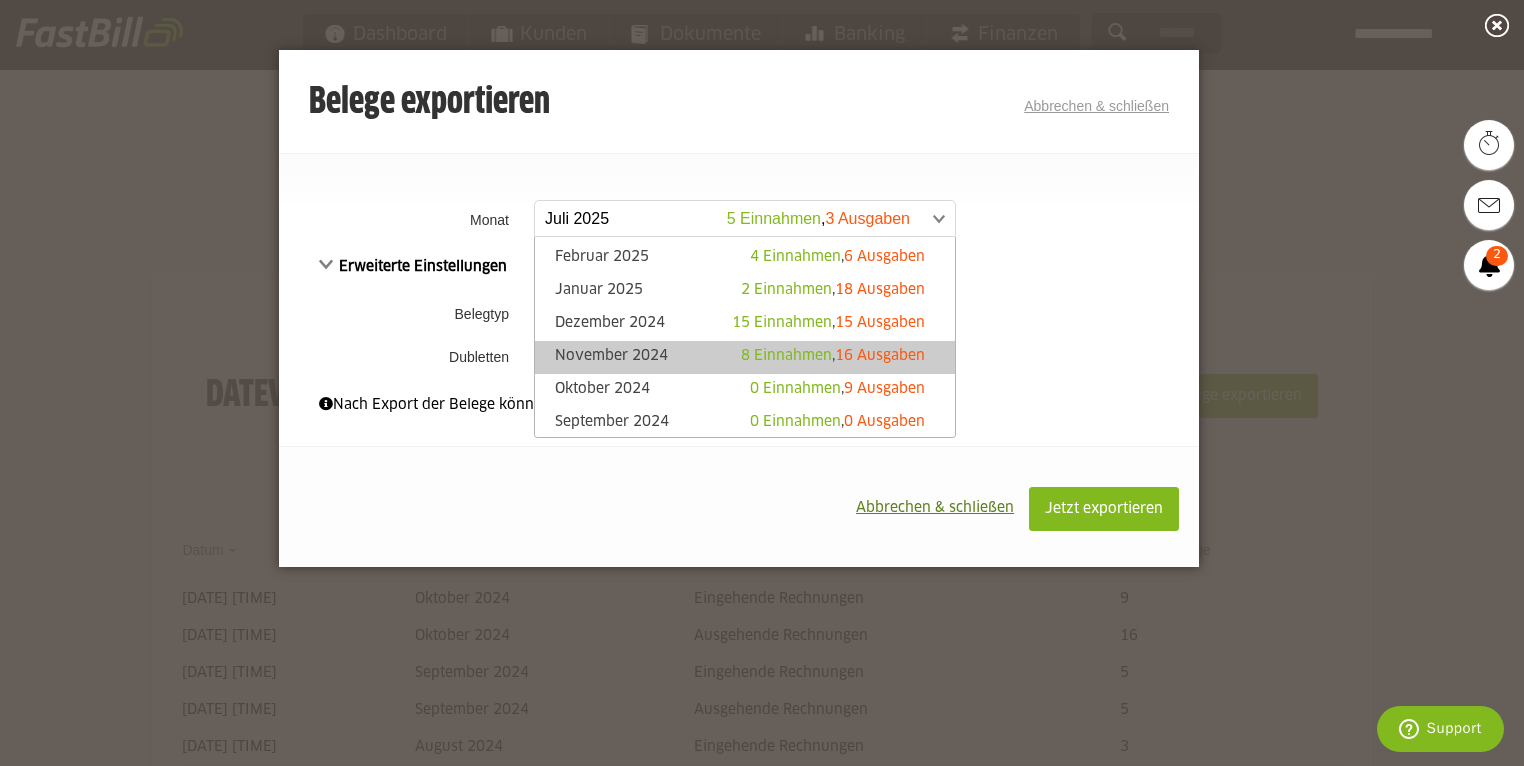 click on "[MONTH] [YEAR] 8 Einnahmen , 16 Ausgaben" at bounding box center [745, 357] 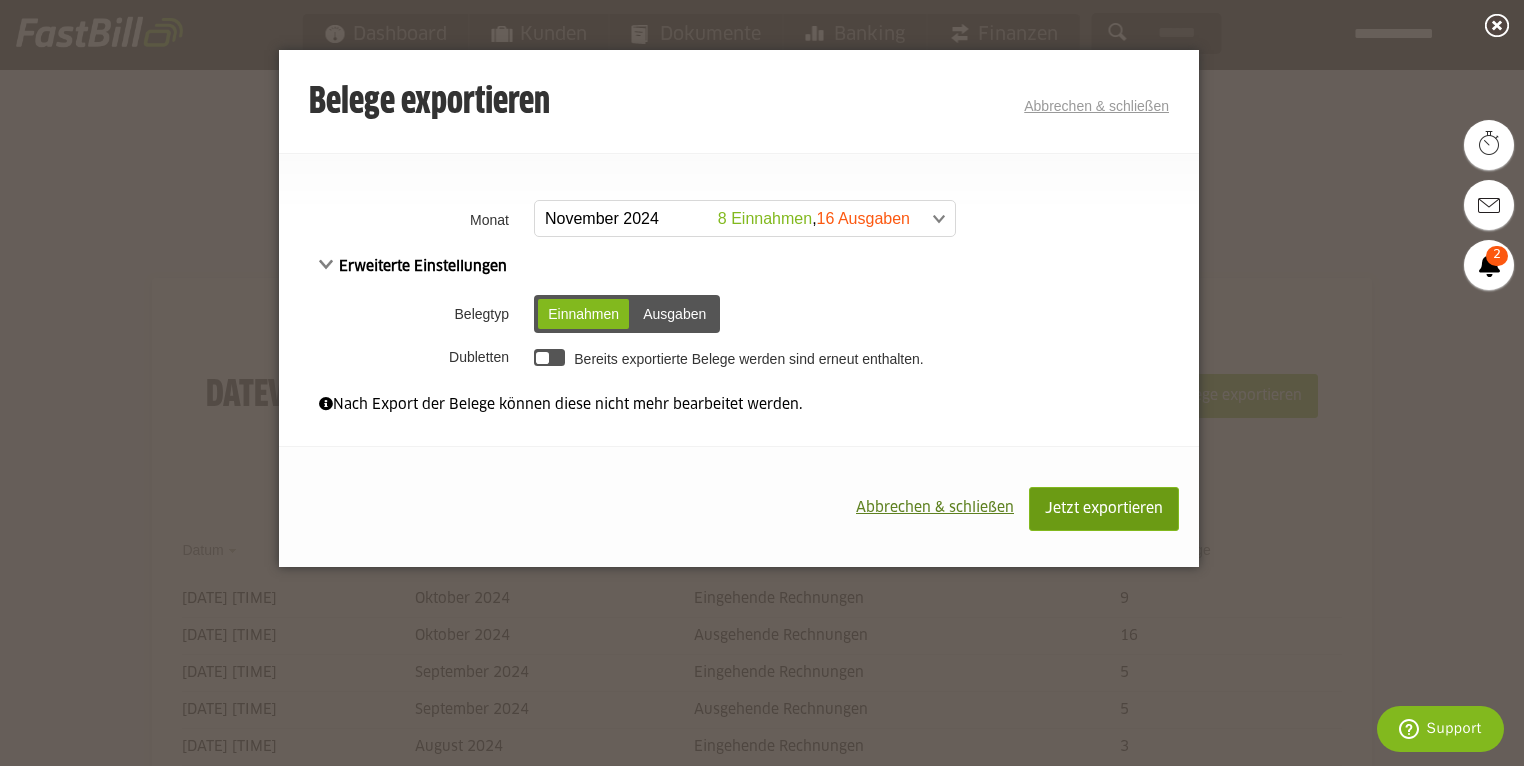 click on "Jetzt exportieren" at bounding box center [1104, 509] 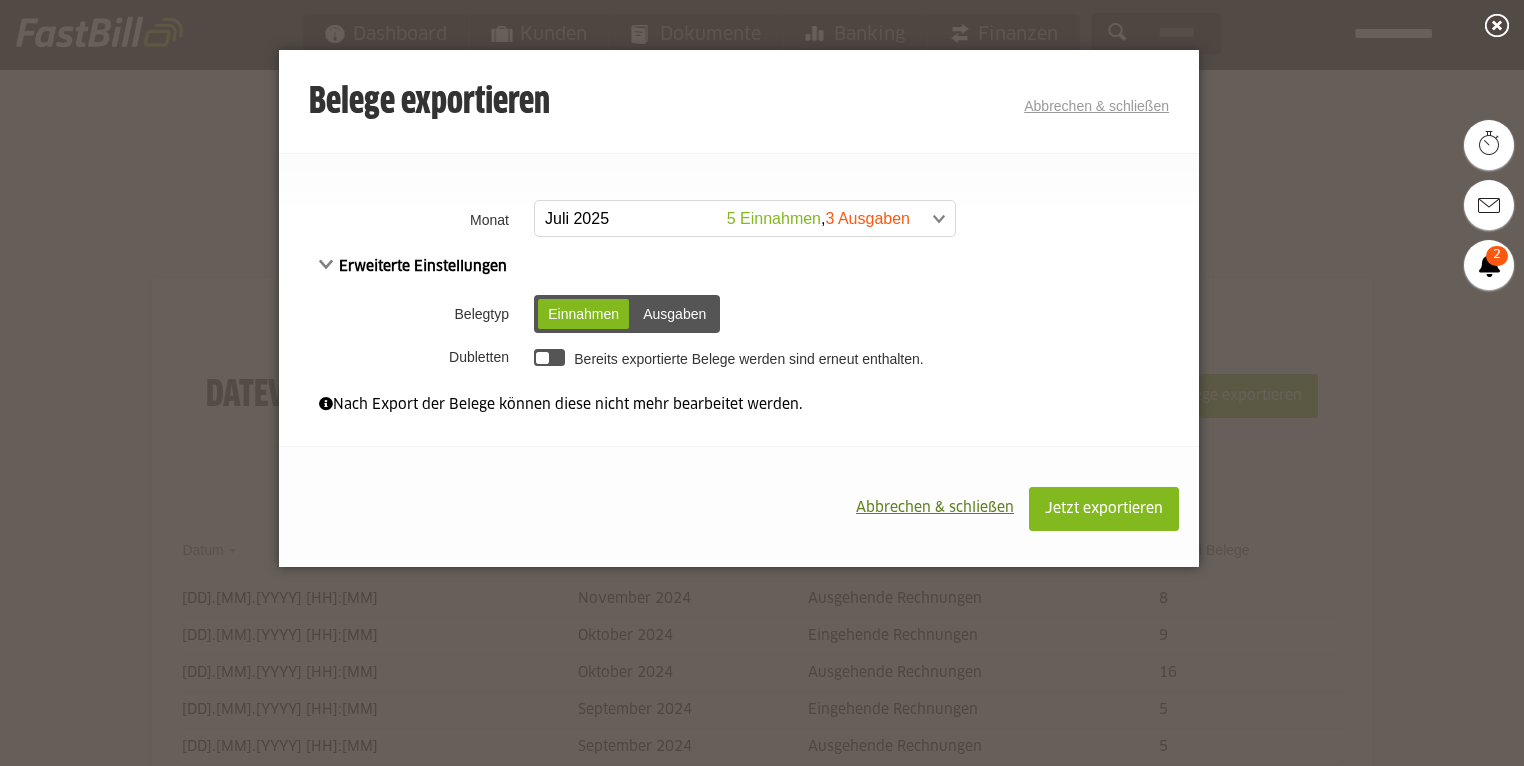 scroll, scrollTop: 0, scrollLeft: 0, axis: both 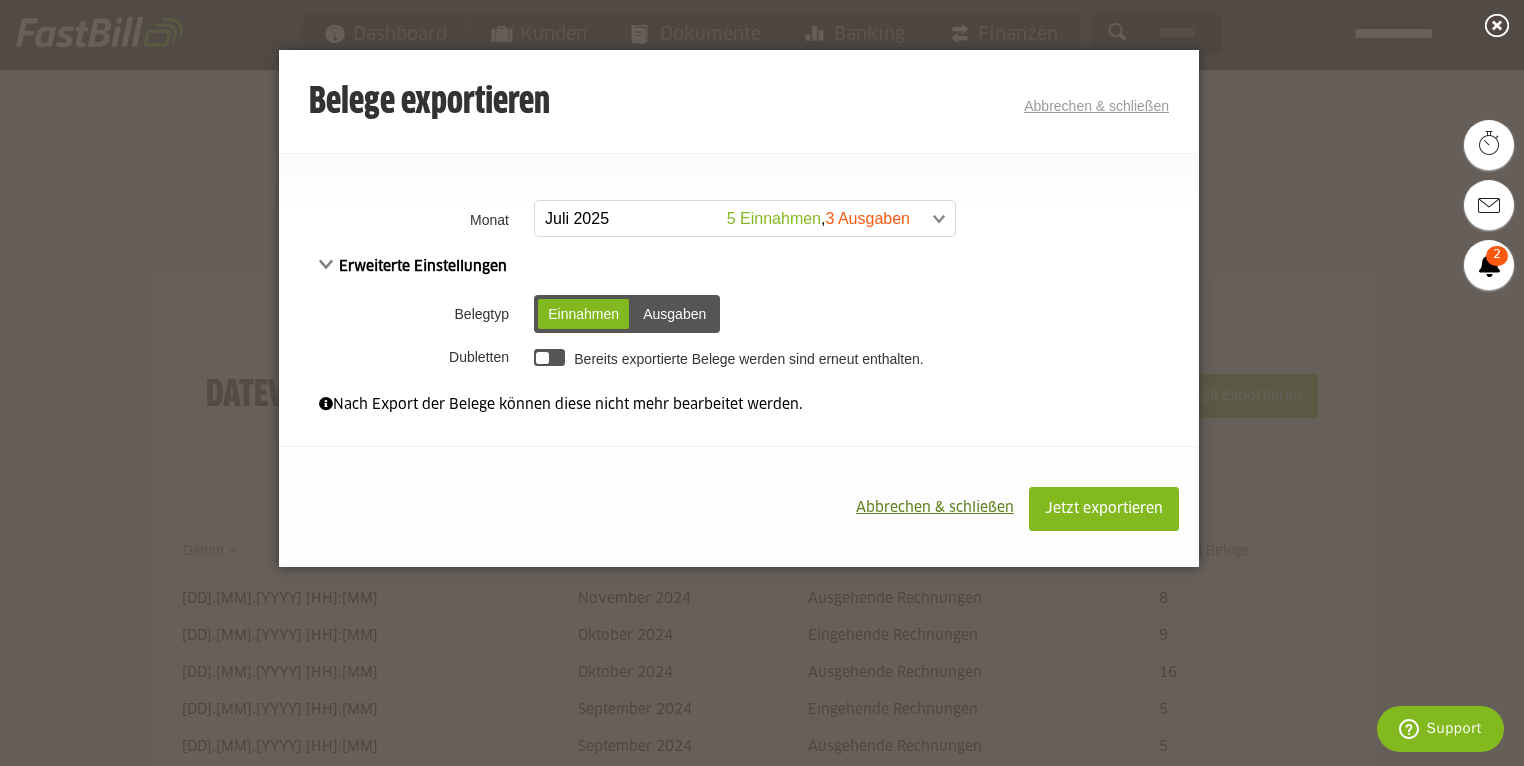 click on "Ausgaben" at bounding box center (674, 314) 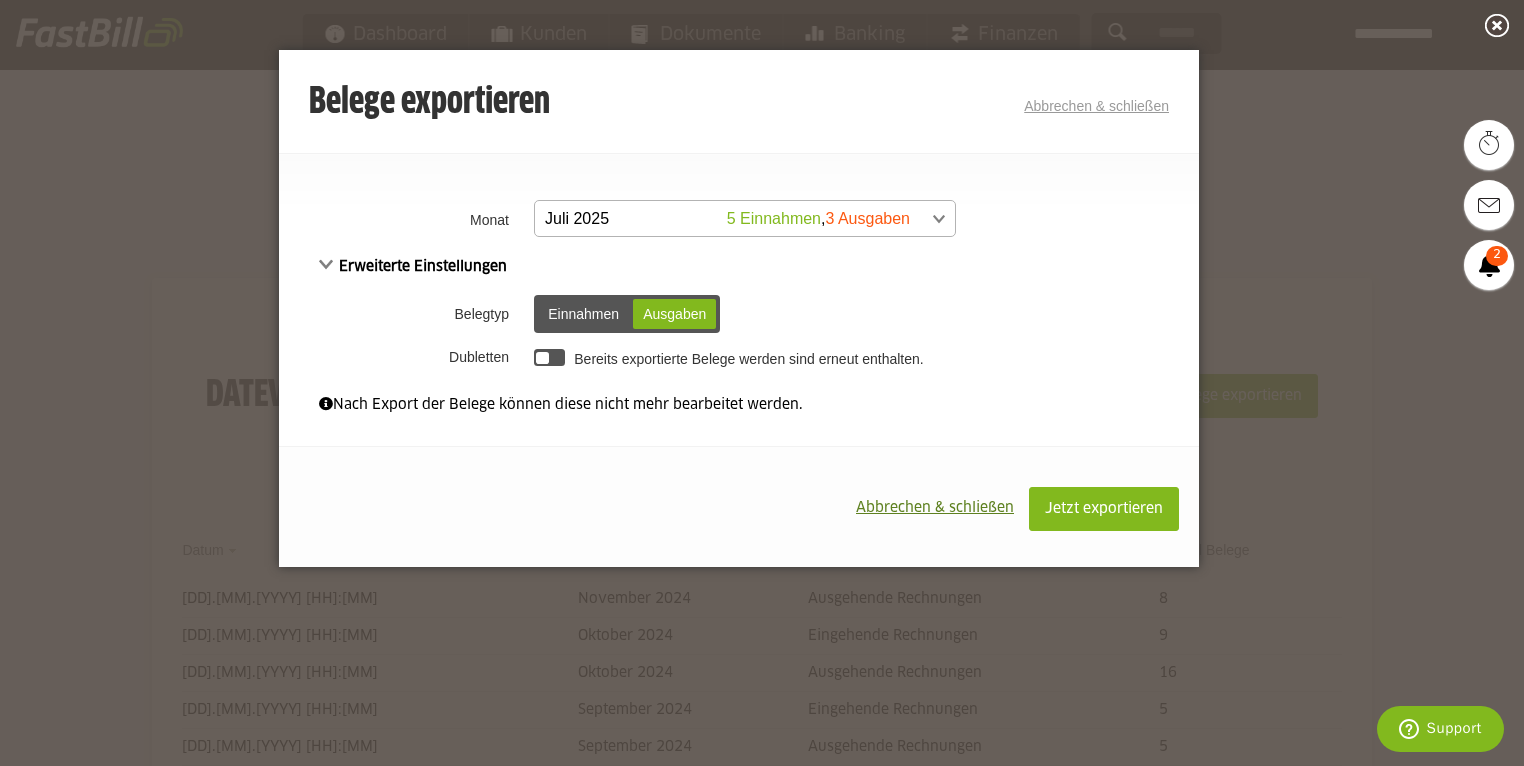 click at bounding box center [735, 219] 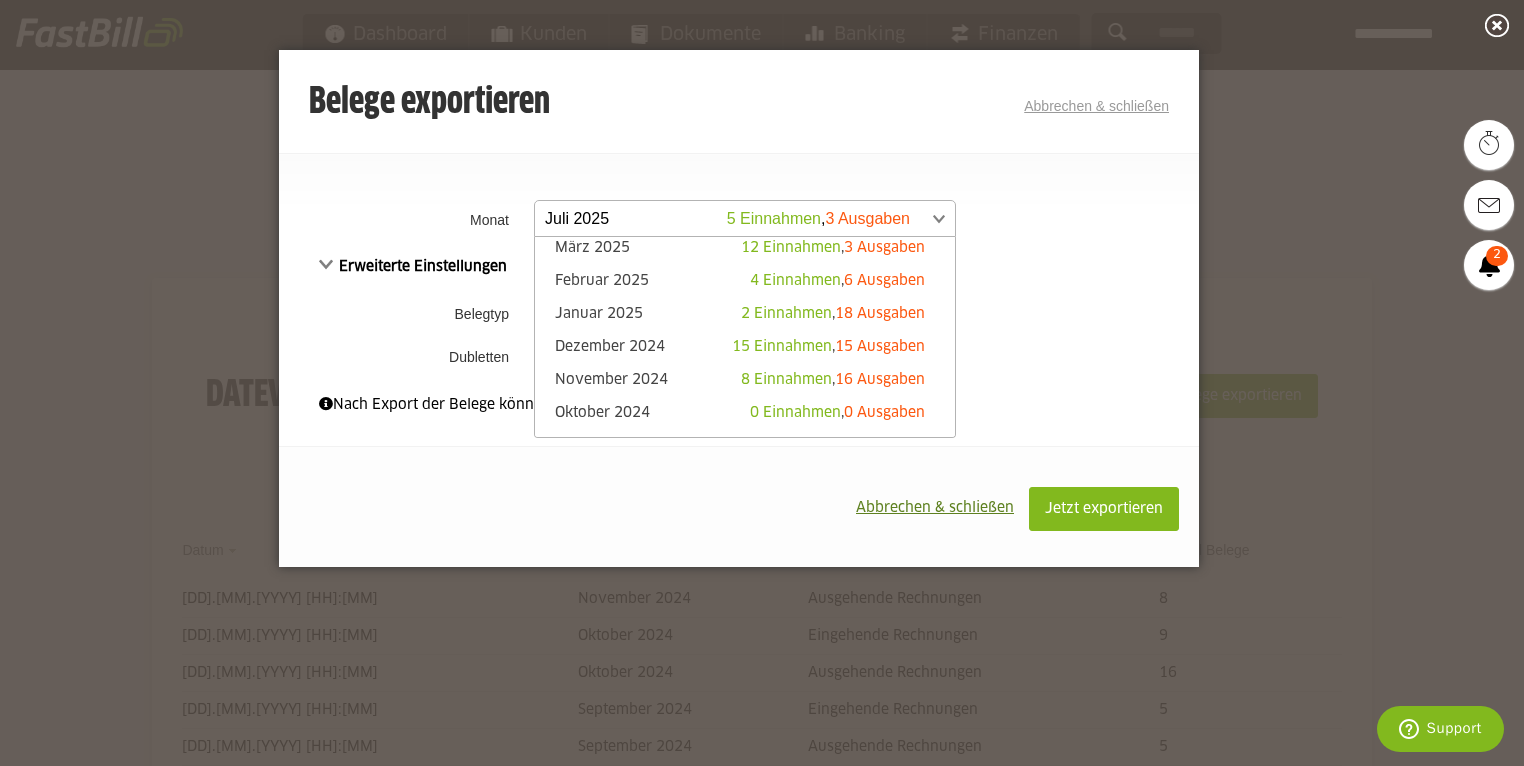 scroll, scrollTop: 160, scrollLeft: 0, axis: vertical 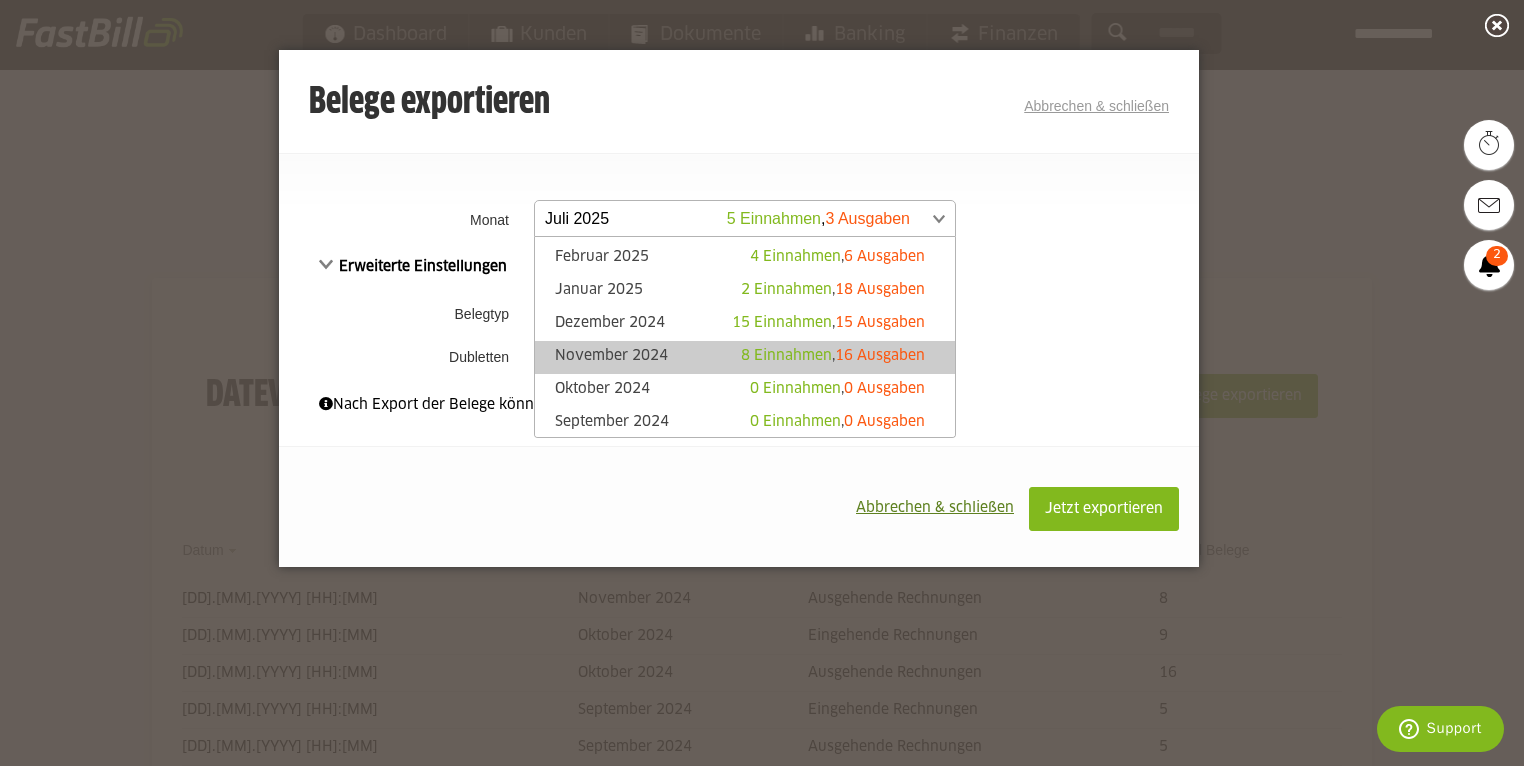 click on "November 2024 8 Einnahmen ,  16 Ausgaben" at bounding box center (745, 357) 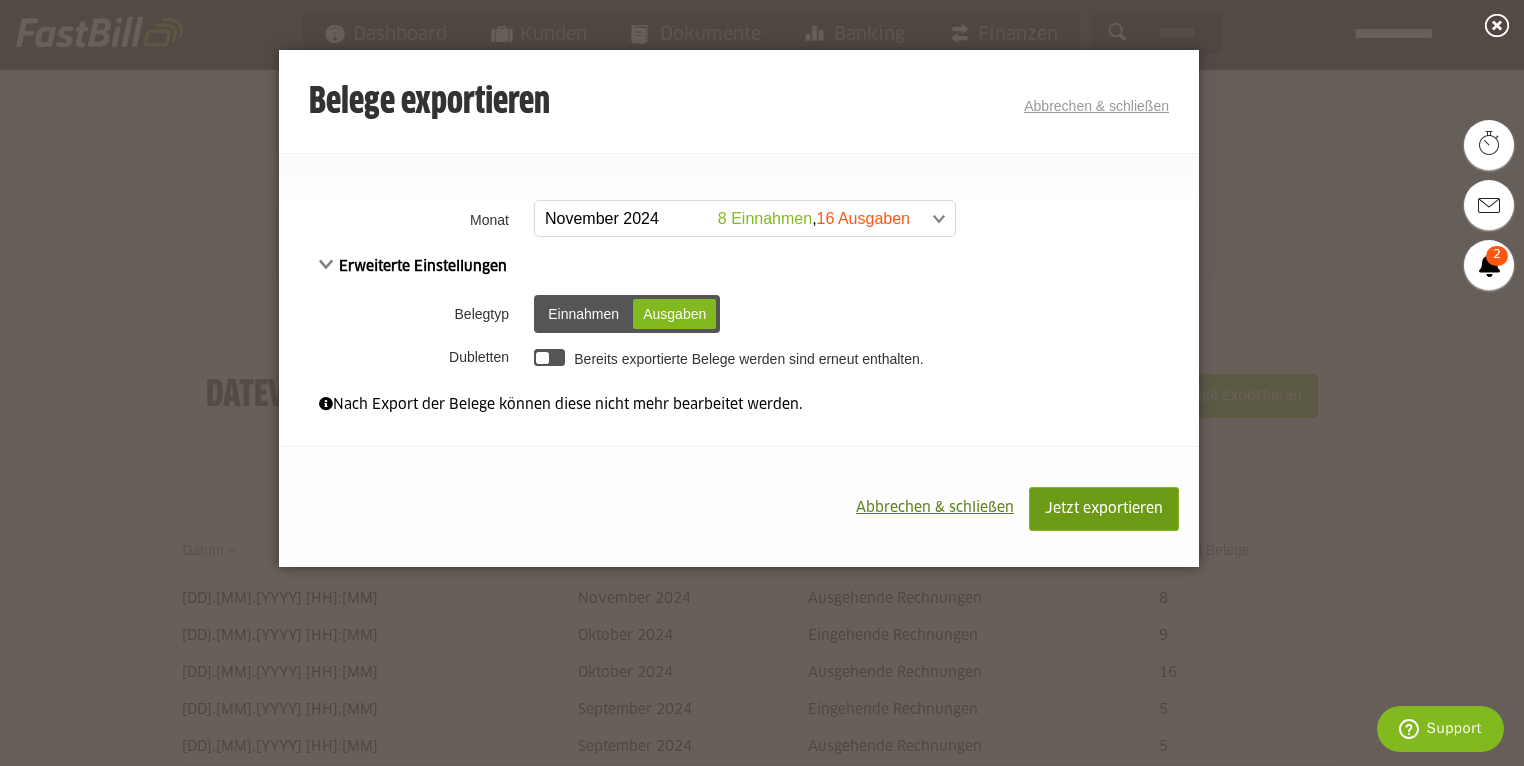 click on "Jetzt exportieren" at bounding box center (1104, 509) 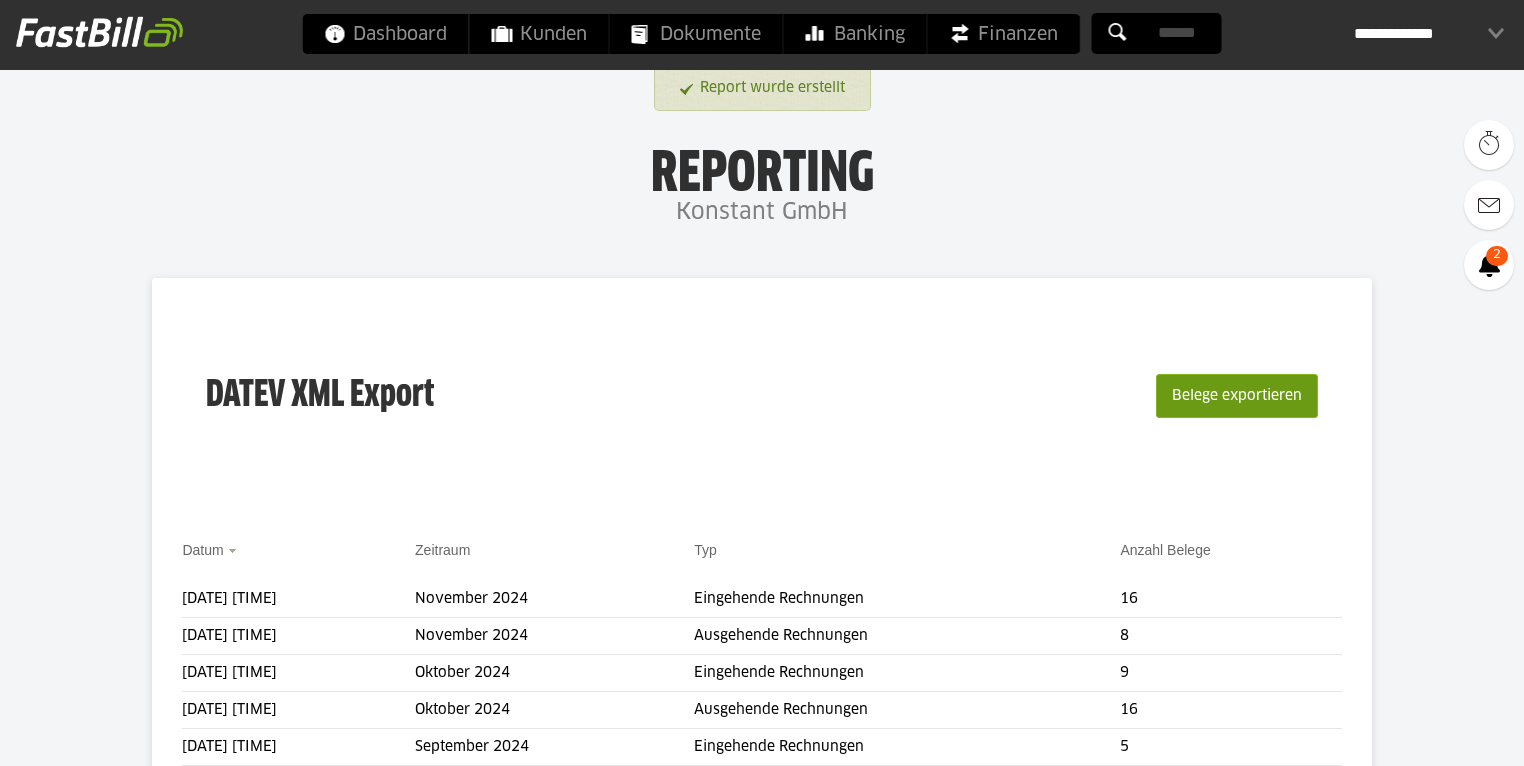 scroll, scrollTop: 0, scrollLeft: 0, axis: both 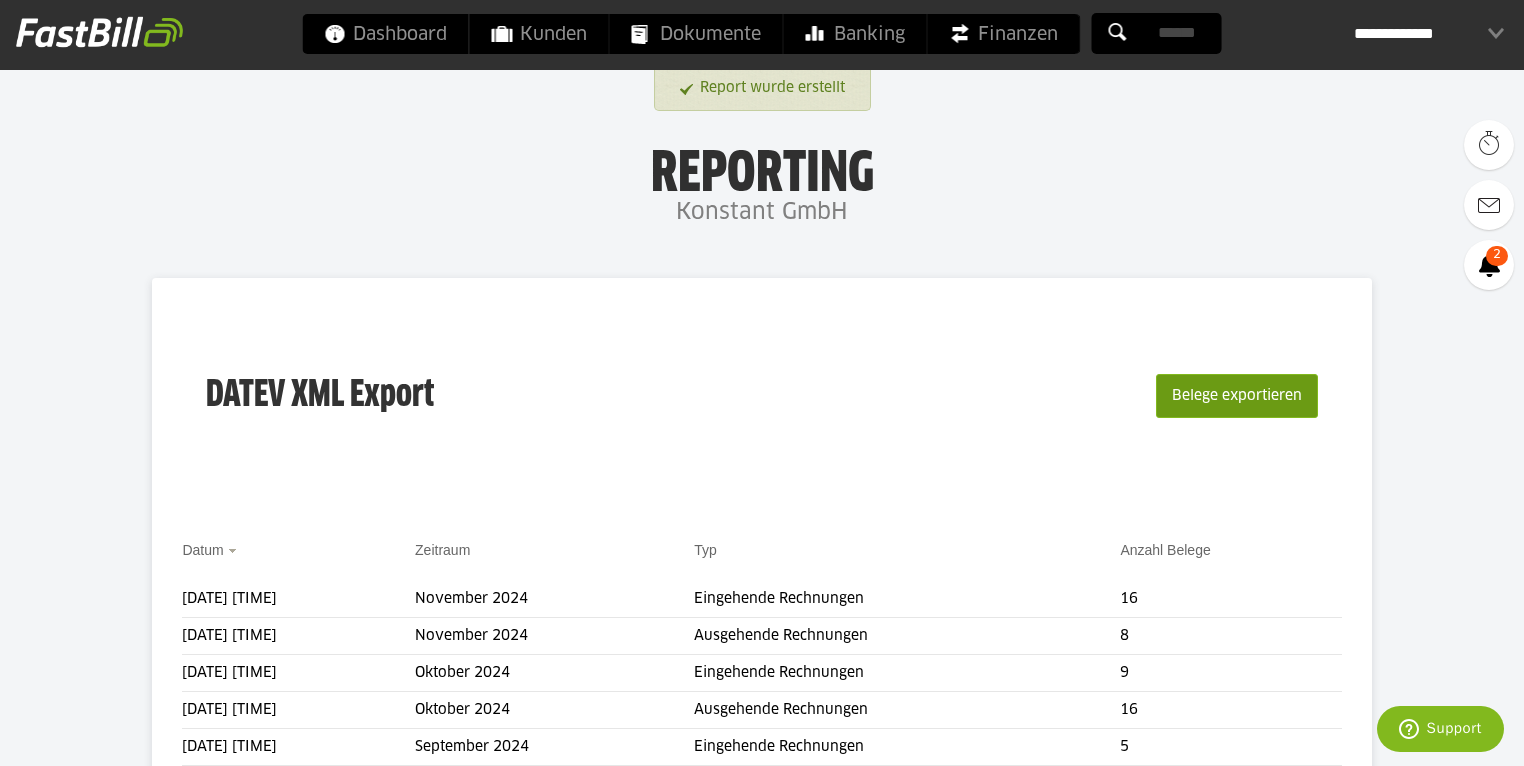 click on "Belege exportieren" at bounding box center [1237, 396] 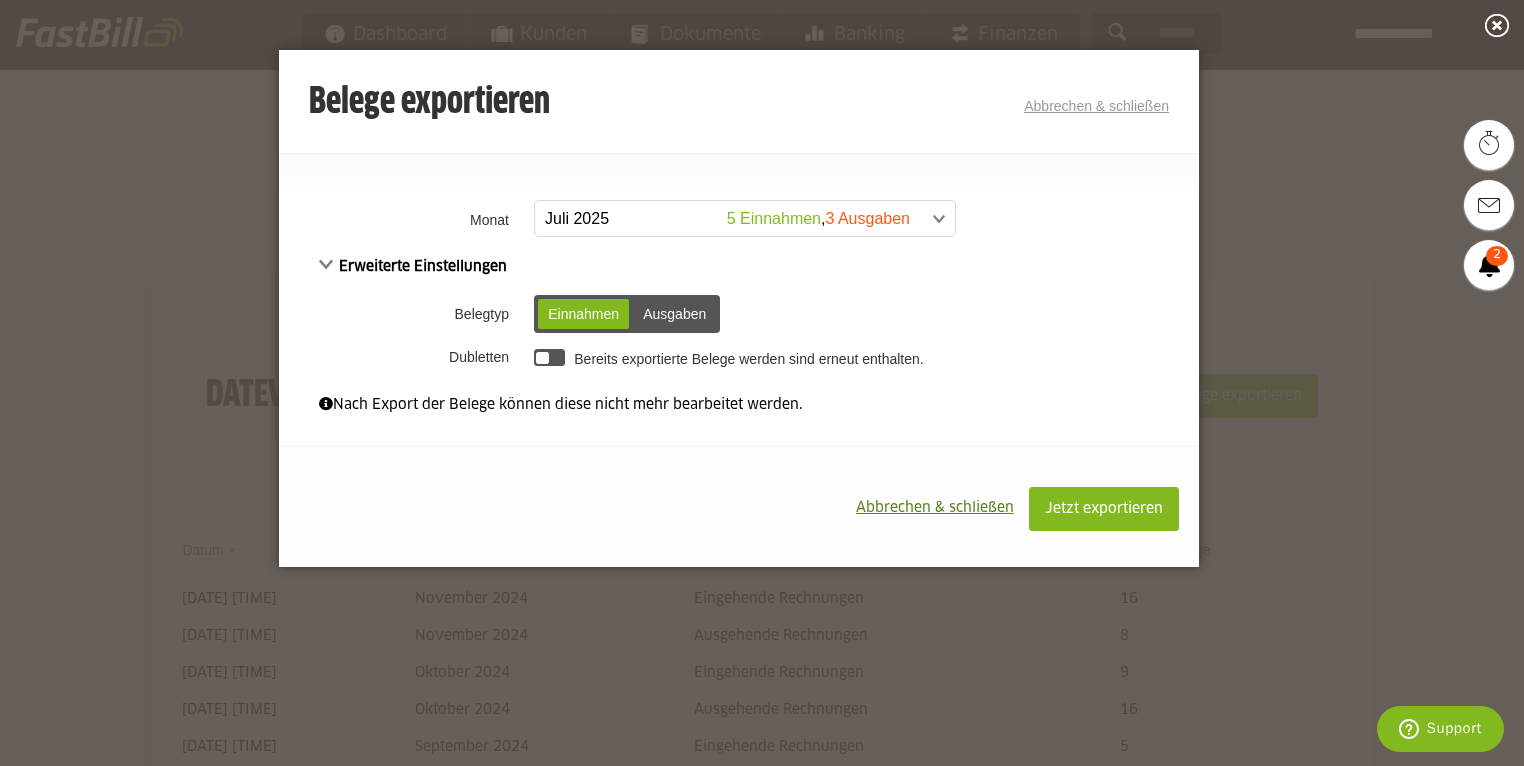 scroll, scrollTop: 0, scrollLeft: 0, axis: both 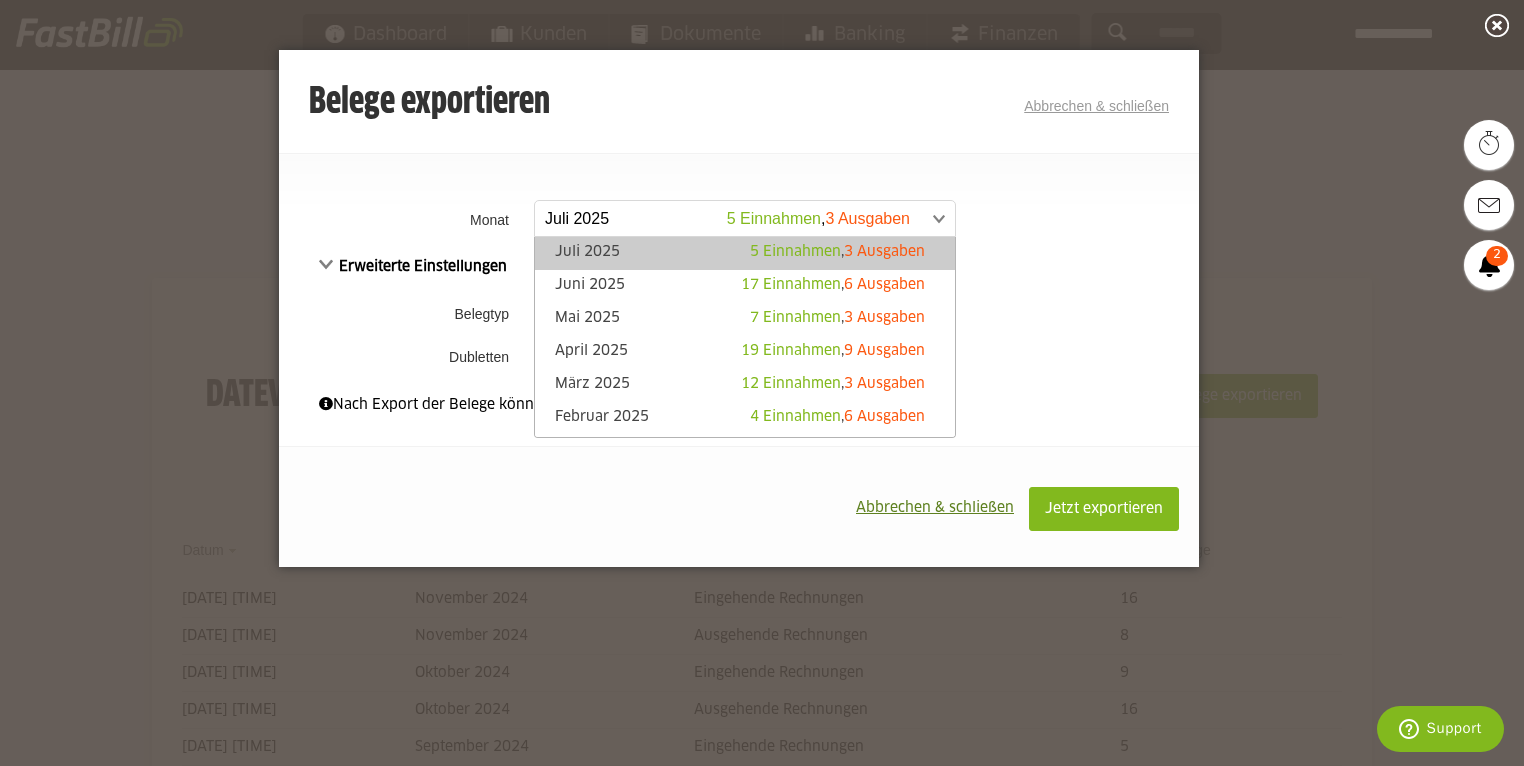 click at bounding box center [735, 219] 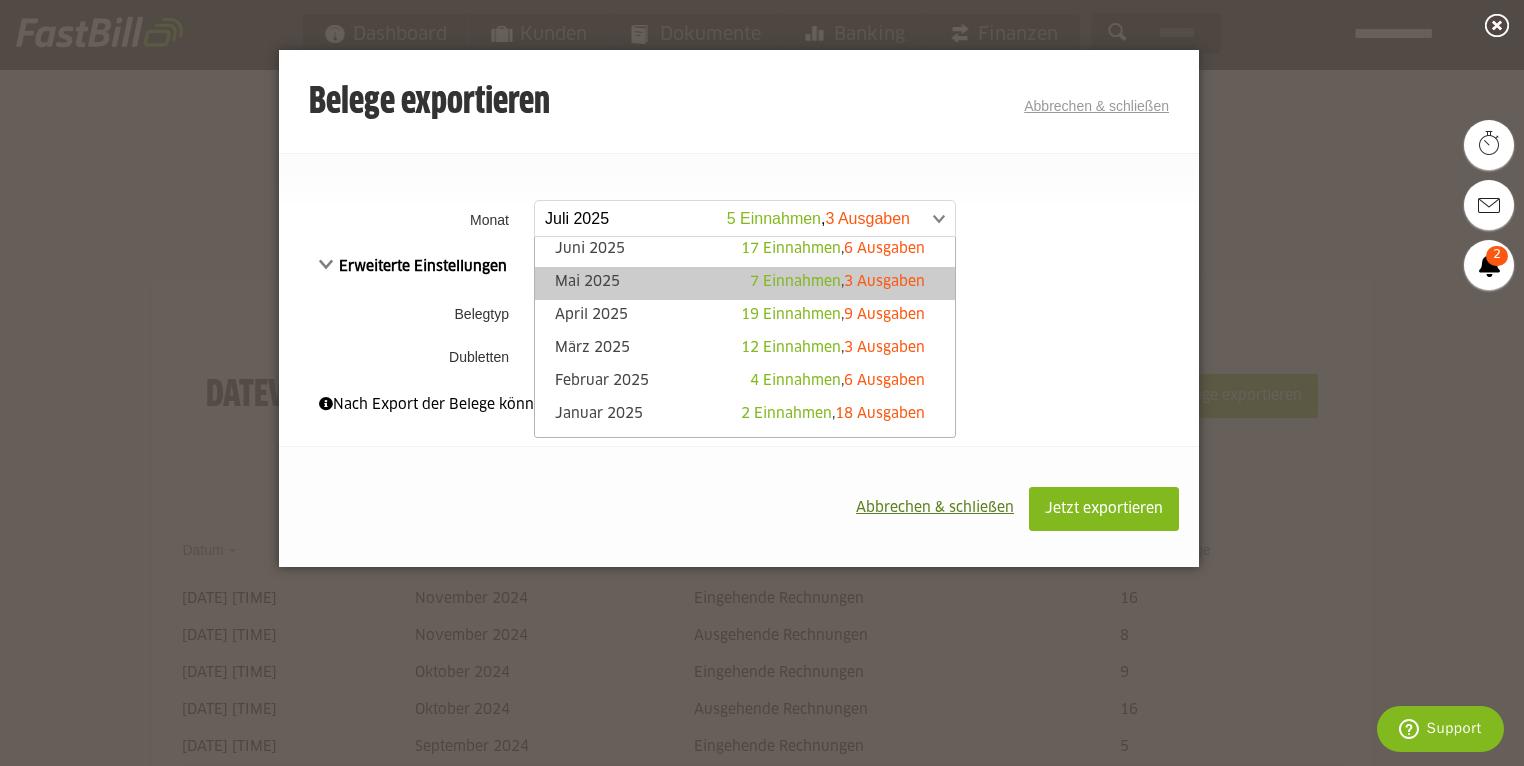 scroll, scrollTop: 80, scrollLeft: 0, axis: vertical 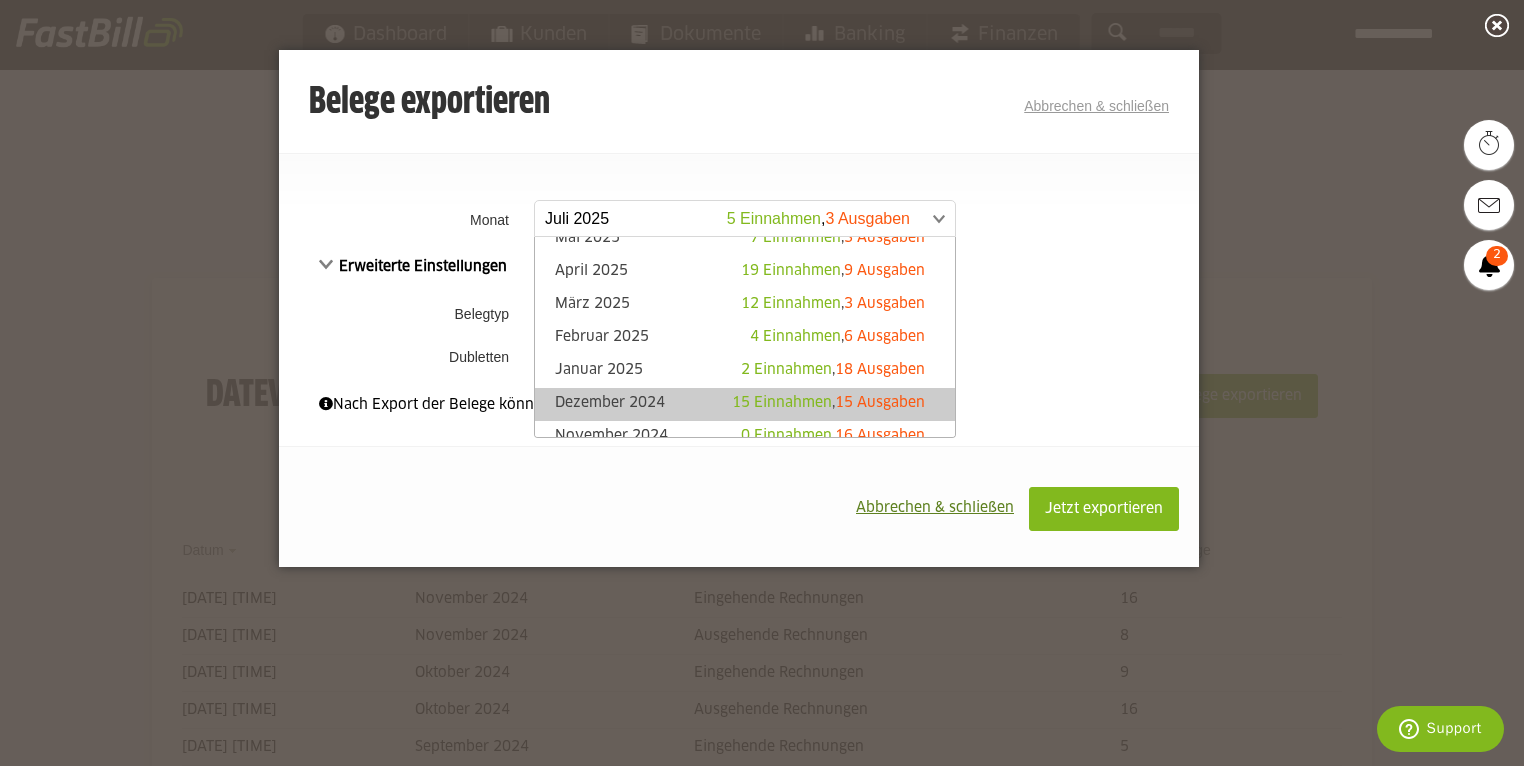 click on "Dezember 2024 15 Einnahmen ,  15 Ausgaben" at bounding box center (745, 404) 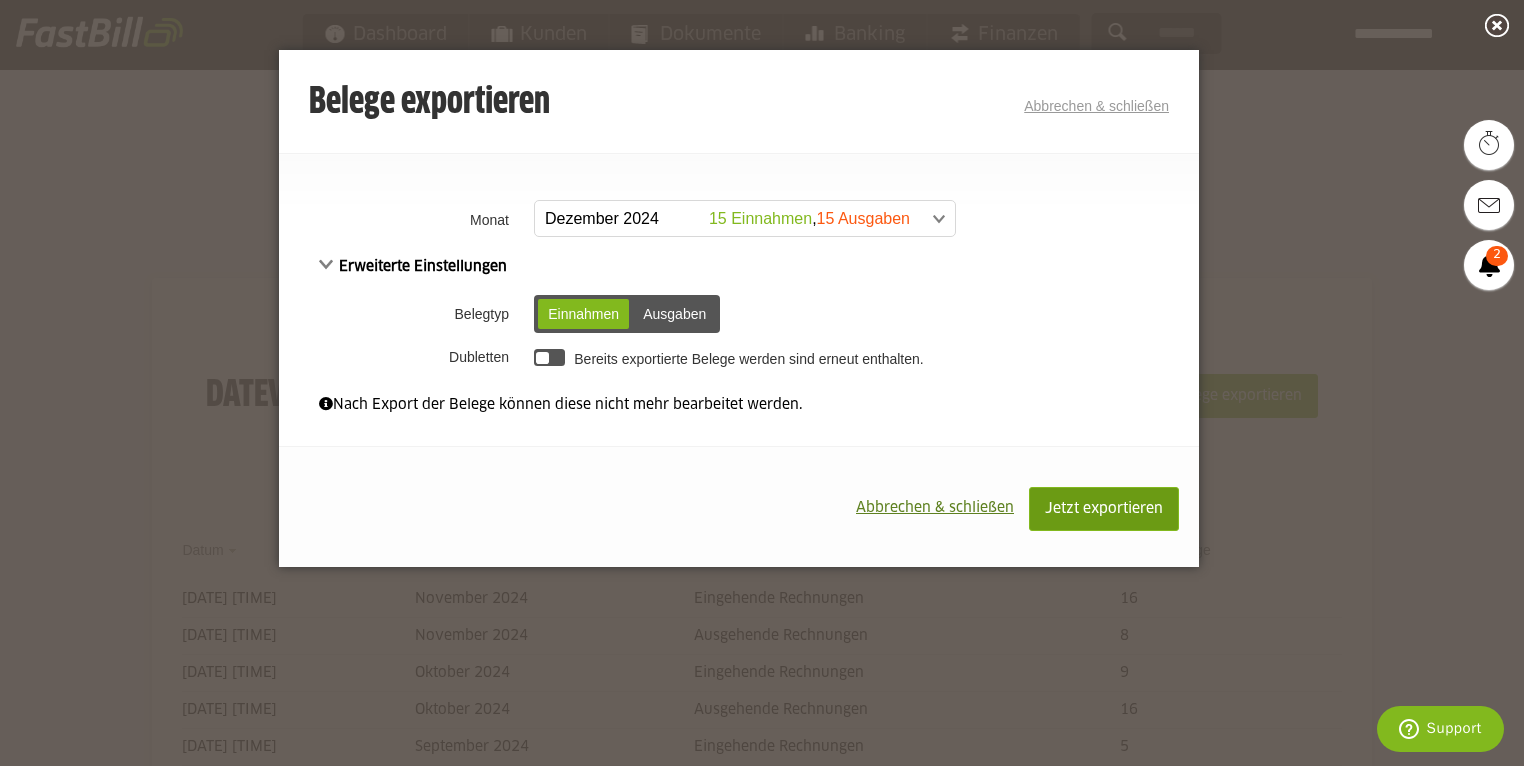 click on "Jetzt exportieren" at bounding box center (1104, 509) 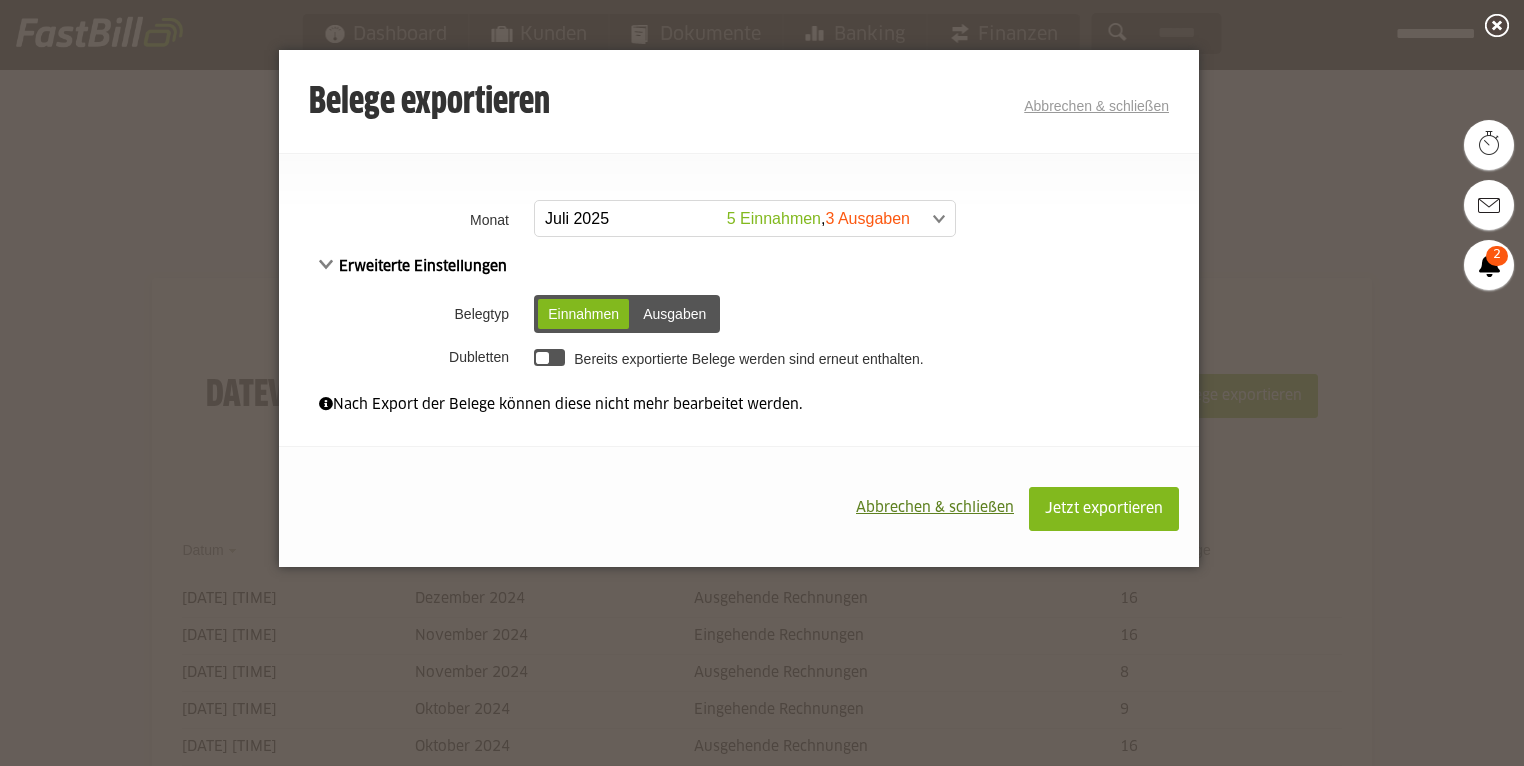 scroll, scrollTop: 0, scrollLeft: 0, axis: both 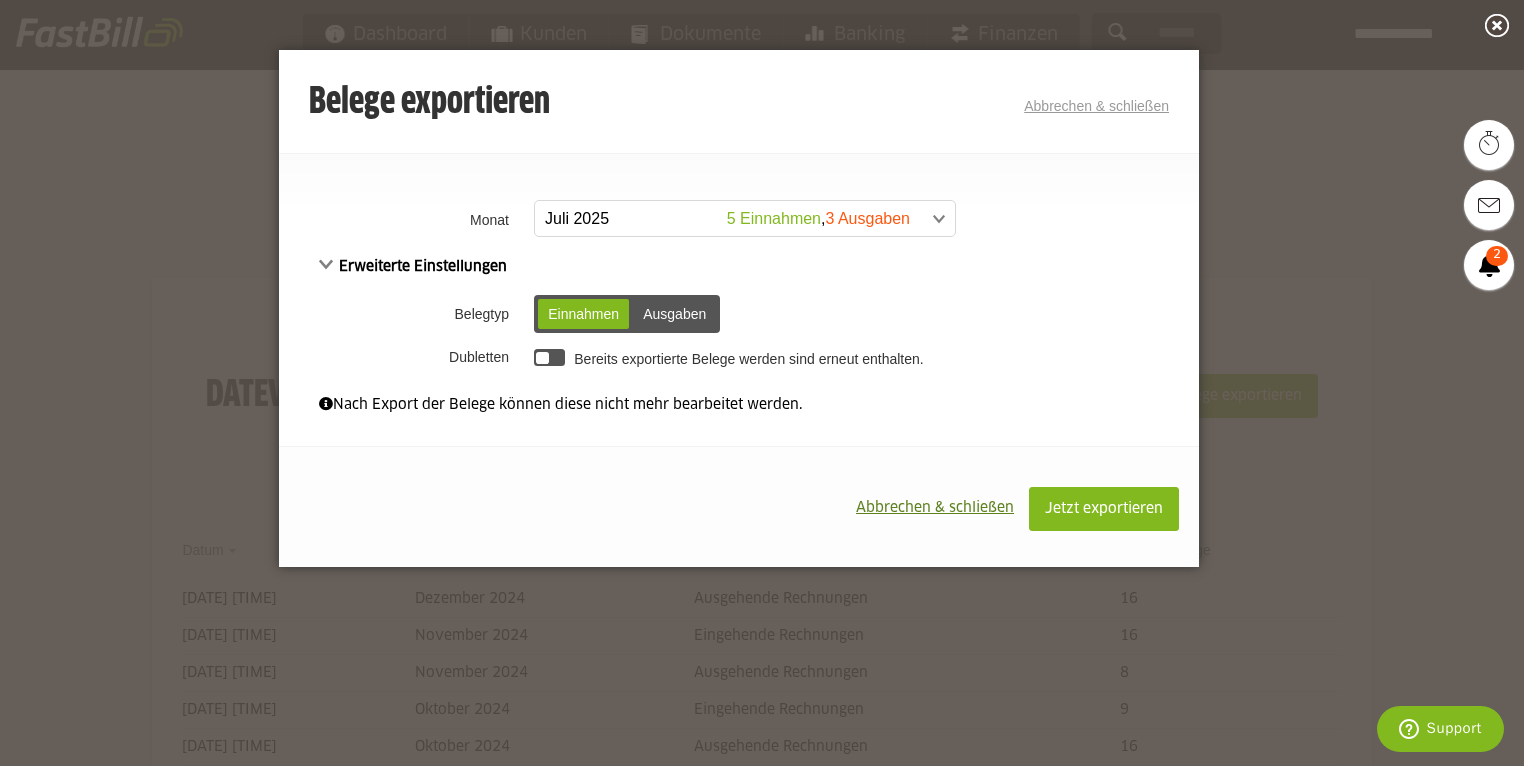 click on "Ausgaben" at bounding box center [674, 314] 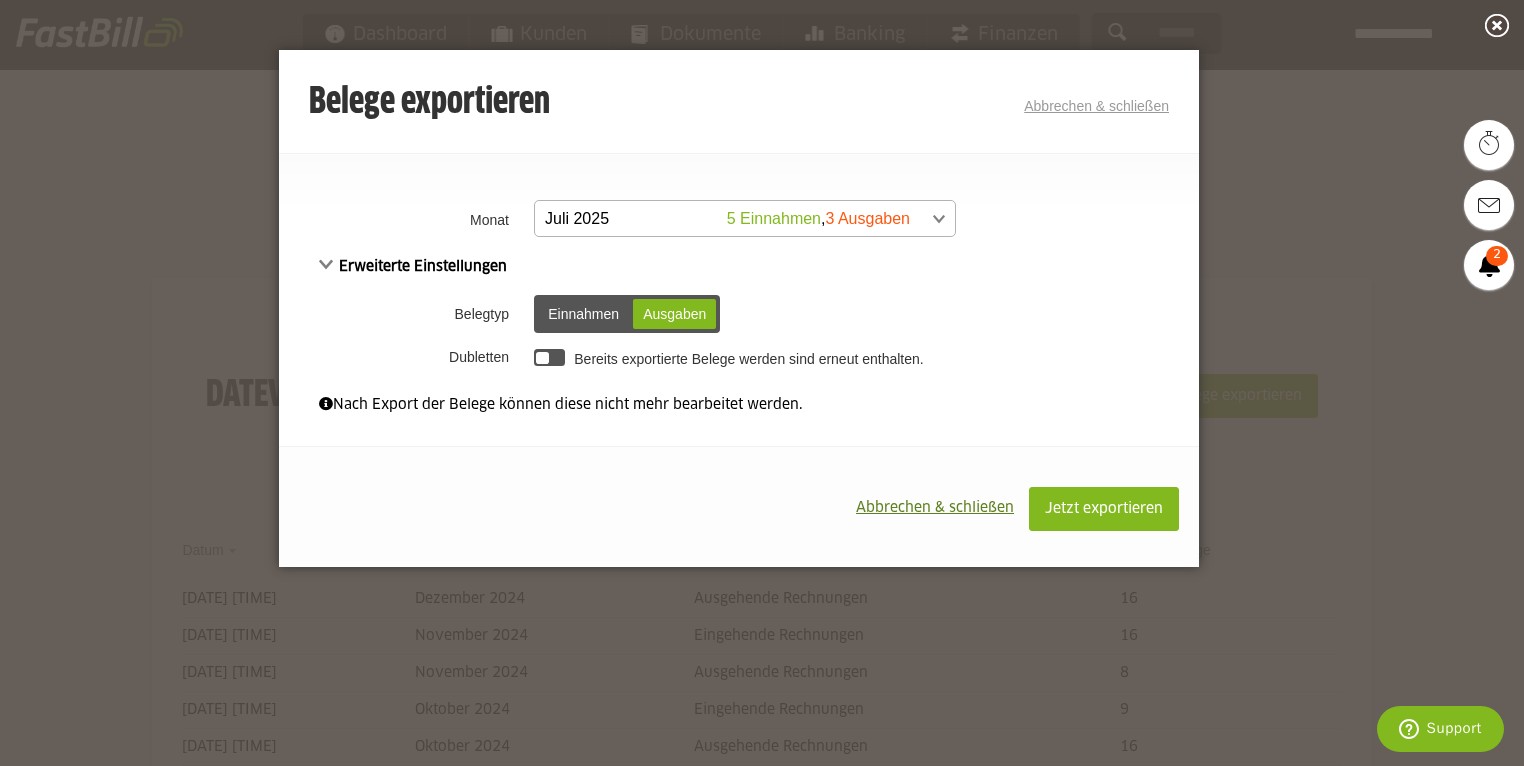 click at bounding box center (735, 219) 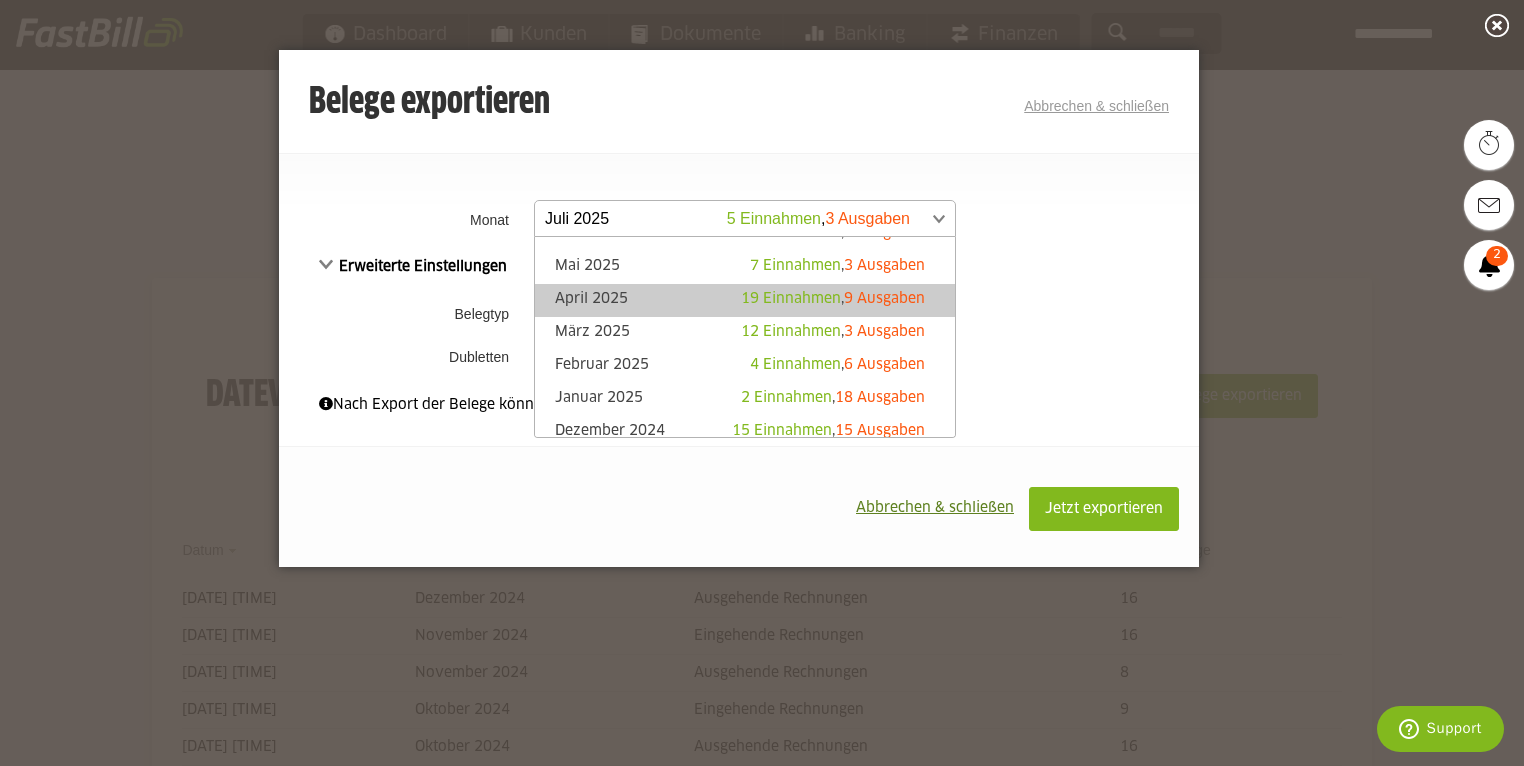 scroll, scrollTop: 160, scrollLeft: 0, axis: vertical 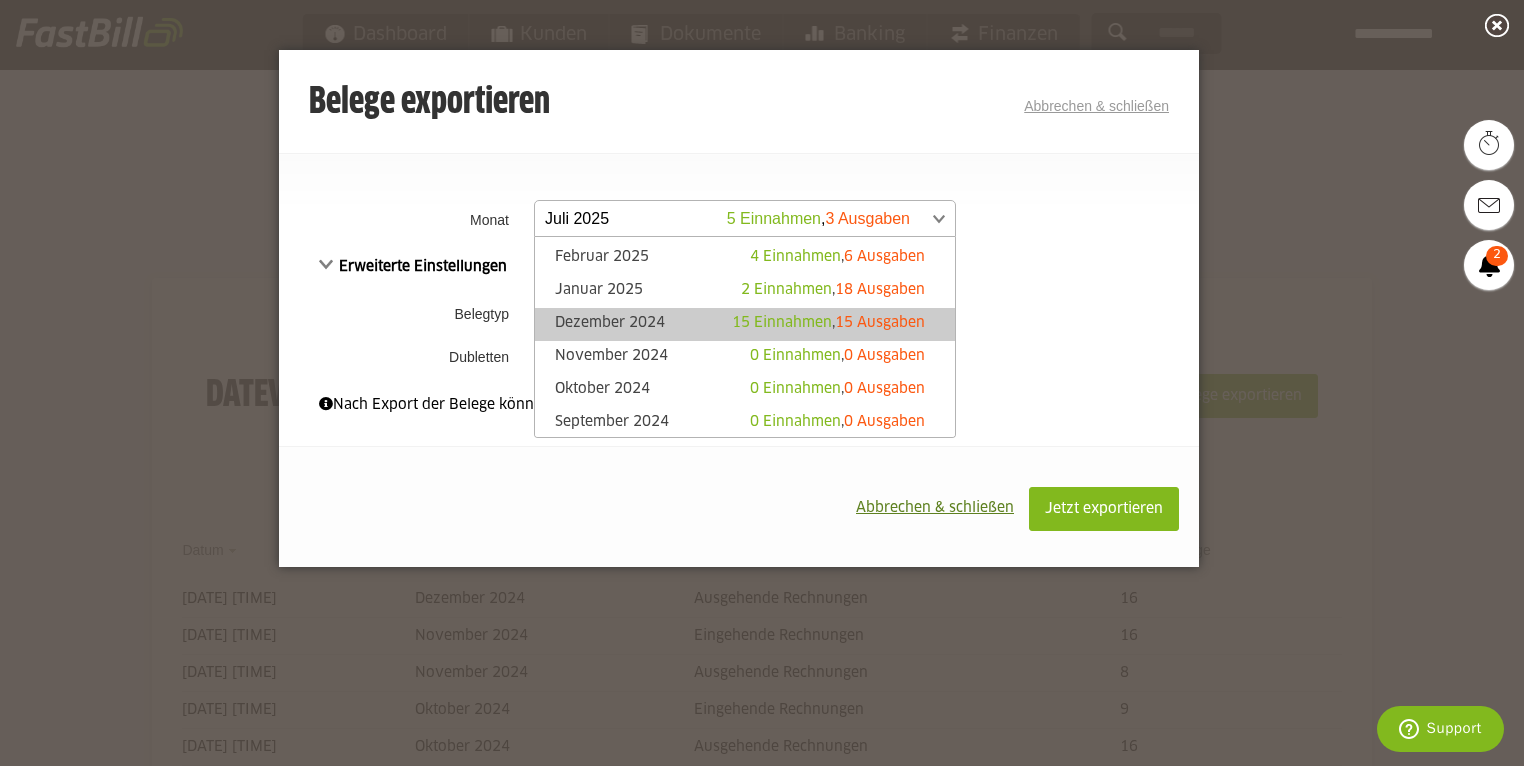 click on "[MONTH] [YEAR] 15 Einnahmen ,  15 Ausgaben" at bounding box center [745, 324] 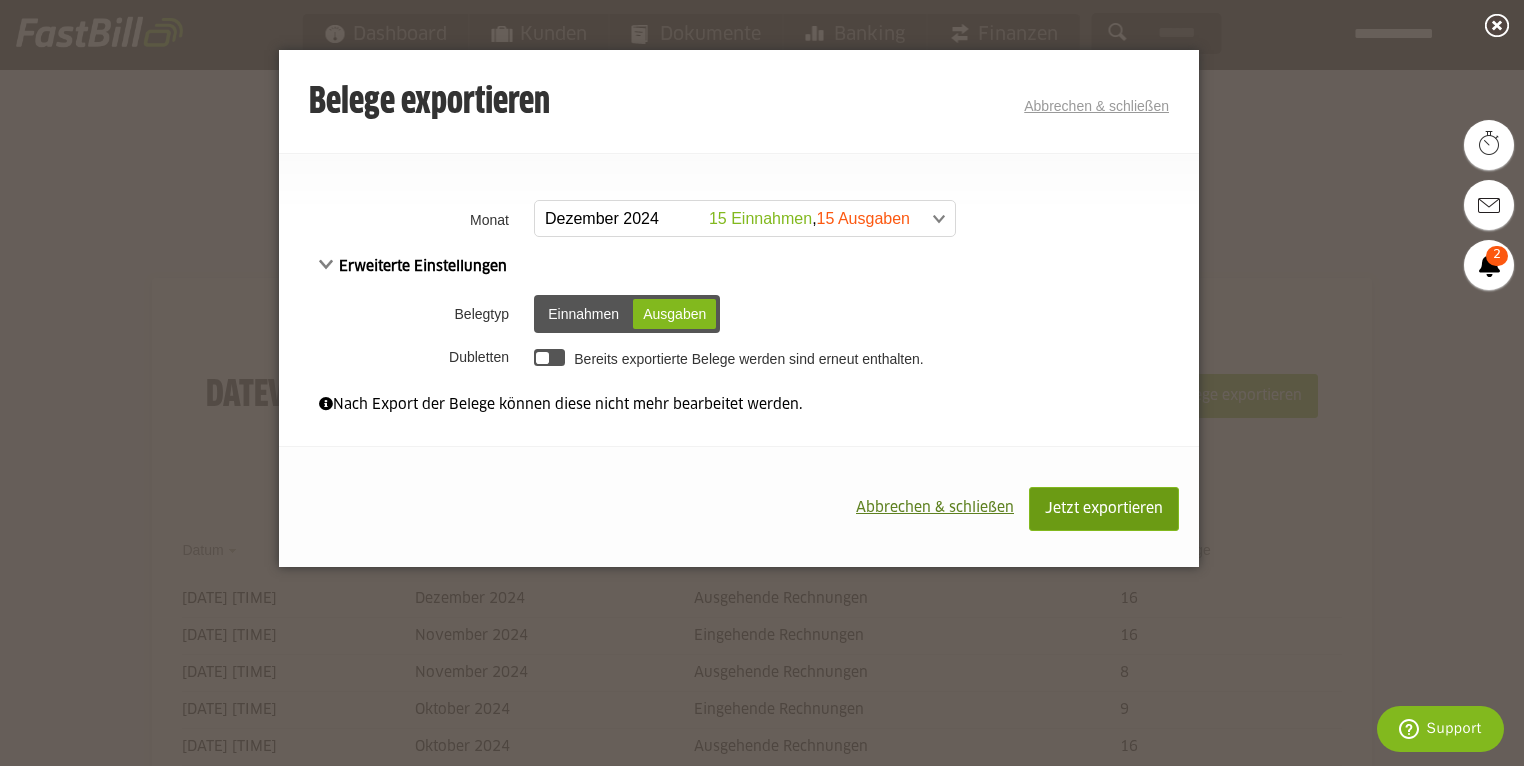 click on "Jetzt exportieren" at bounding box center (1104, 509) 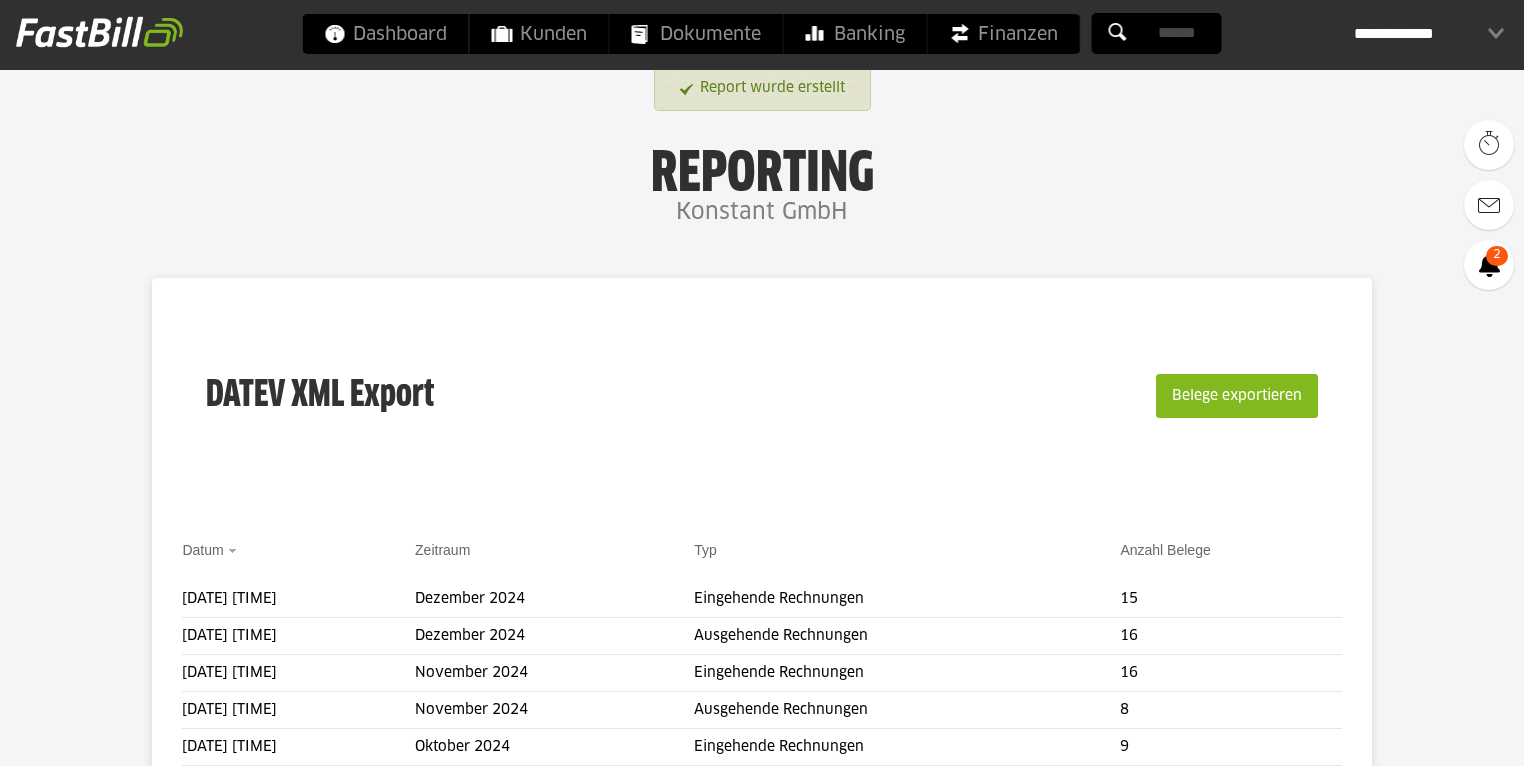 scroll, scrollTop: 240, scrollLeft: 0, axis: vertical 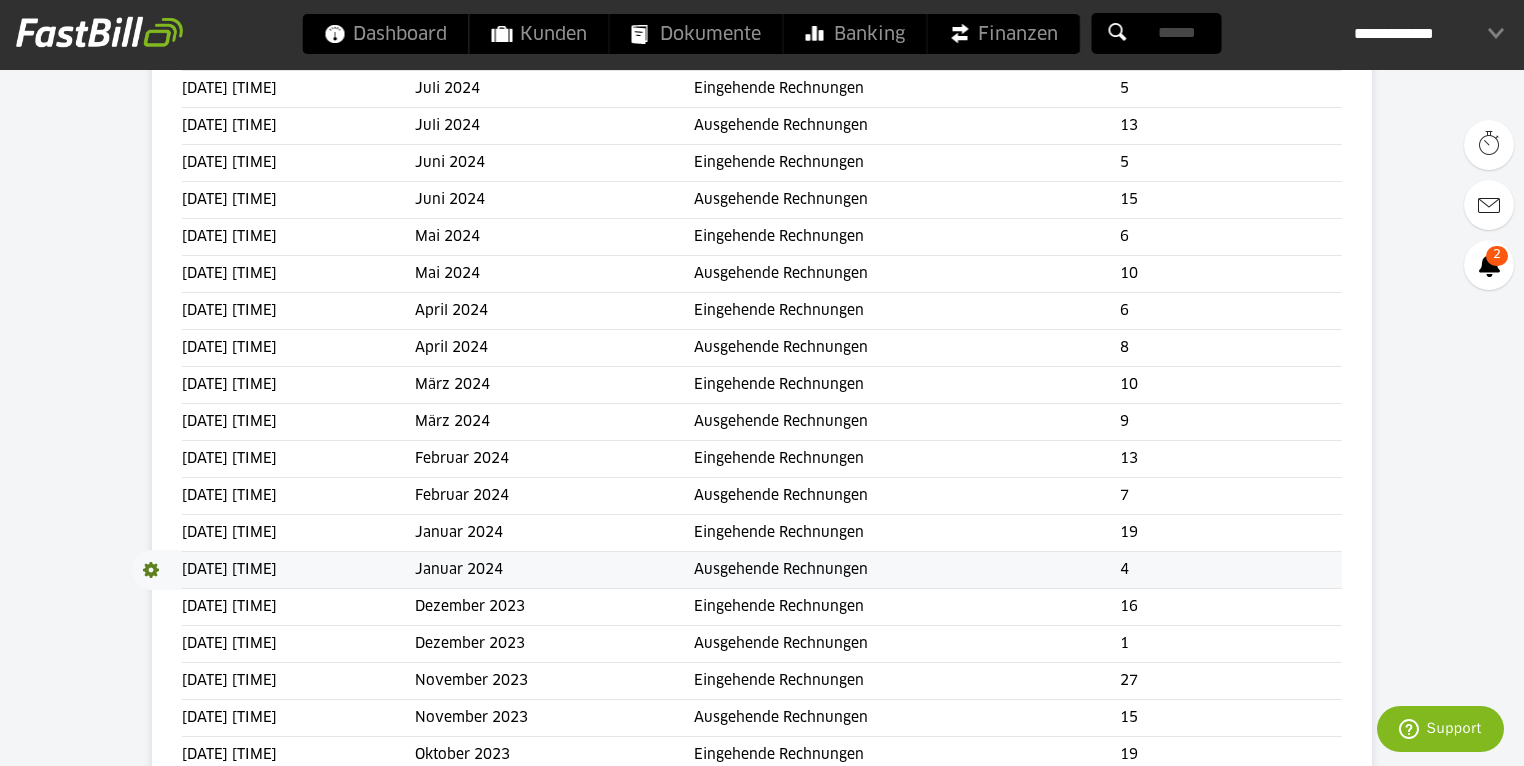 click at bounding box center [157, 570] 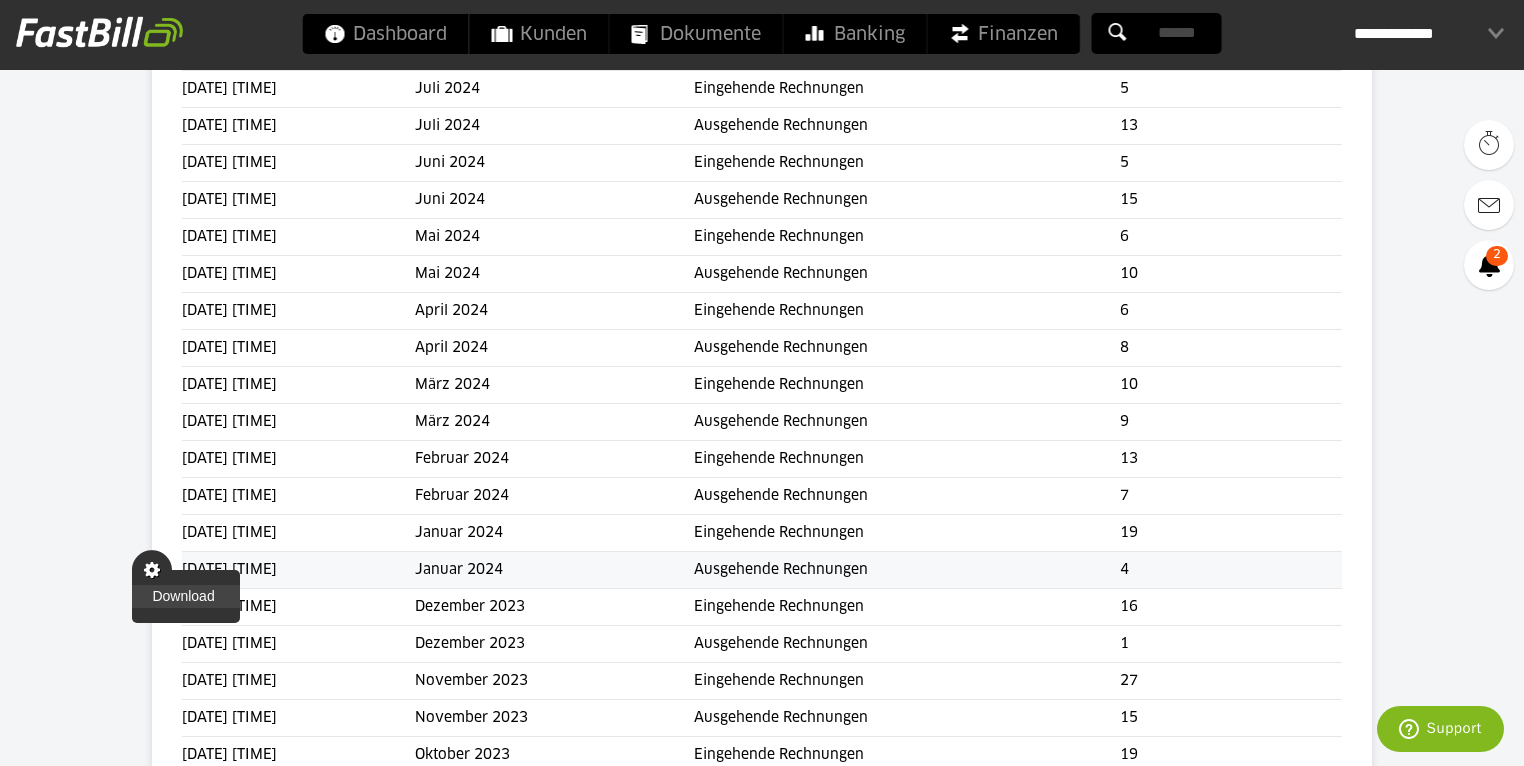 click on "Download" at bounding box center [185, 596] 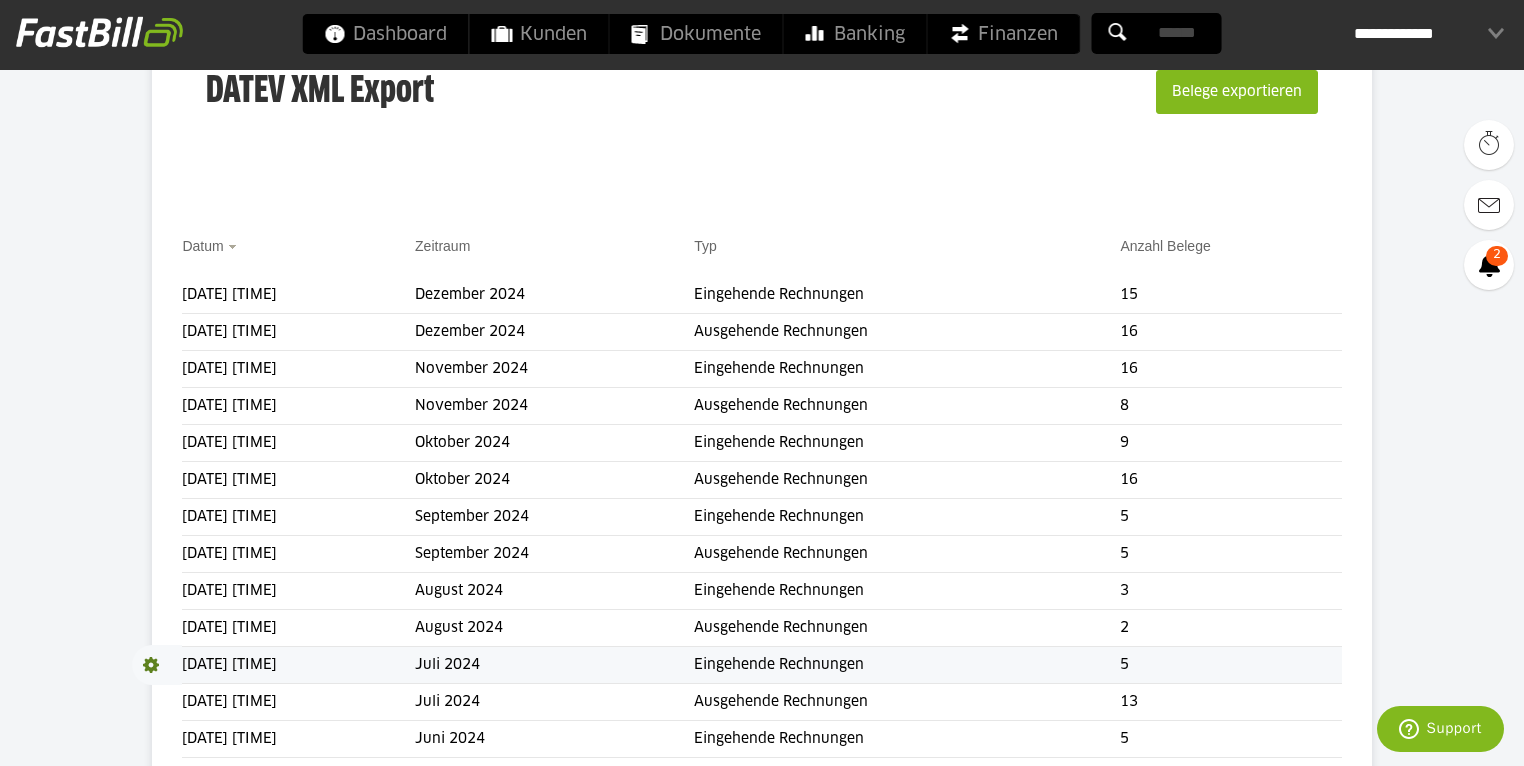scroll, scrollTop: 160, scrollLeft: 0, axis: vertical 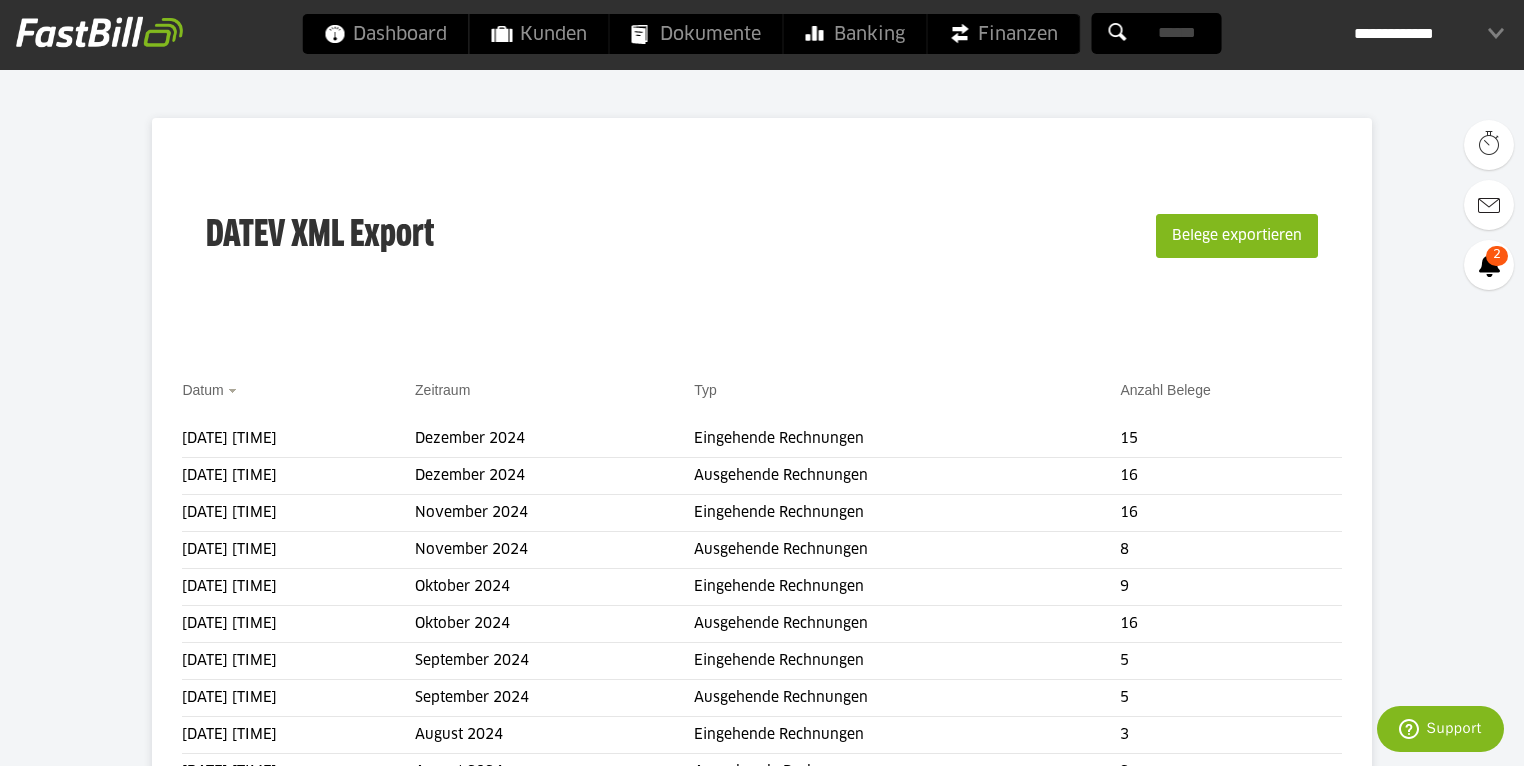 click on "DATEV XML Export
Belege exportieren" at bounding box center (761, 248) 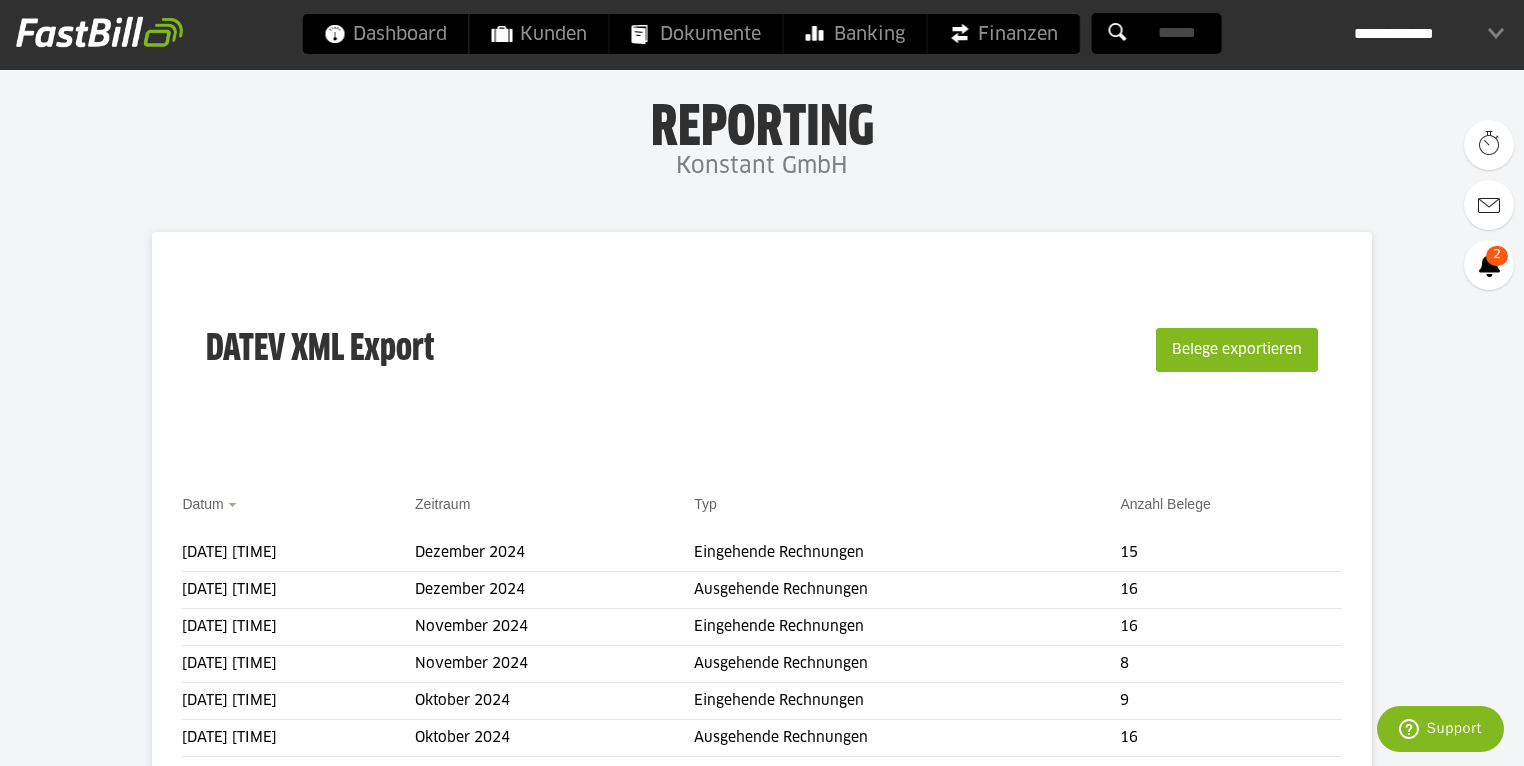 scroll, scrollTop: 0, scrollLeft: 0, axis: both 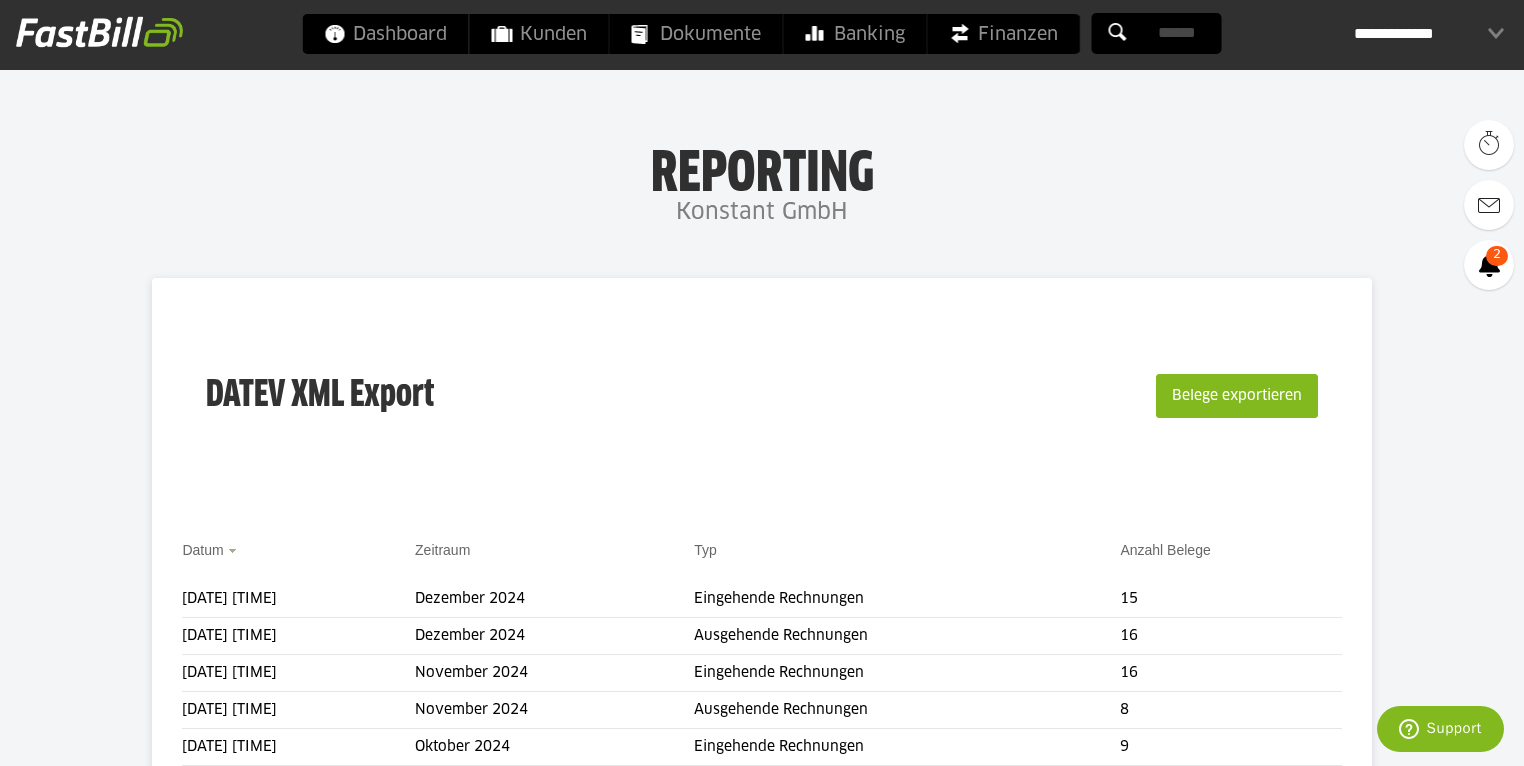click on "DATEV XML Export
Belege exportieren" at bounding box center [761, 408] 